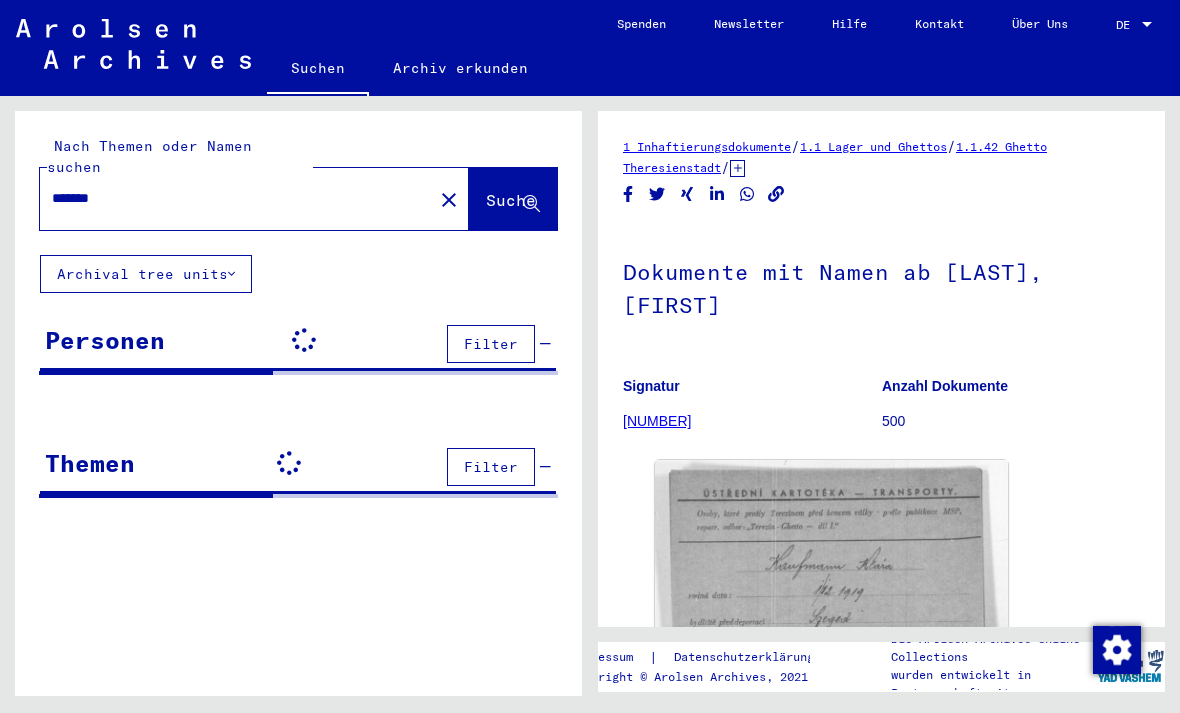 scroll, scrollTop: 0, scrollLeft: 0, axis: both 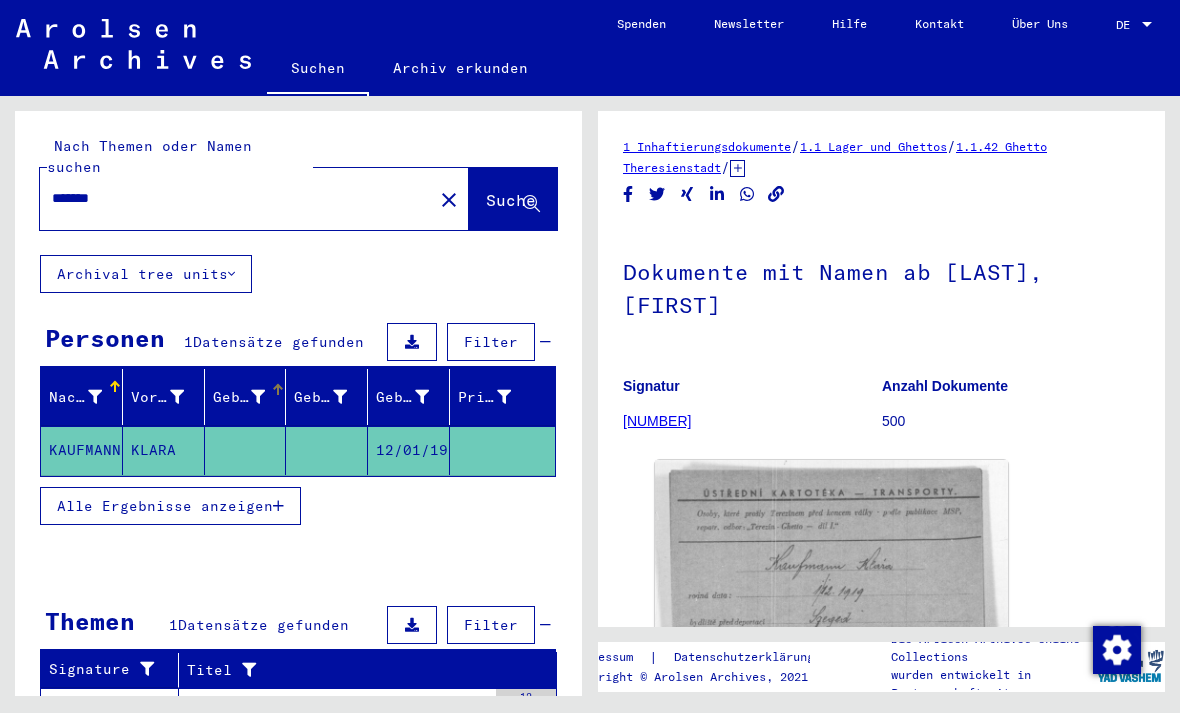 click at bounding box center (258, 397) 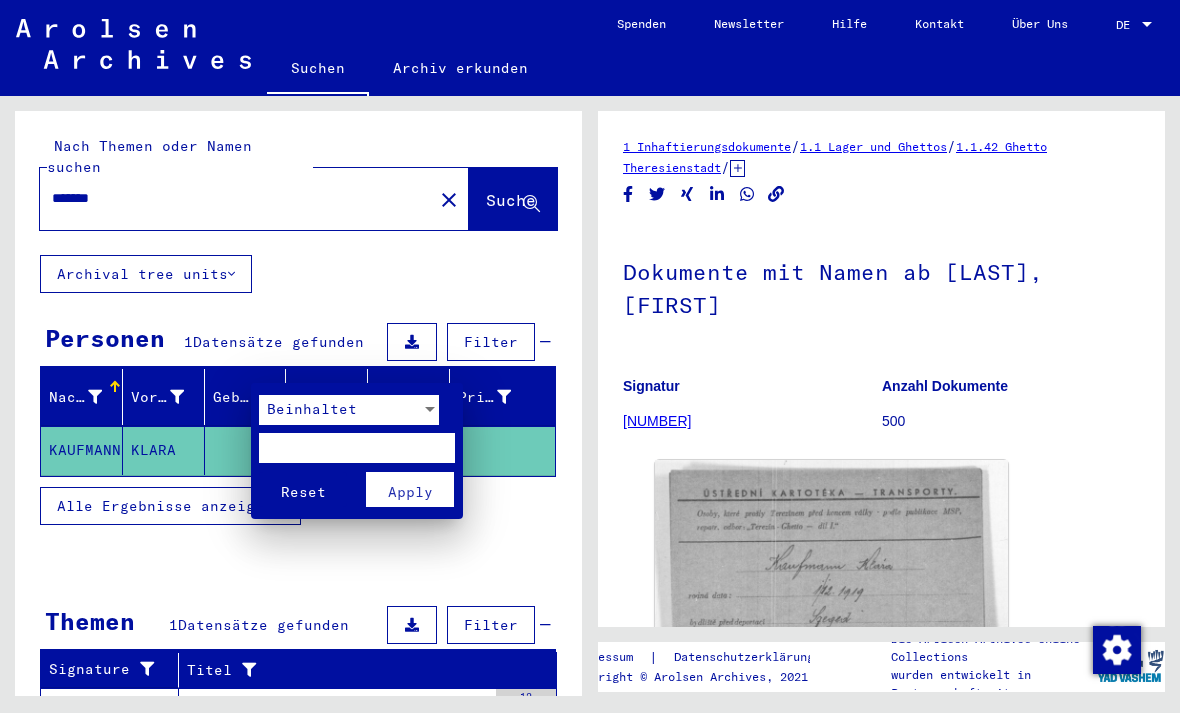click at bounding box center [590, 356] 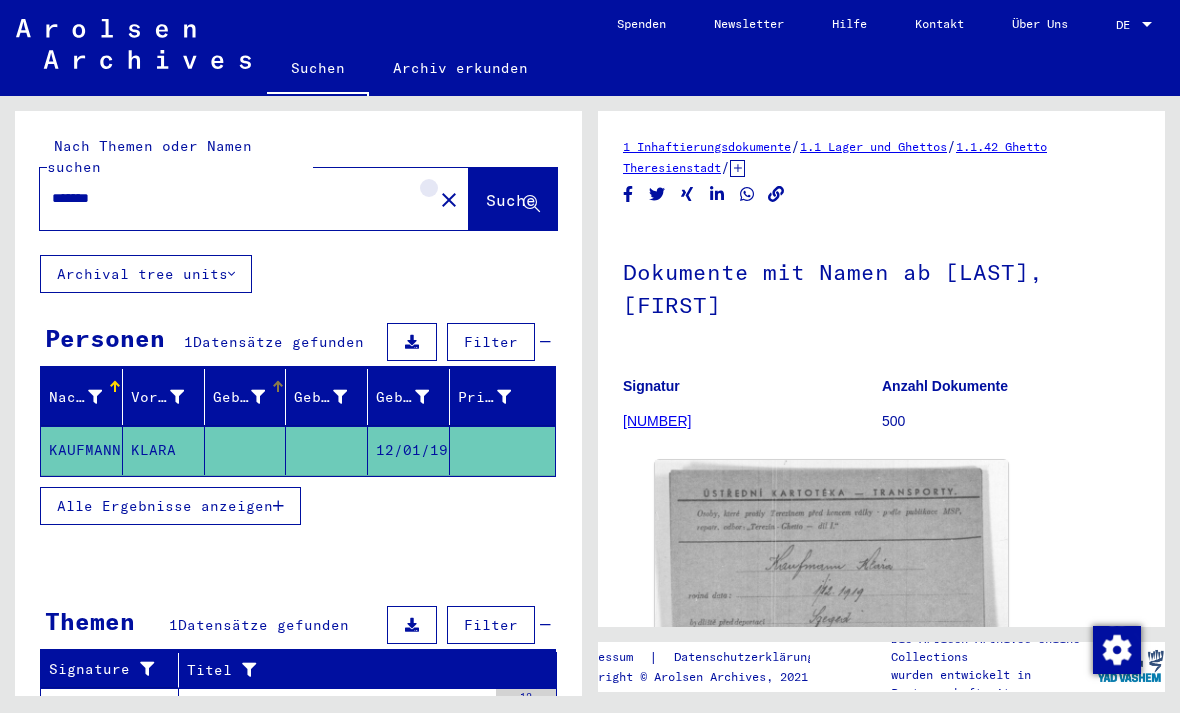 click on "close" 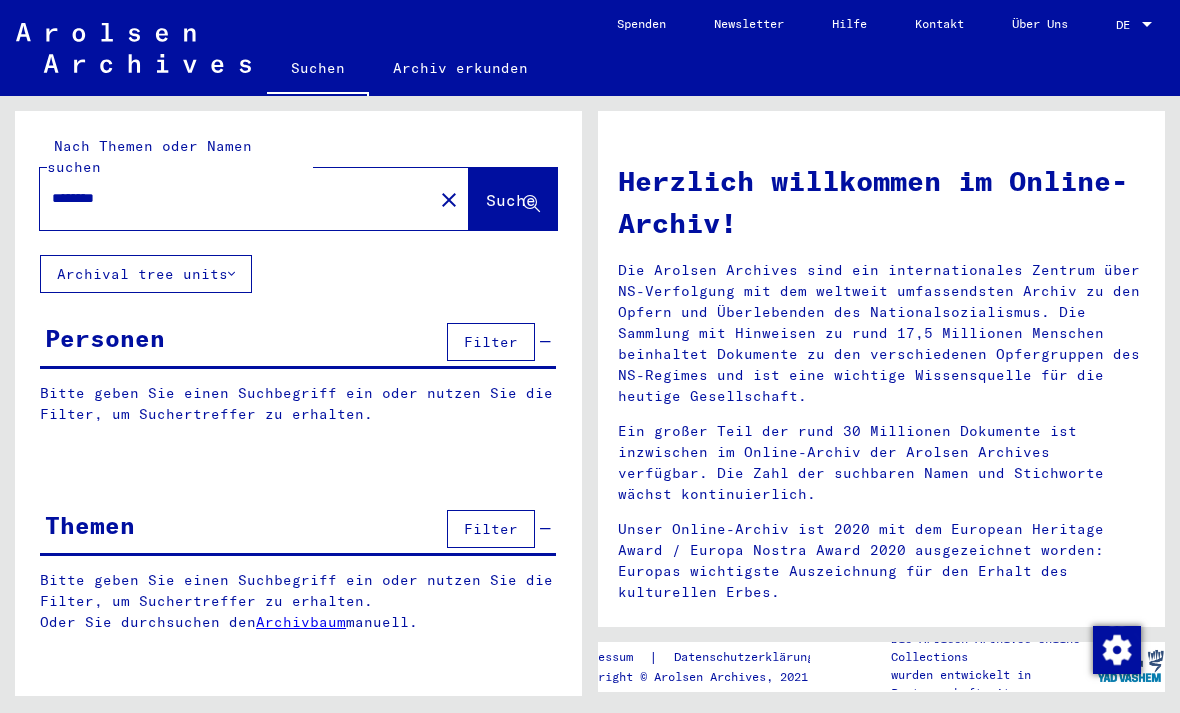 type on "********" 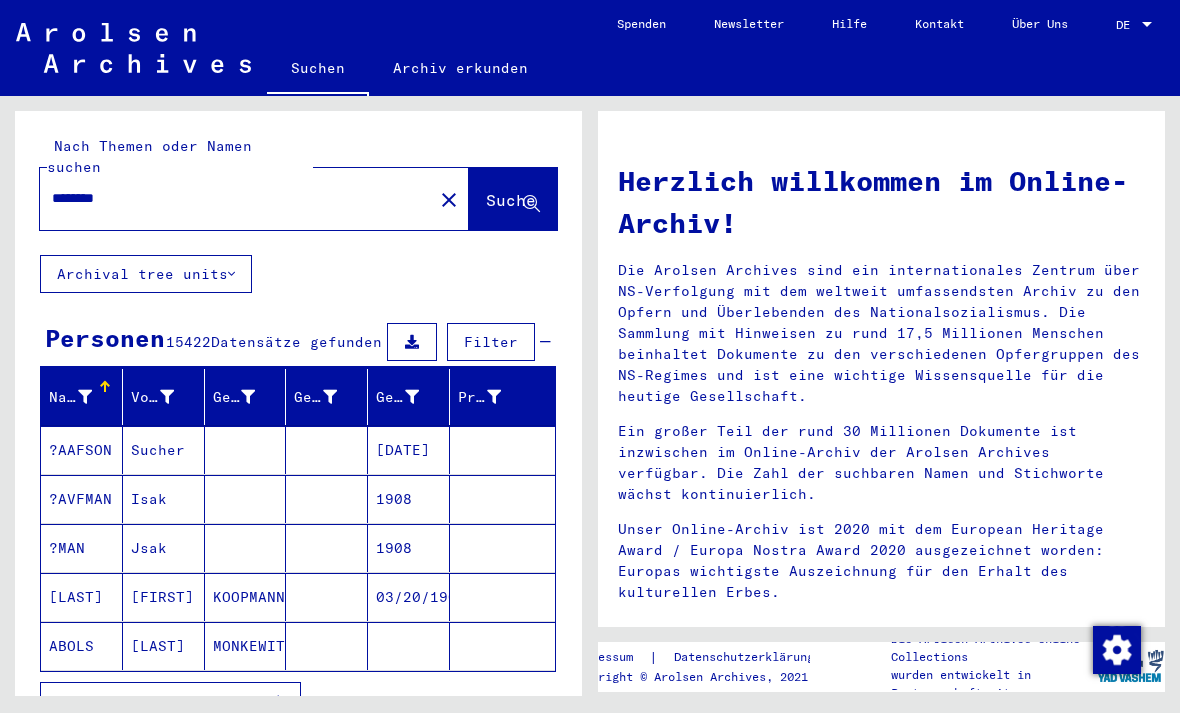 click at bounding box center [248, 397] 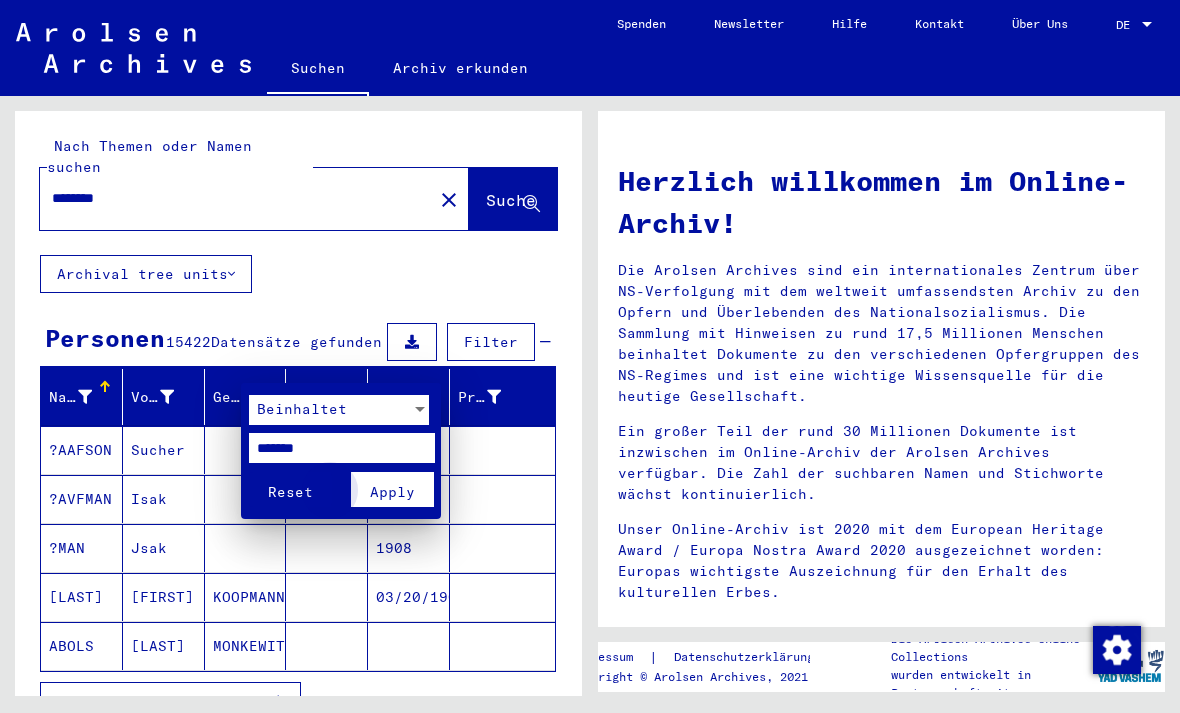 type on "*******" 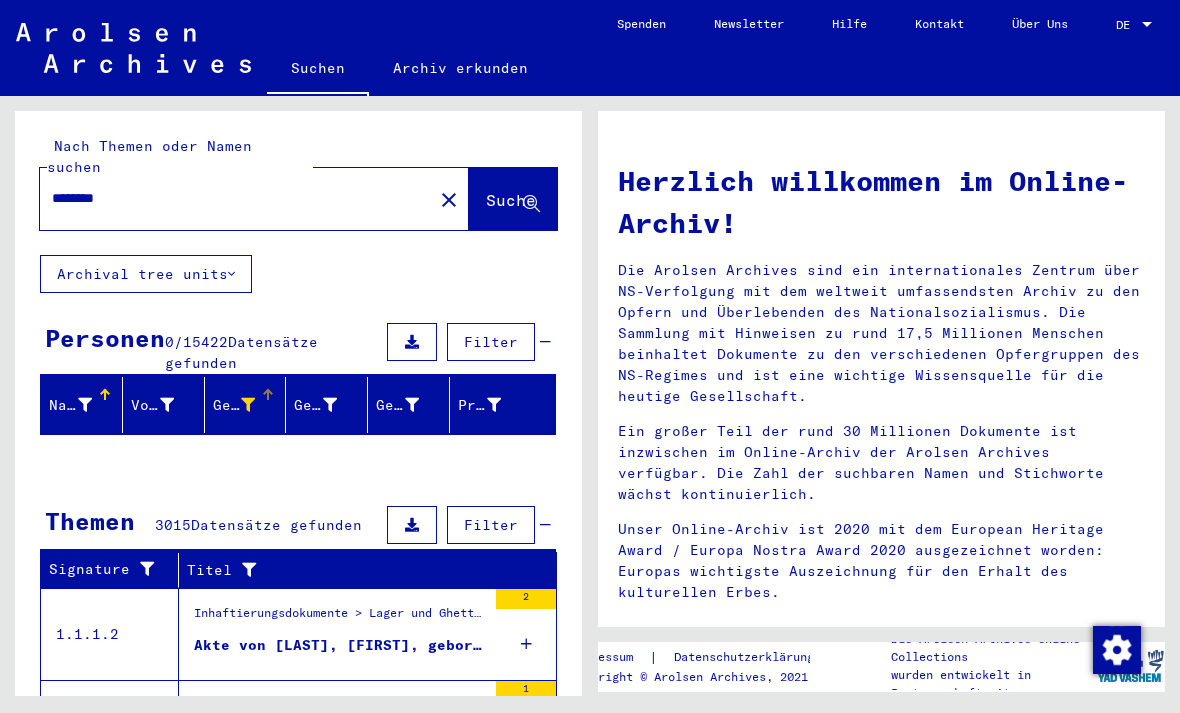click at bounding box center (167, 405) 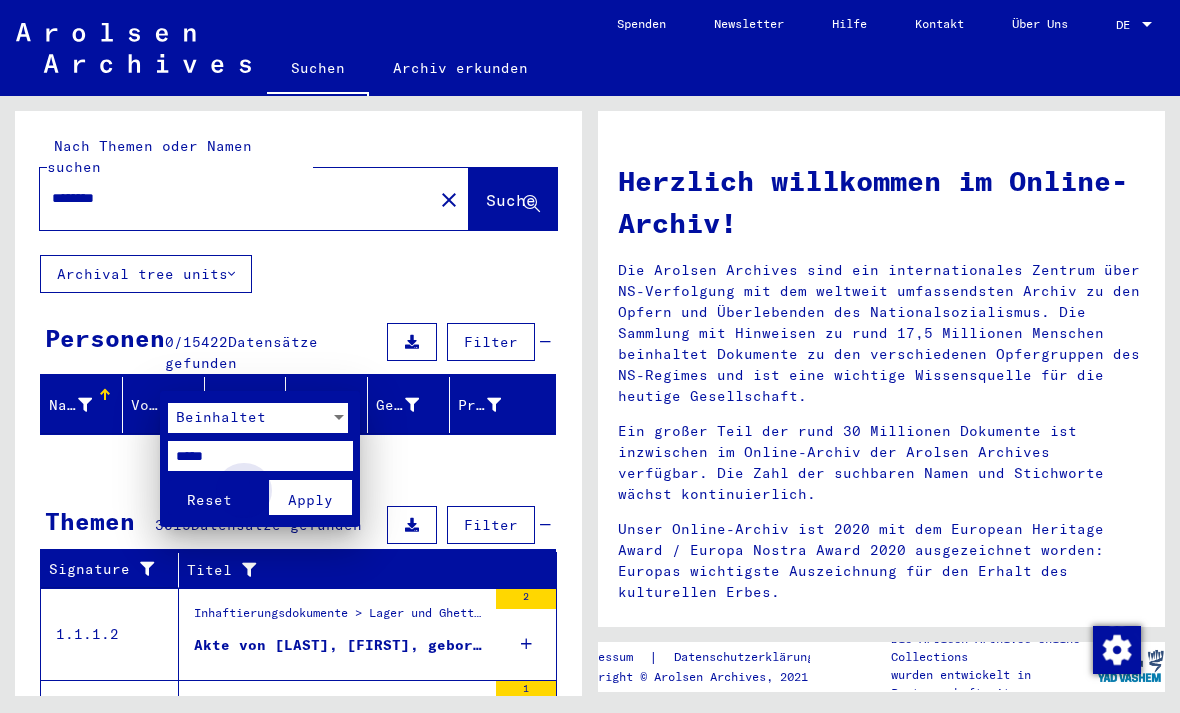 type on "*****" 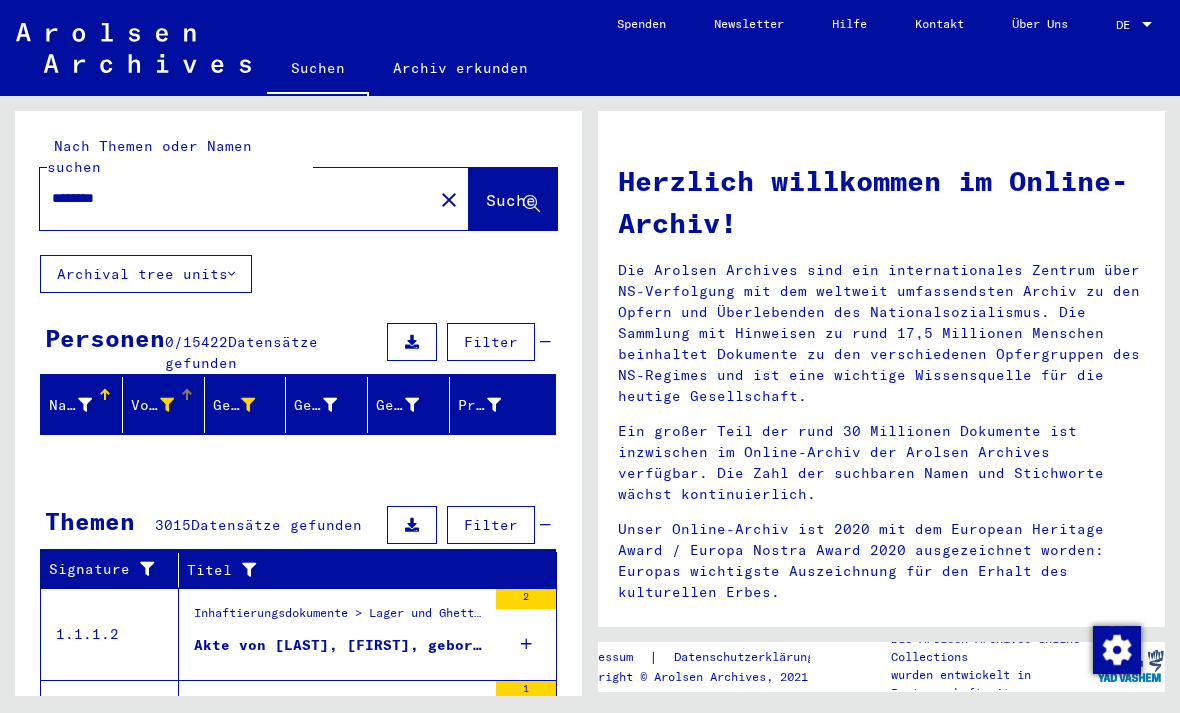 click on "Vorname" at bounding box center [152, 405] 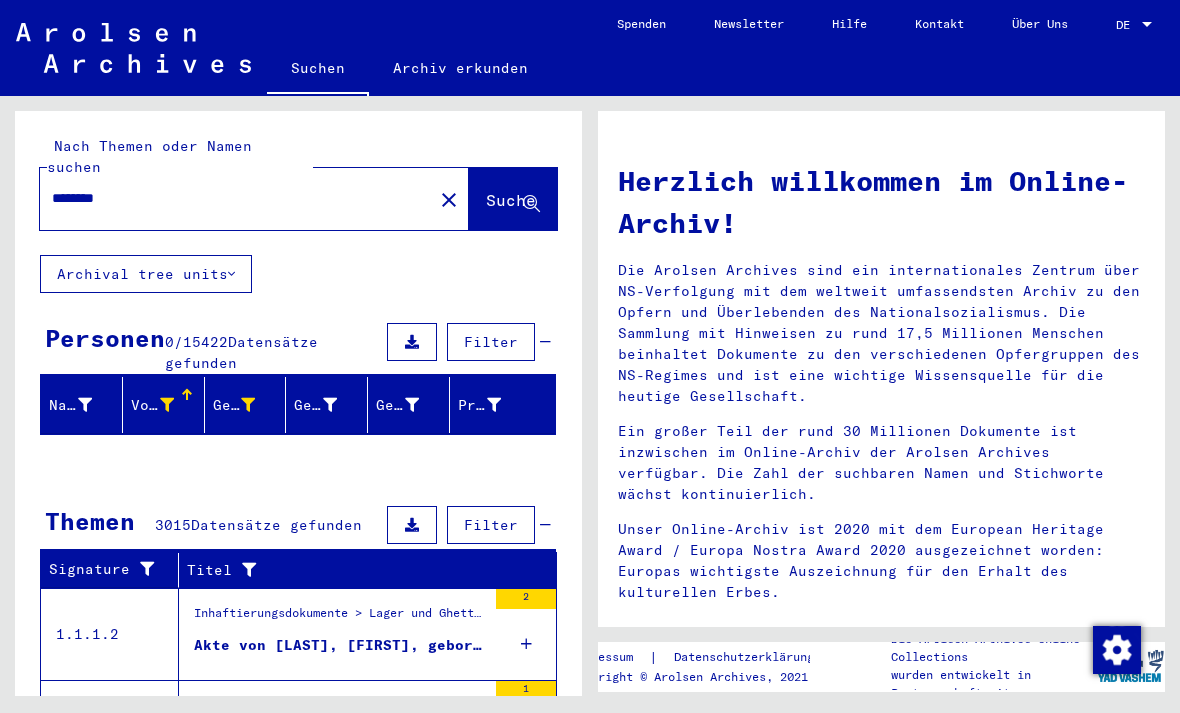 click on "Vorname" at bounding box center (152, 405) 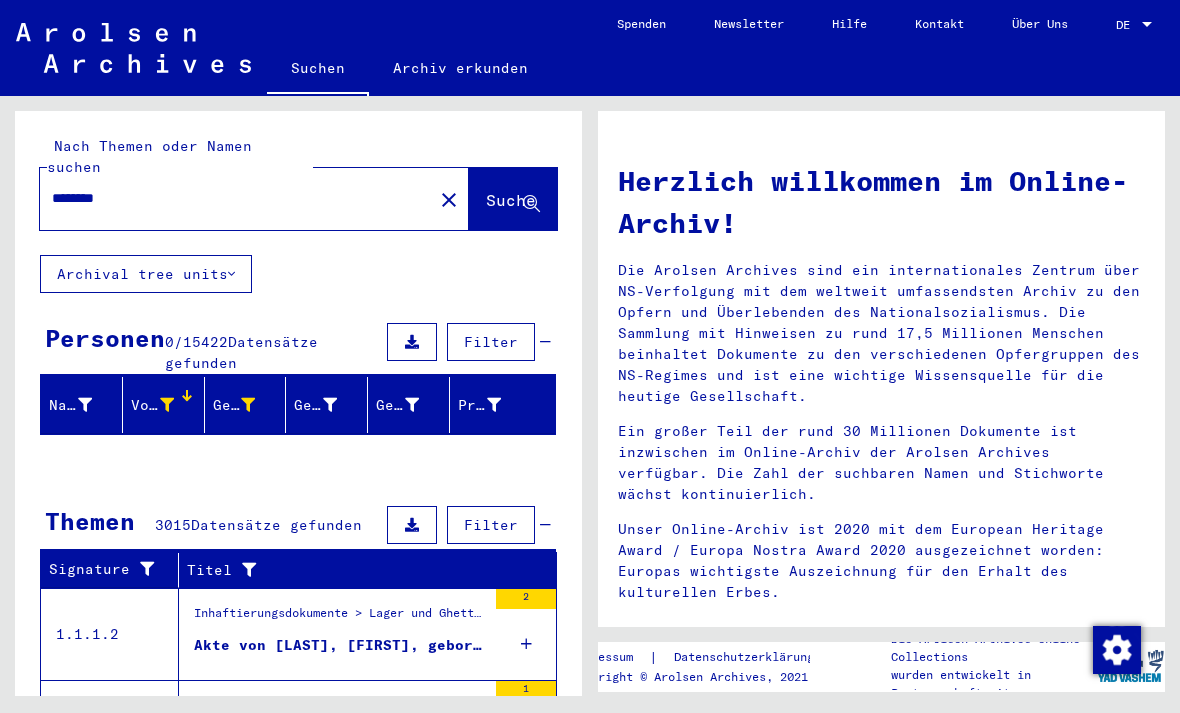 click at bounding box center [167, 405] 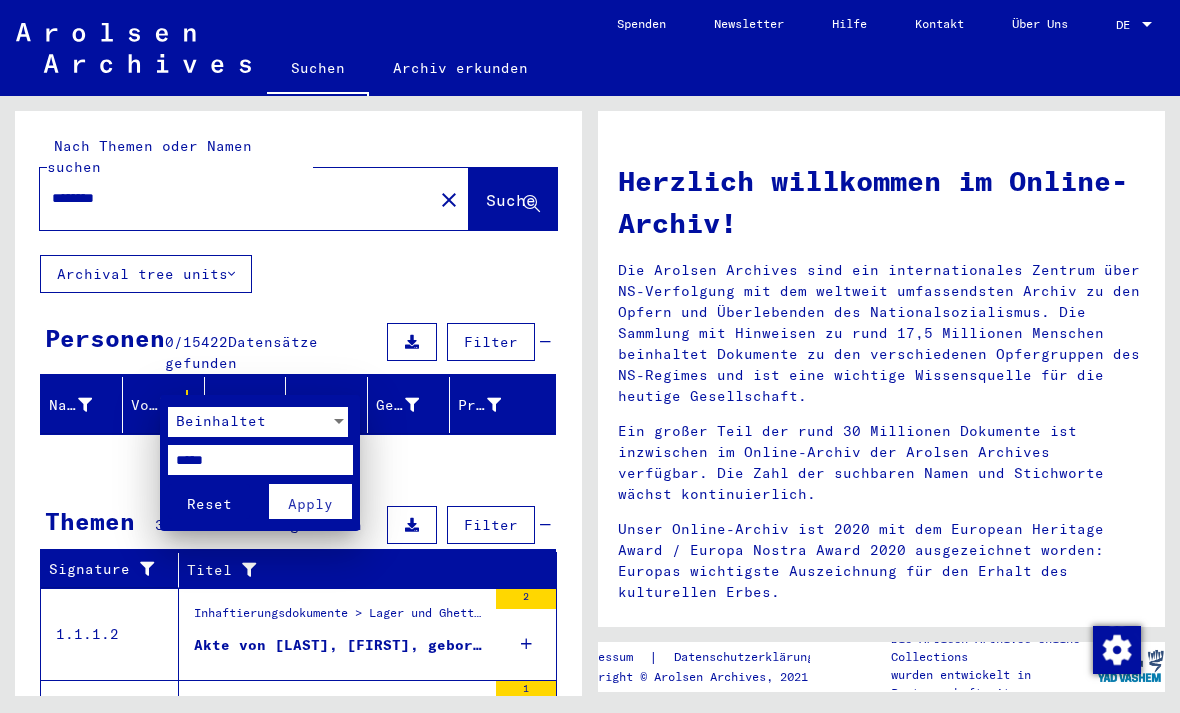 click at bounding box center (590, 356) 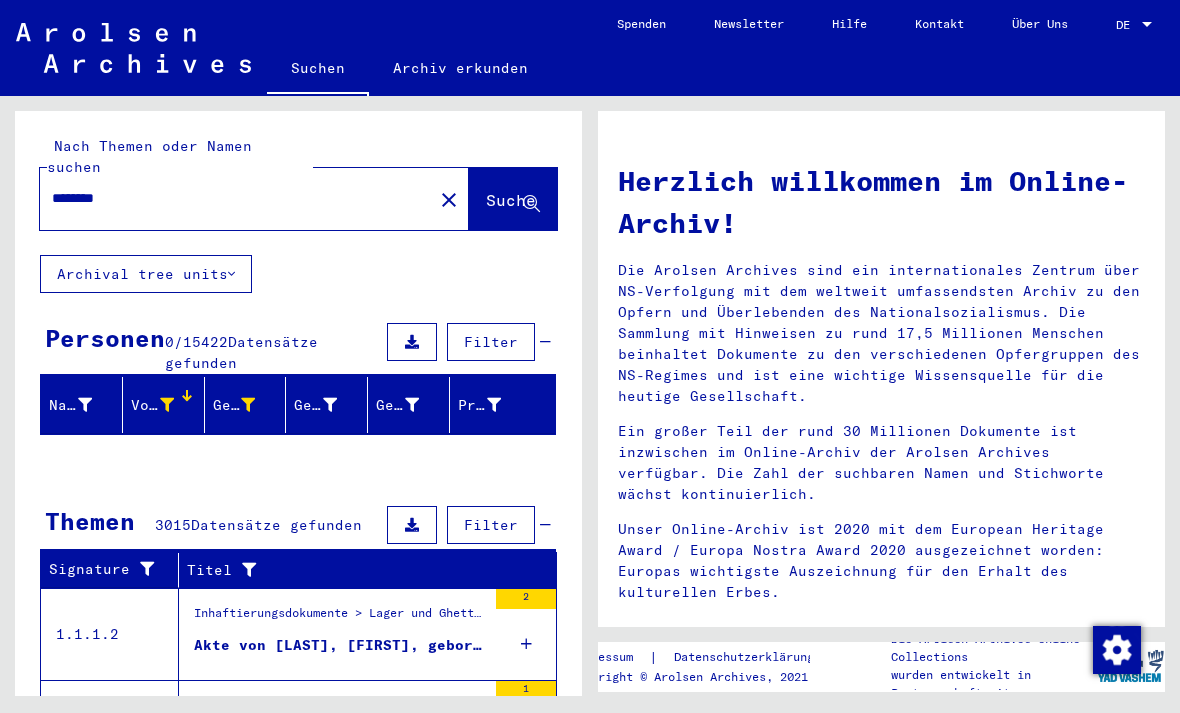 click on "close" 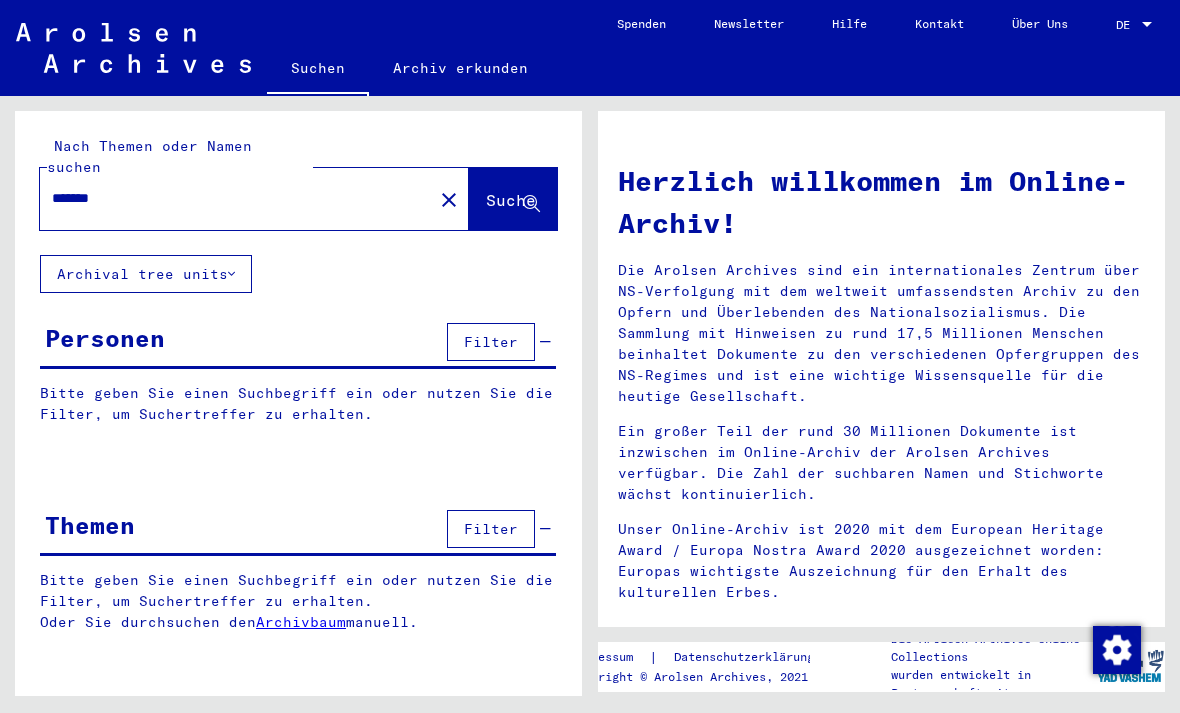 type on "*******" 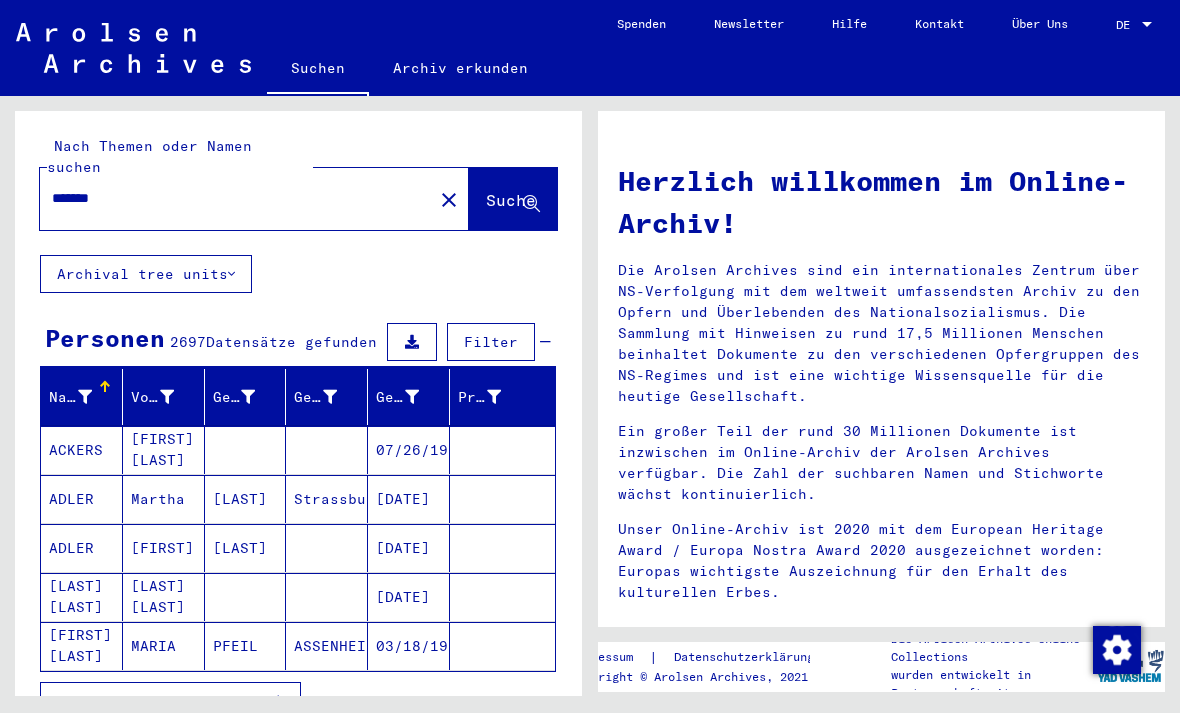 click at bounding box center (167, 397) 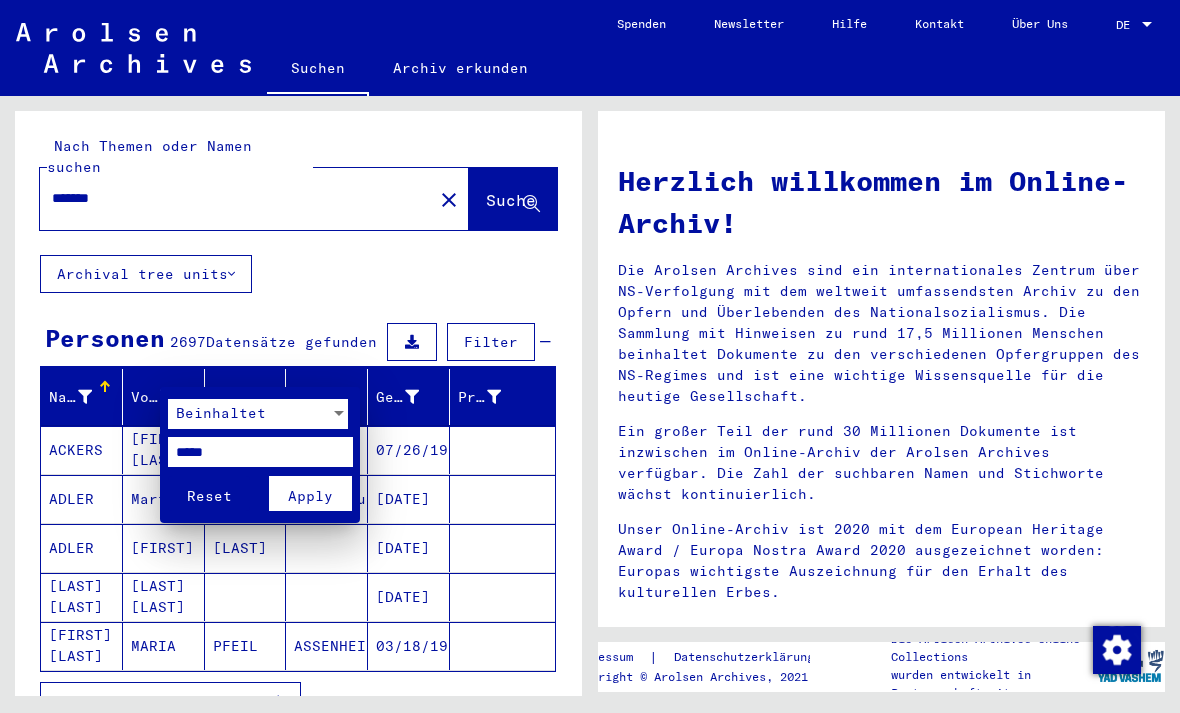 type on "*****" 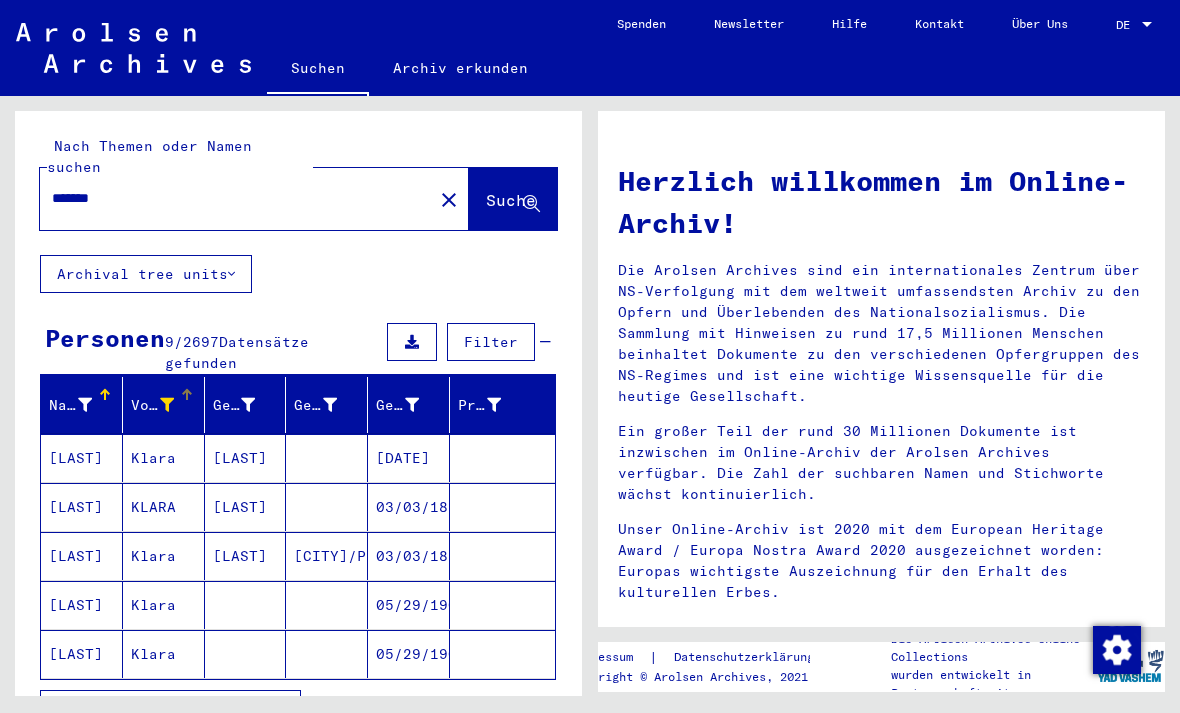 click on "[DATE]" at bounding box center [409, 507] 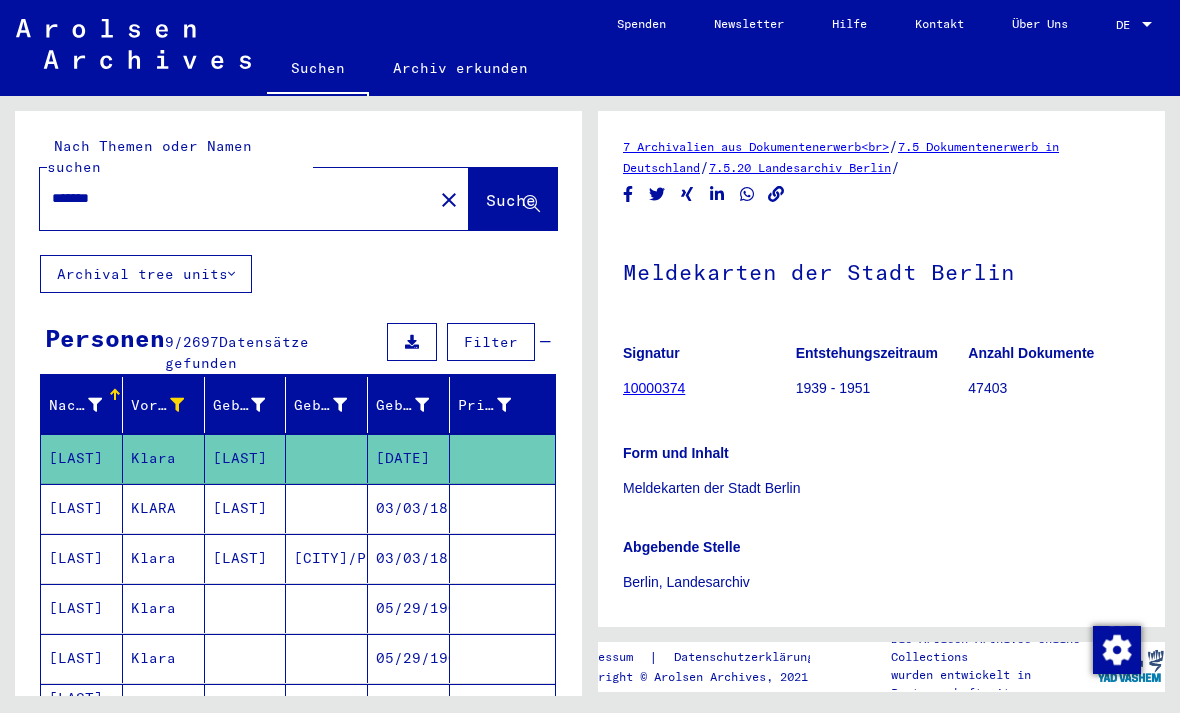 scroll, scrollTop: 0, scrollLeft: 0, axis: both 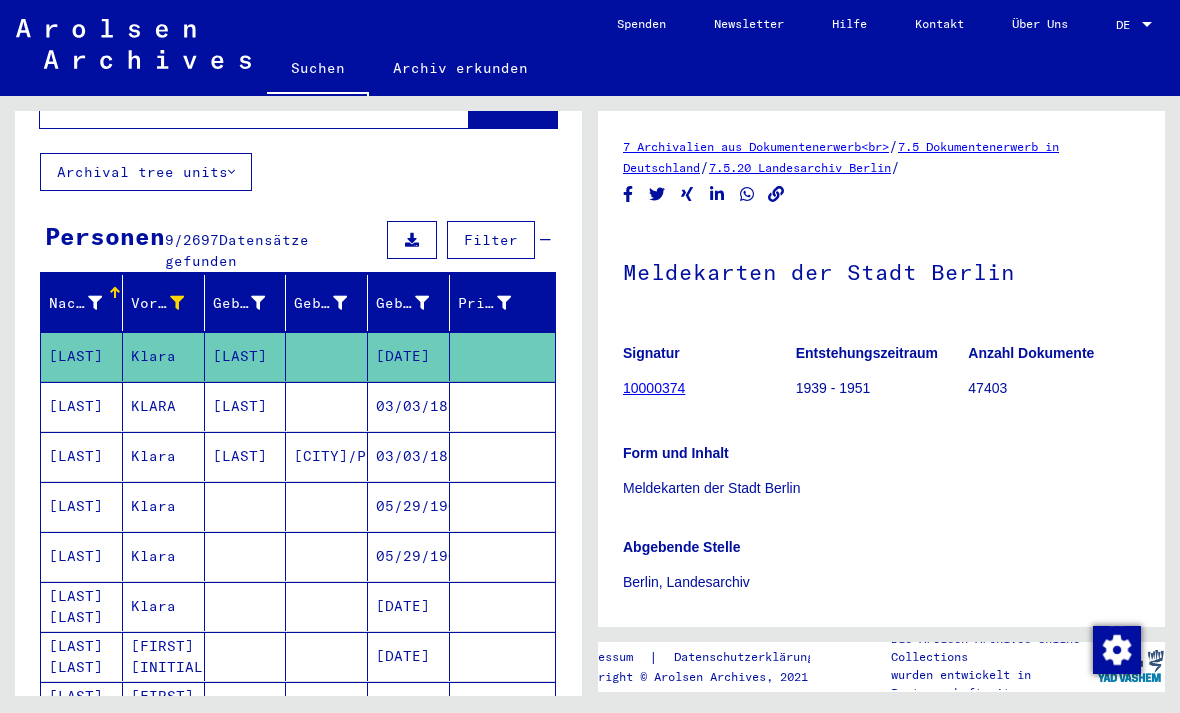 click on "Nach Themen oder Namen suchen ******* close  Suche   Archival tree units  Personen 9  /  2697  Datensätze gefunden  Filter   Nachname   Vorname   Geburtsname   Geburt   Geburtsdatum   Prisoner #   HESSING   Klara   METZGER      [DATE]      METZGER   KLARA   HOSENFELD      [DATE]      METZGER   Klara   HOSEFIFELD   Lezansk/Prov./Lemberg   [DATE]      METZGER   Klara         [DATE]      METZGER   Klara         [DATE]      METZGER SONNENBERG   Klara         [DATE]      METZGER SONNENBERG   Klara S         [DATE]      PARADOSSI METZGER   Klara Frida         [DATE]      SONNENBERG METZGER   Klara         [DATE]      1 – 9 of 9   of 1  Weniger anzeigen  Signature Nachname Vorname Geburtsname Geburt   Geburtsdatum Prisoner # Vater (Adoptivvater) Mutter (Adoptivmutter) Religion Nationalität Beruf Haftstätte Sterbedatum Letzter Wohnort Letzter Wohnort (Land) Haftstätte Letzter Wohnort (Provinz) Letzter Wohnort (Ort) Letzter Wohnort (Stadtteil) HESSING Klara METZGER 2" 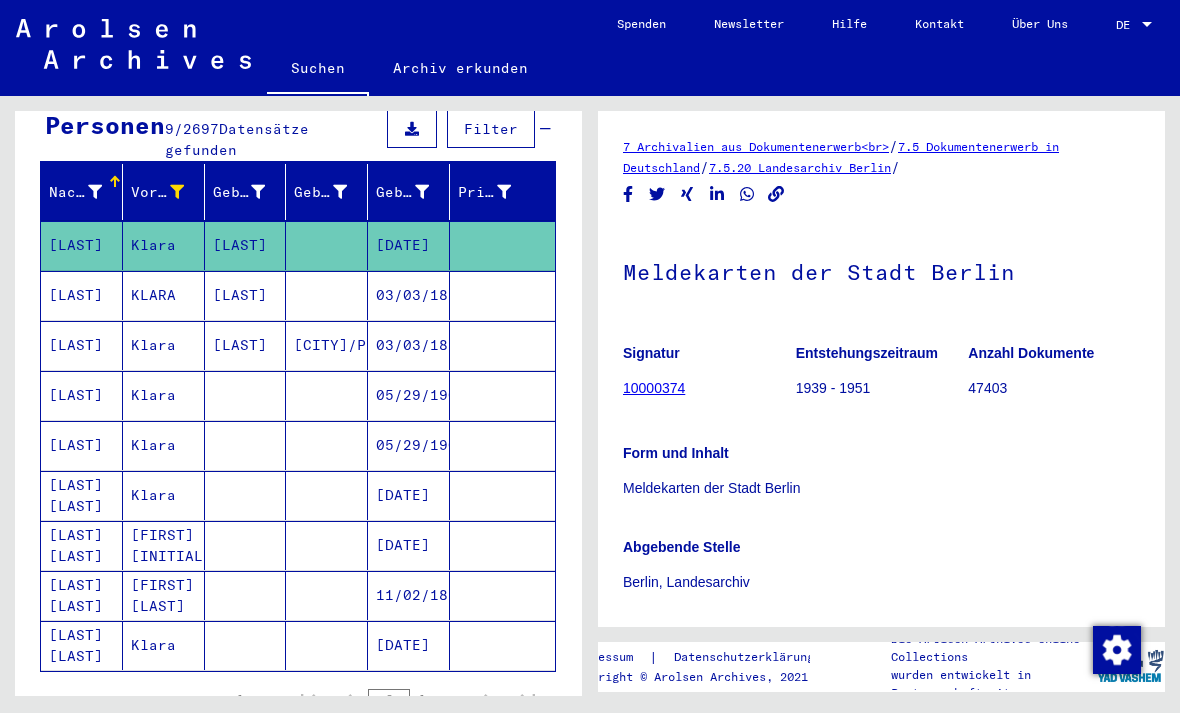 scroll, scrollTop: 211, scrollLeft: 0, axis: vertical 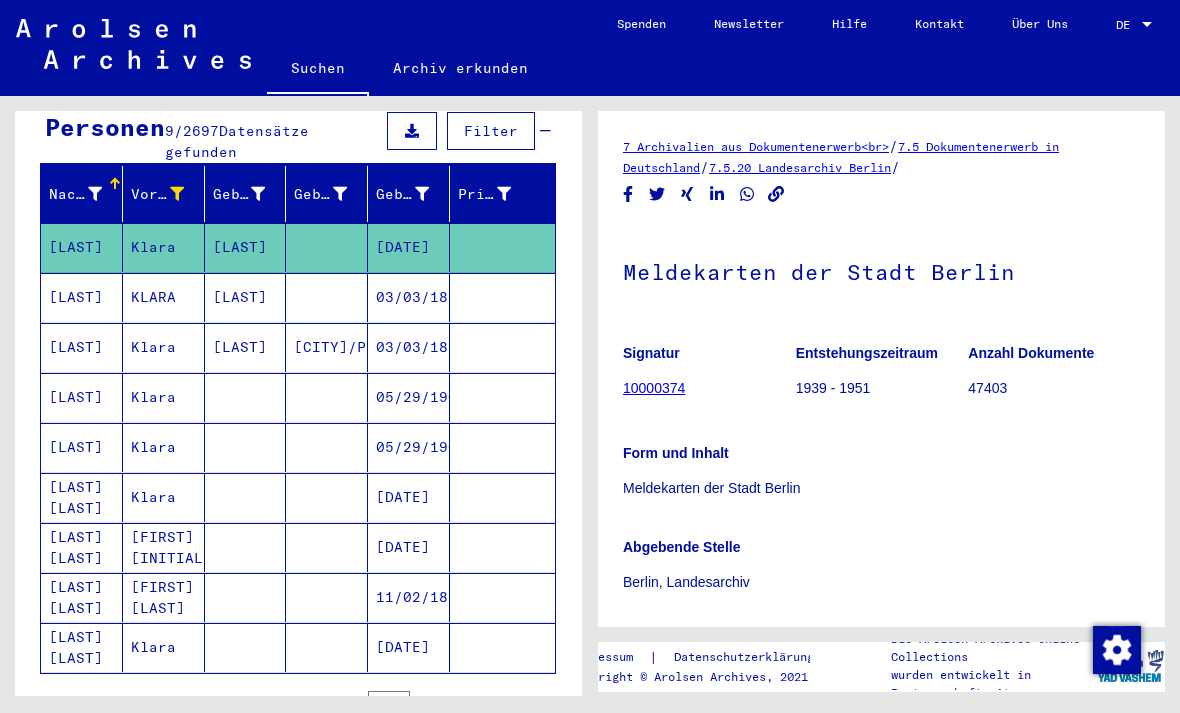 click on "03/03/1896" at bounding box center [409, 397] 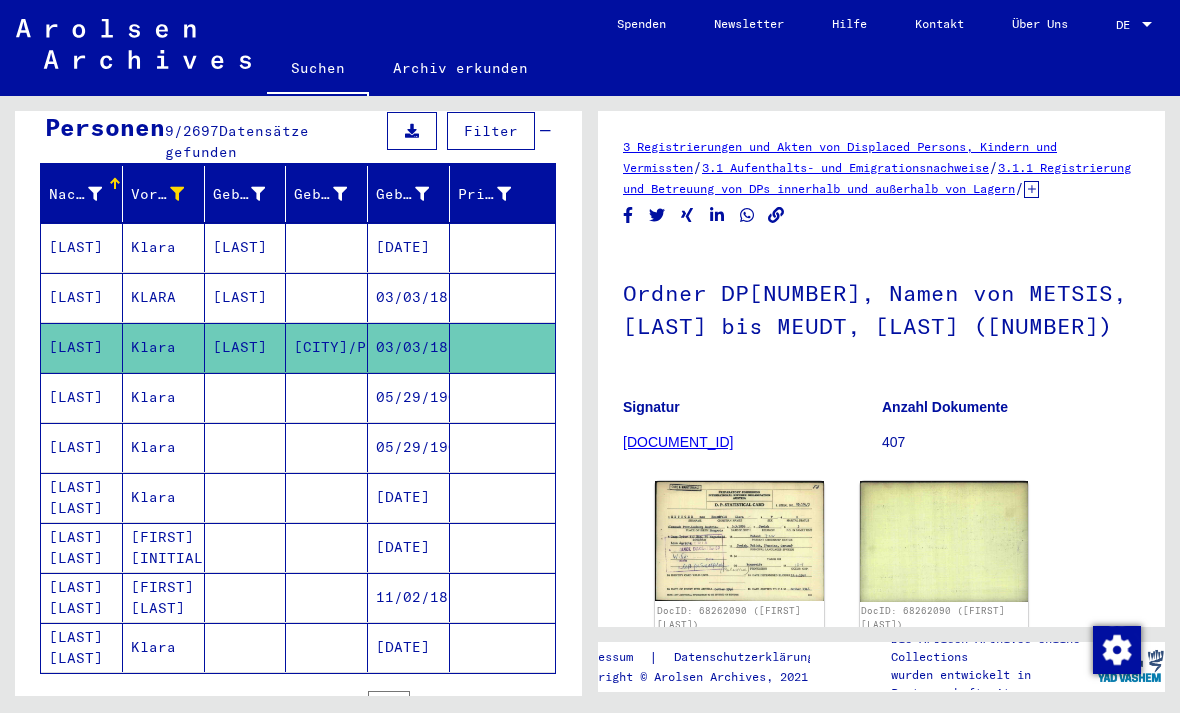 scroll, scrollTop: 0, scrollLeft: 0, axis: both 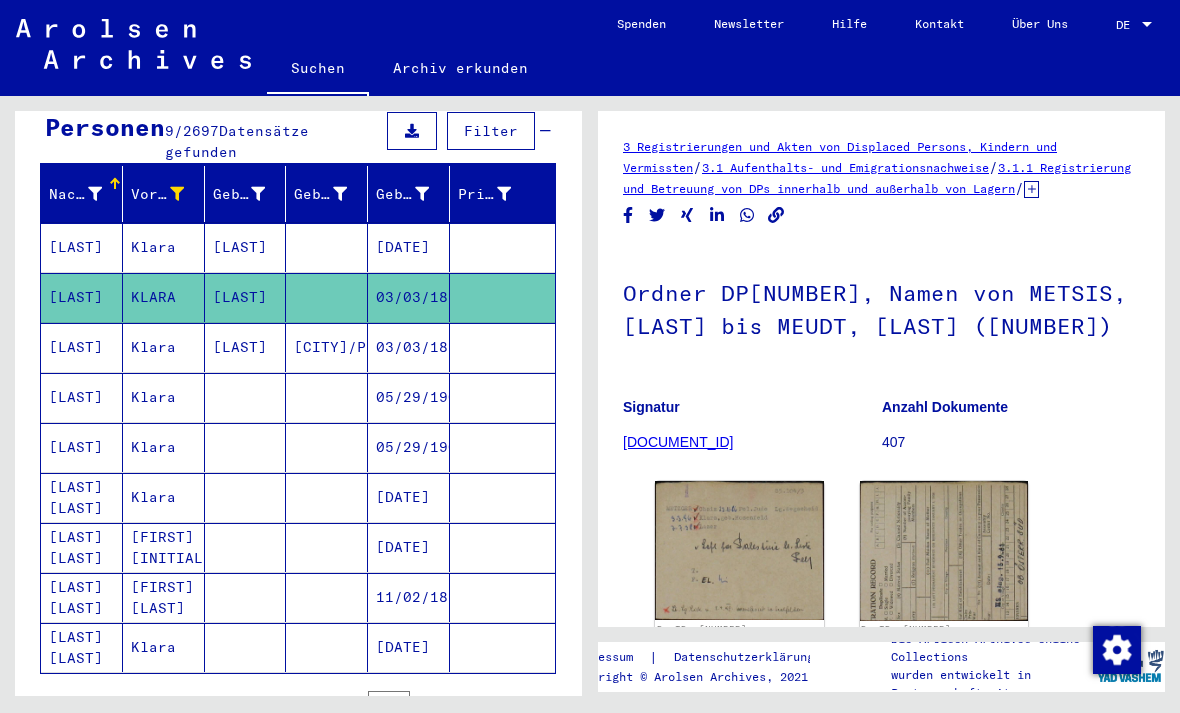 click at bounding box center [502, 647] 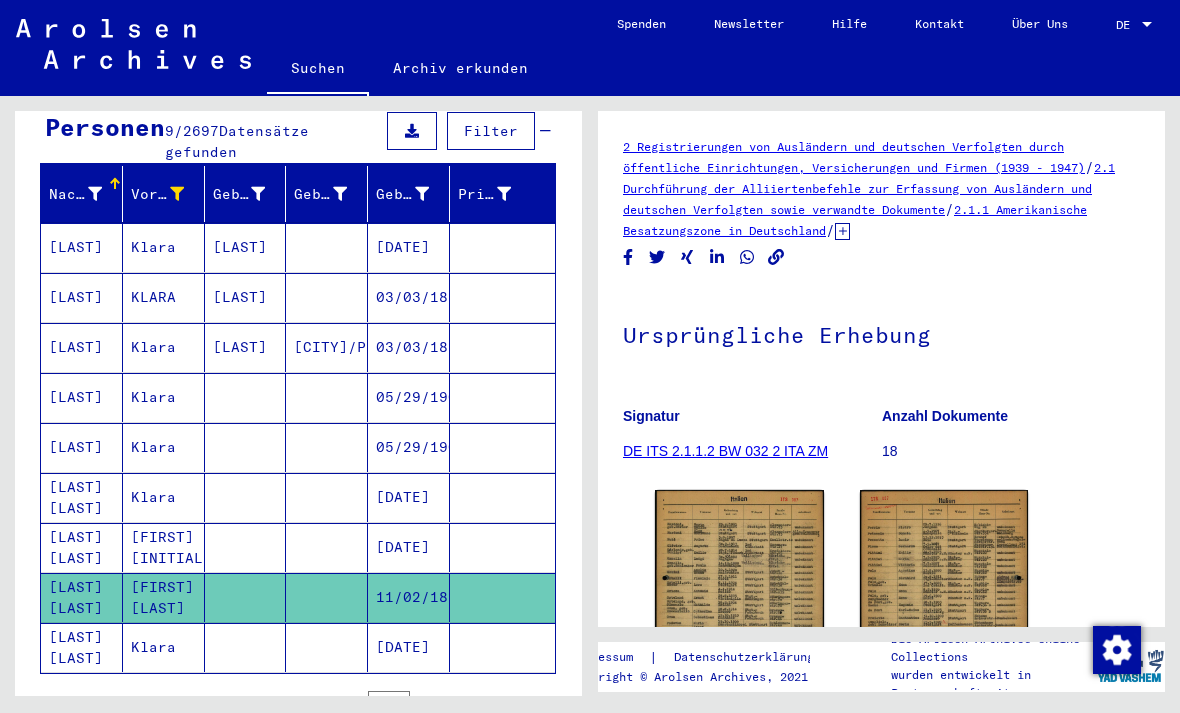 scroll, scrollTop: 0, scrollLeft: 0, axis: both 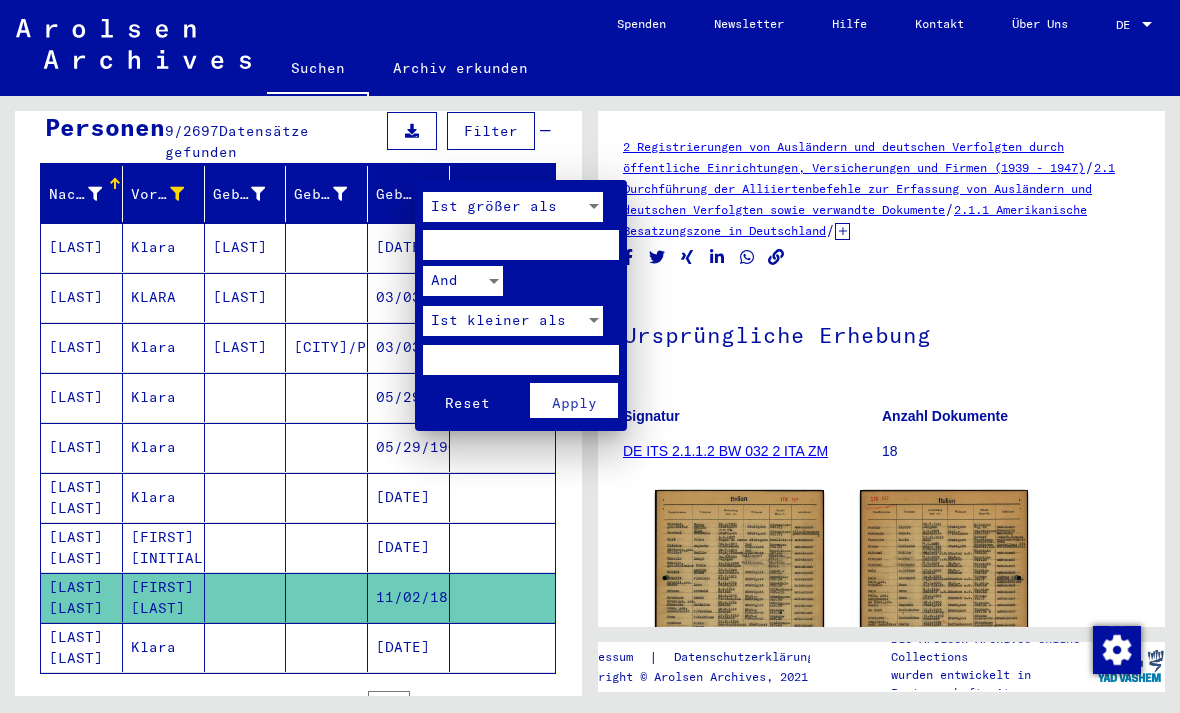 click on "Ist größer als" at bounding box center (494, 206) 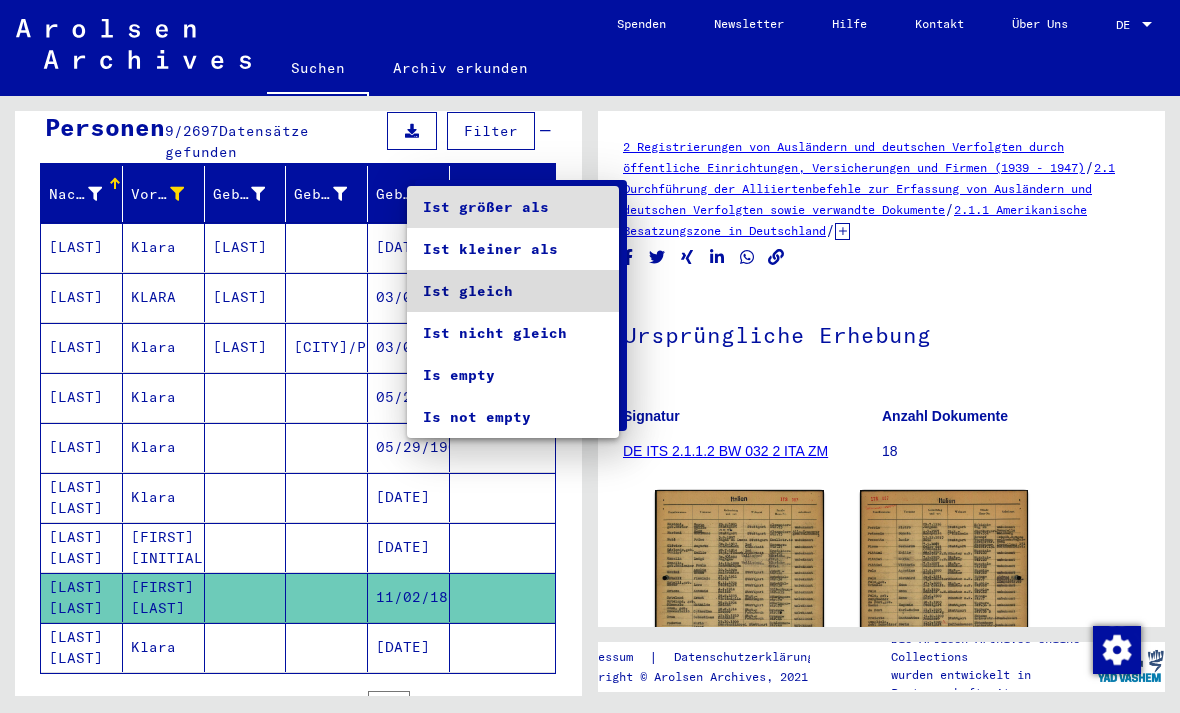 click on "Ist gleich" at bounding box center (513, 291) 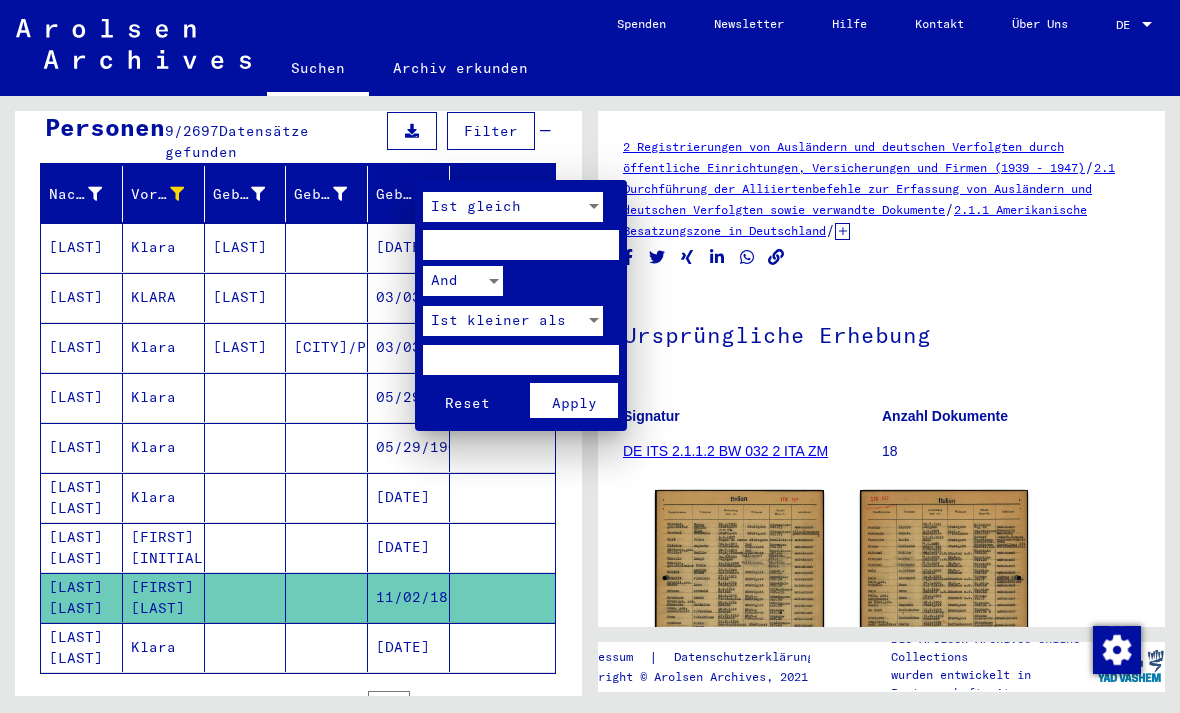 scroll, scrollTop: 0, scrollLeft: 0, axis: both 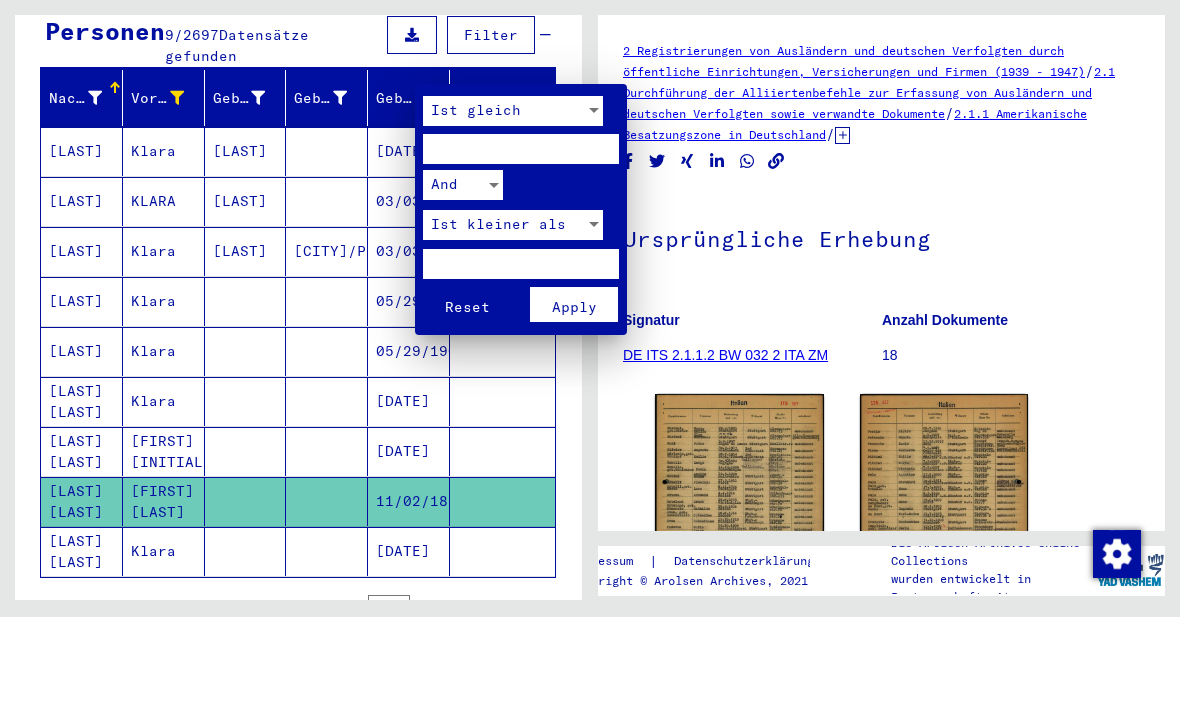 type on "**" 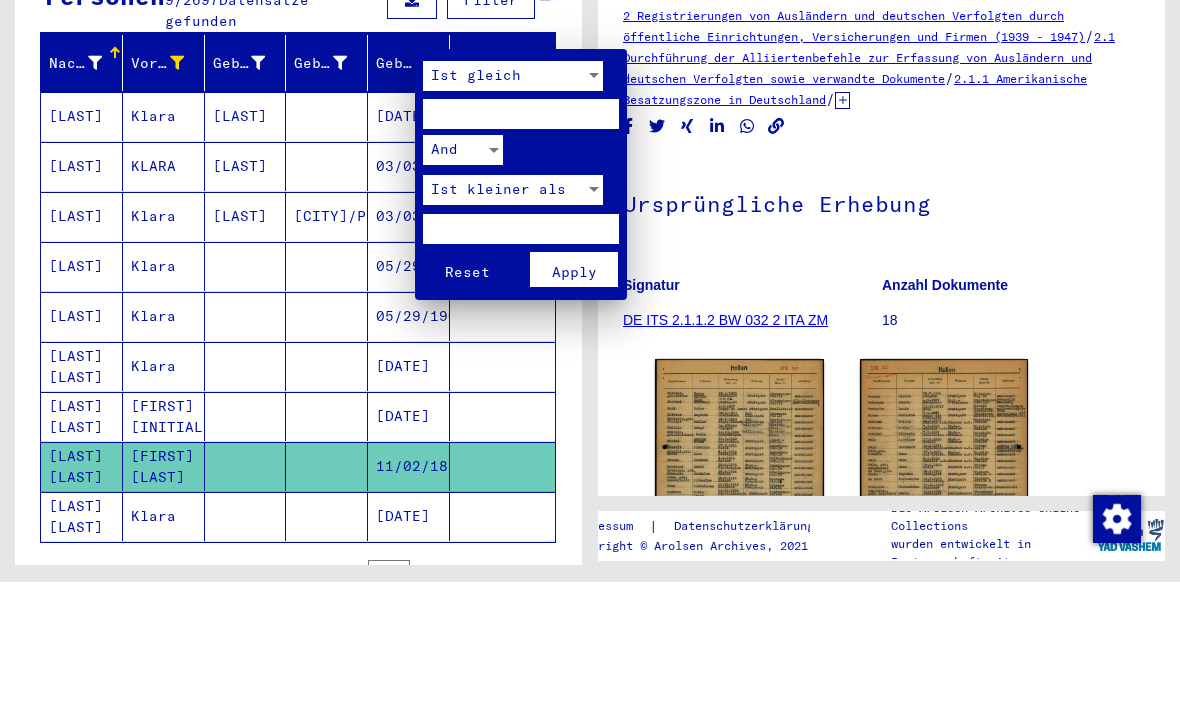type on "****" 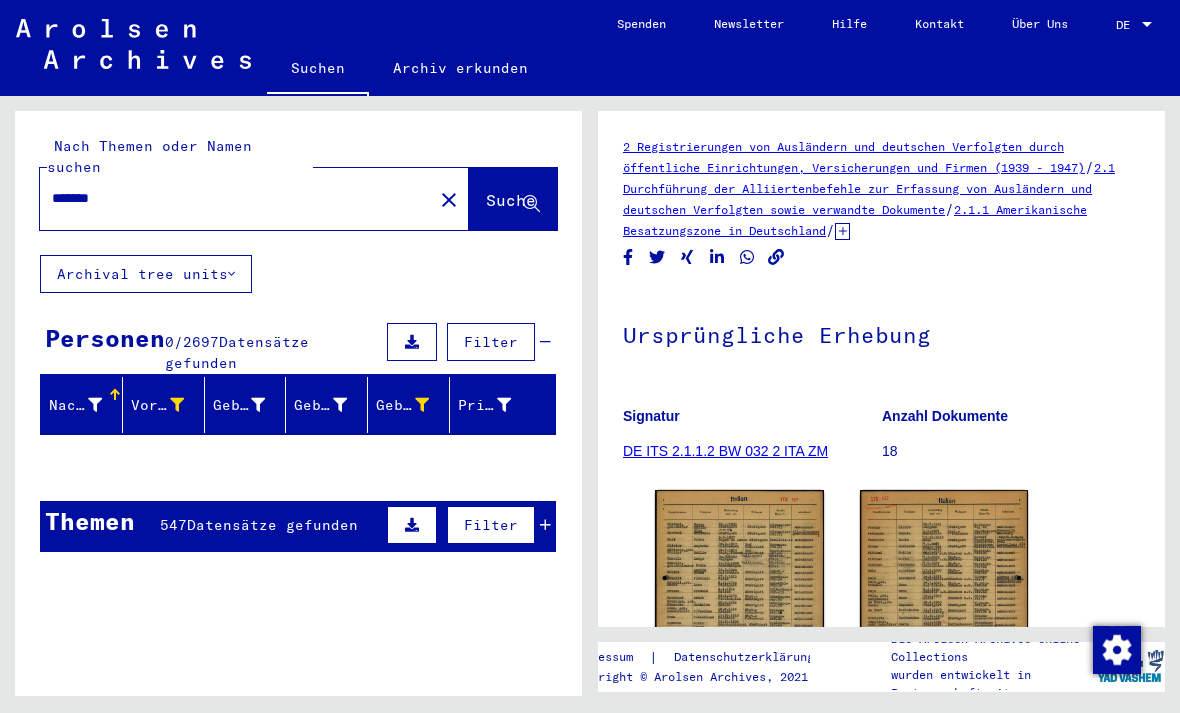 scroll, scrollTop: 0, scrollLeft: 0, axis: both 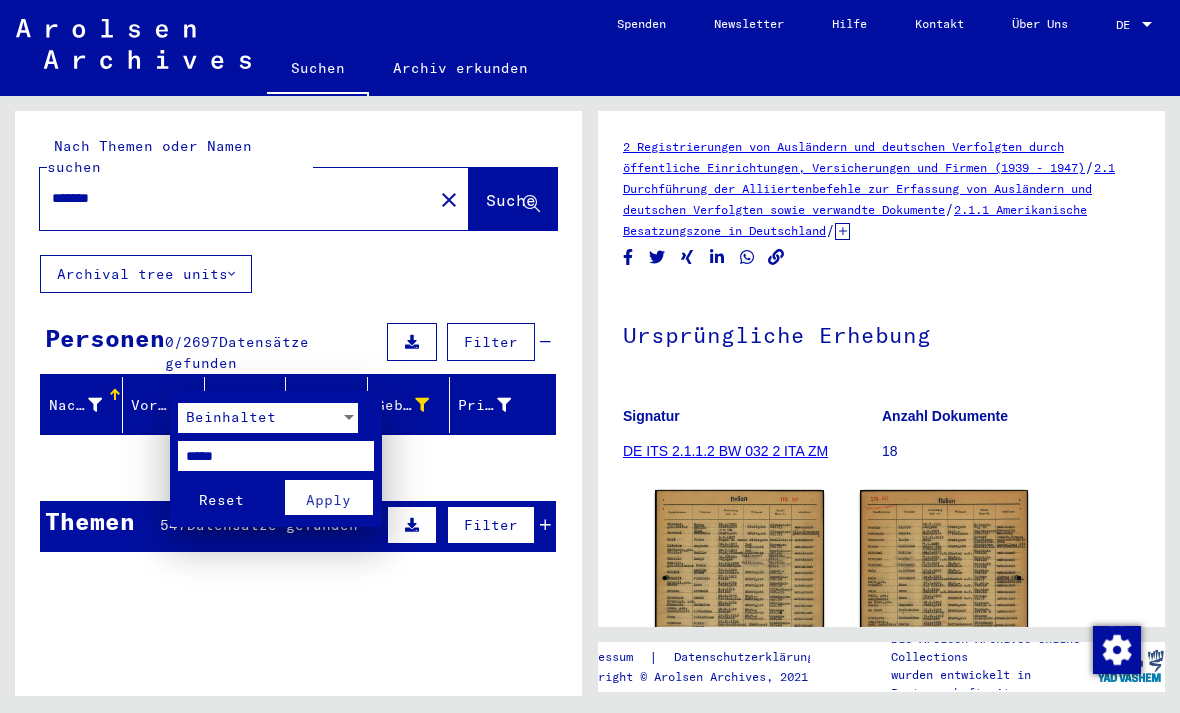 click at bounding box center [590, 356] 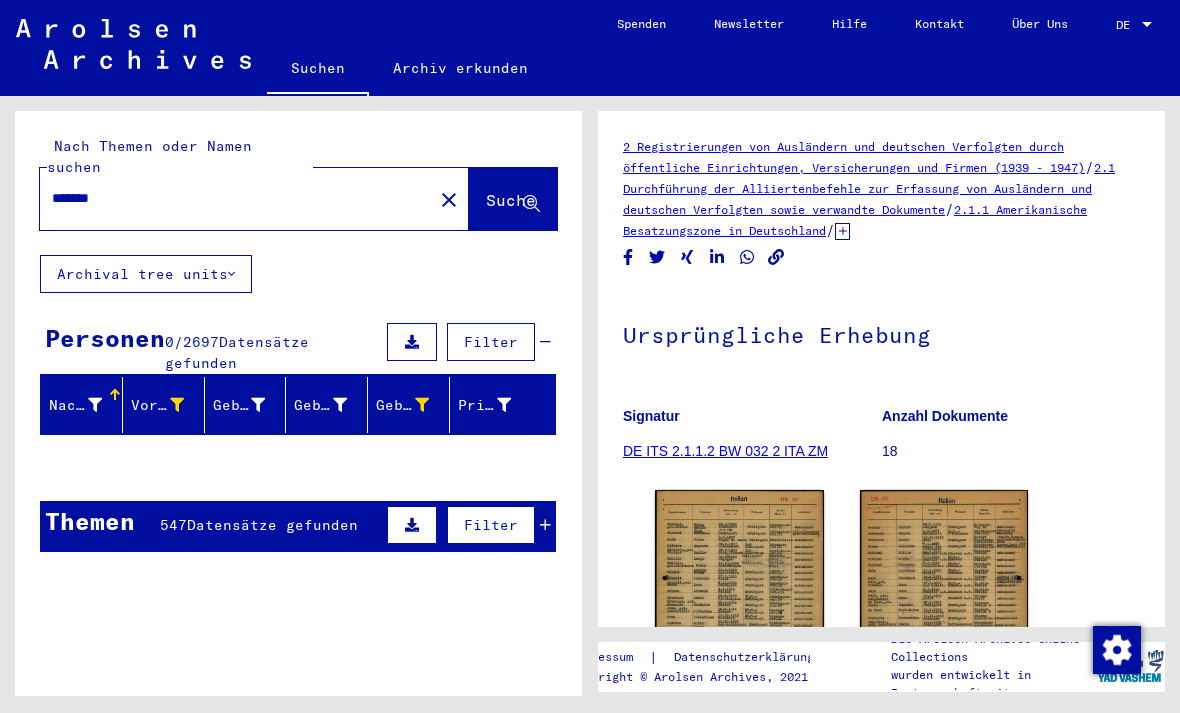 click on "close" 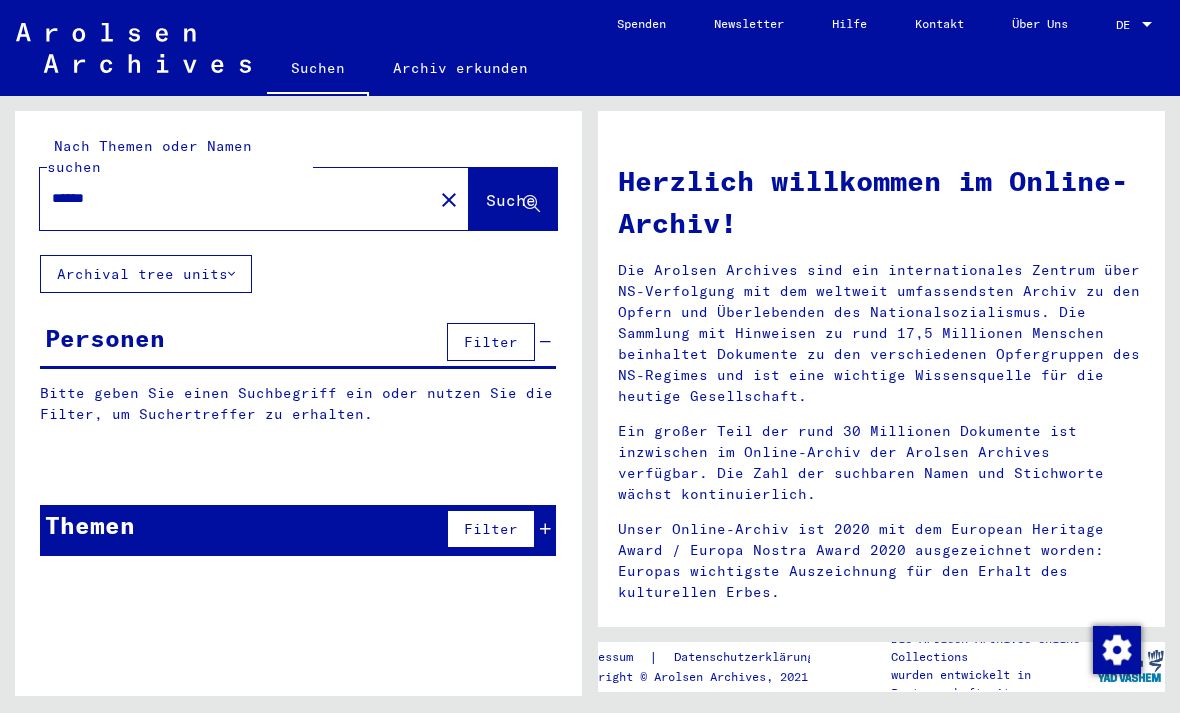 type on "******" 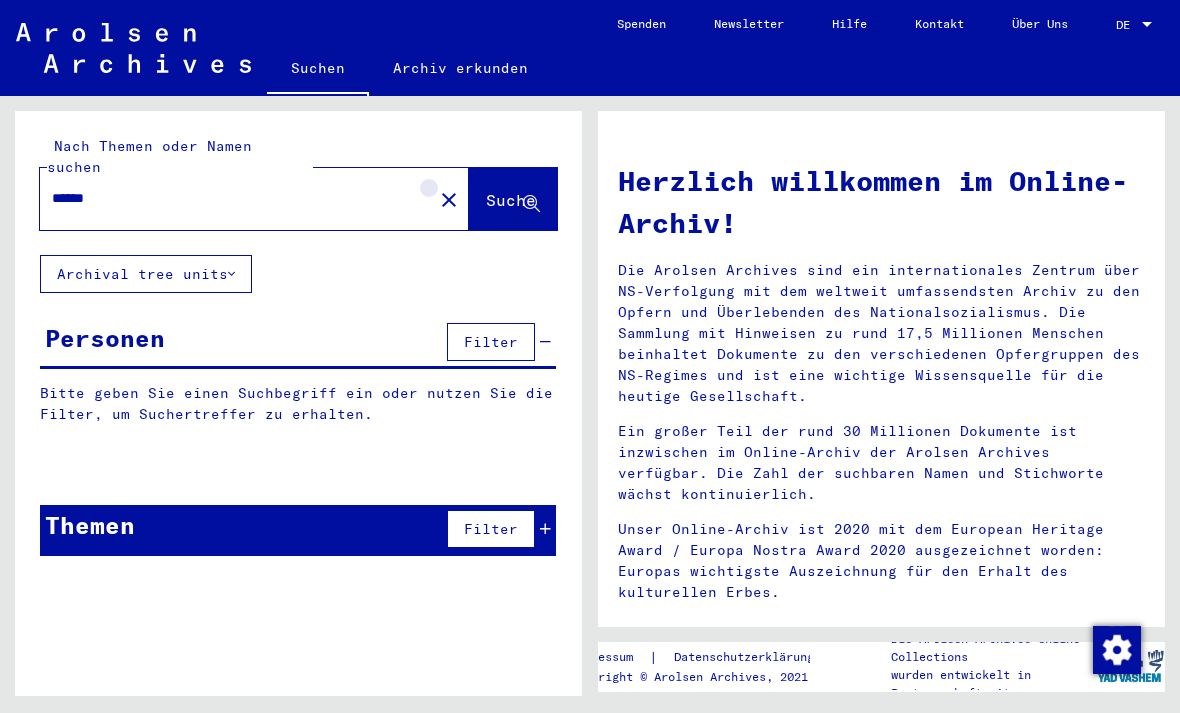 type on "******" 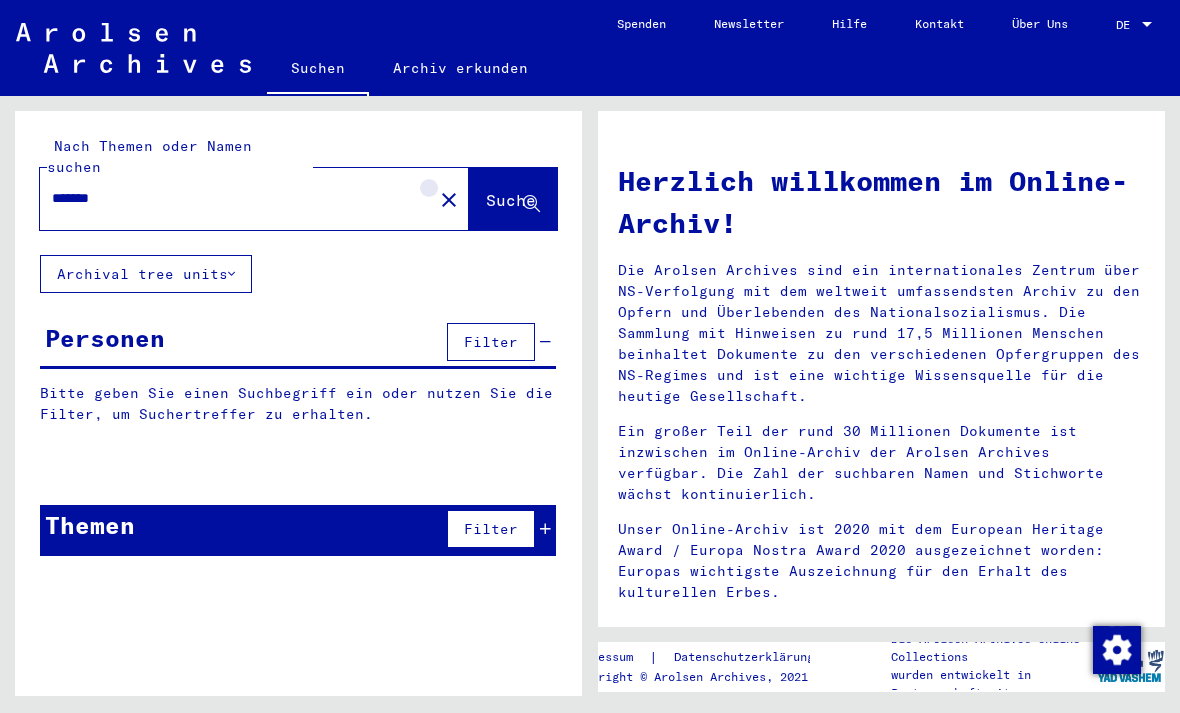 type on "*******" 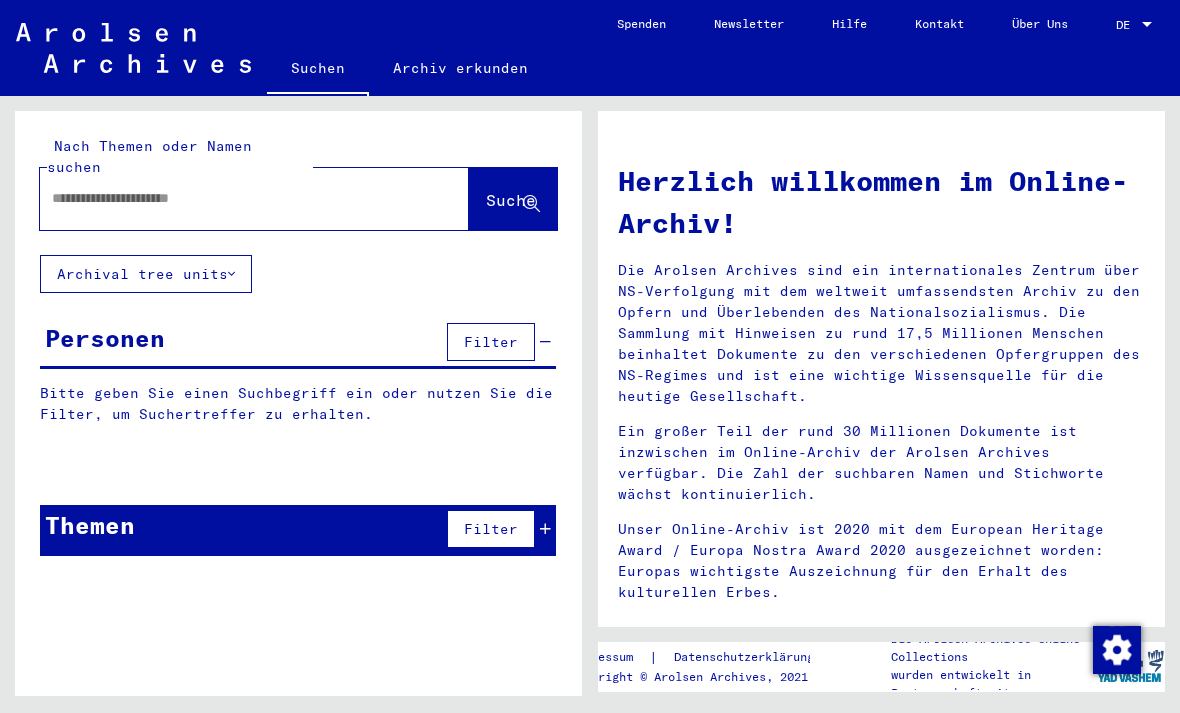 click at bounding box center [230, 198] 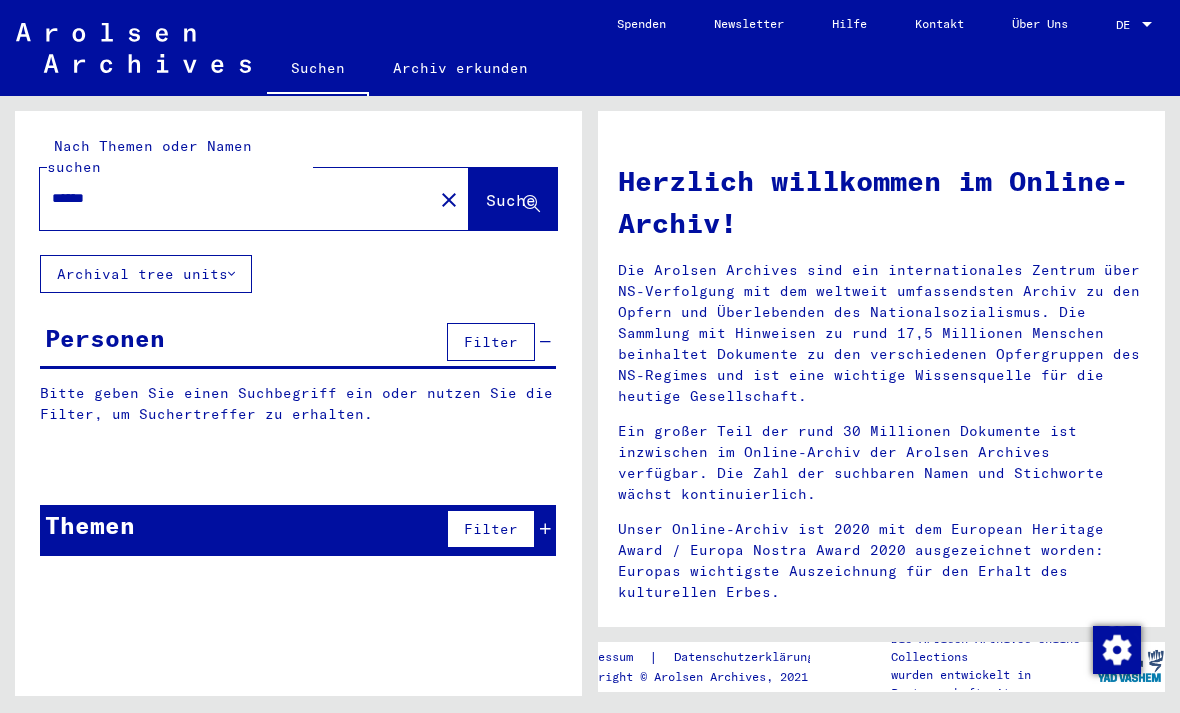 click on "******" 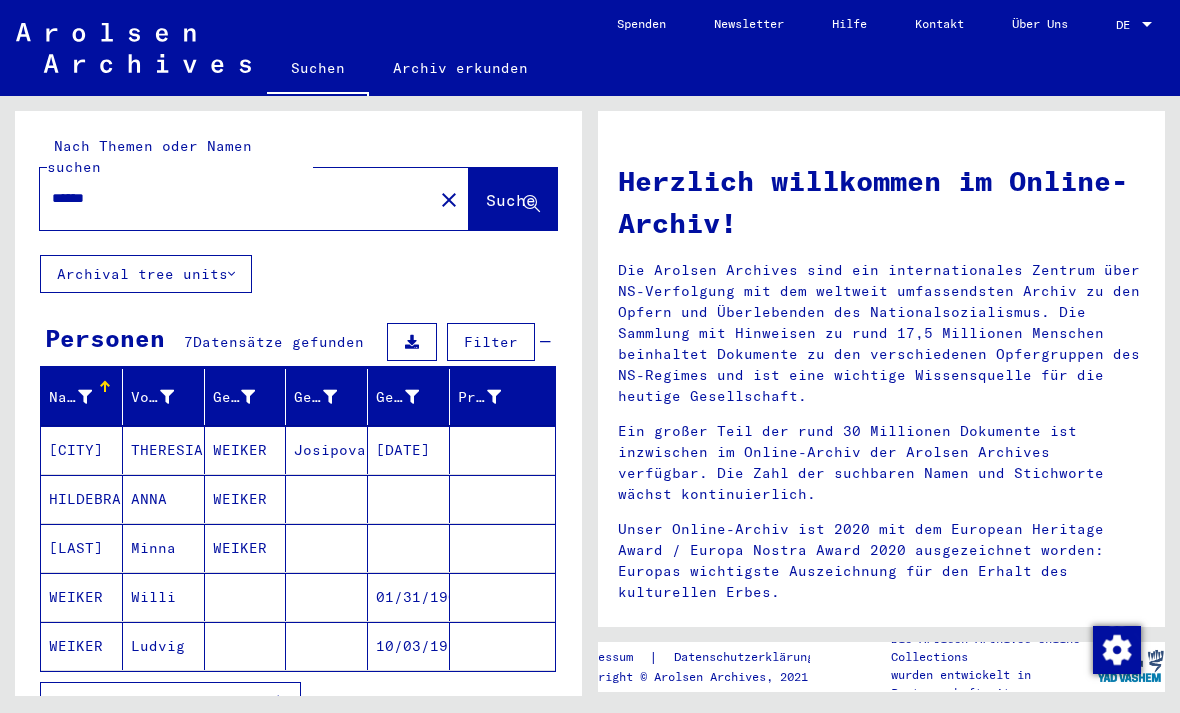 click at bounding box center (167, 397) 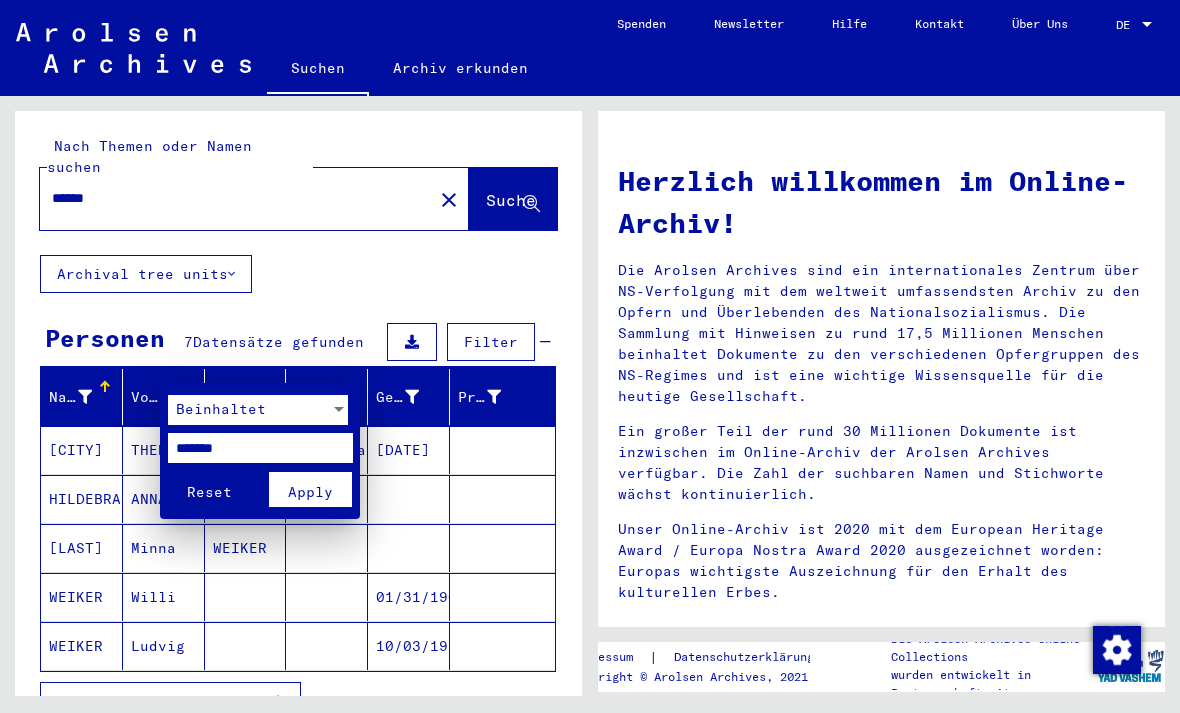 type on "*******" 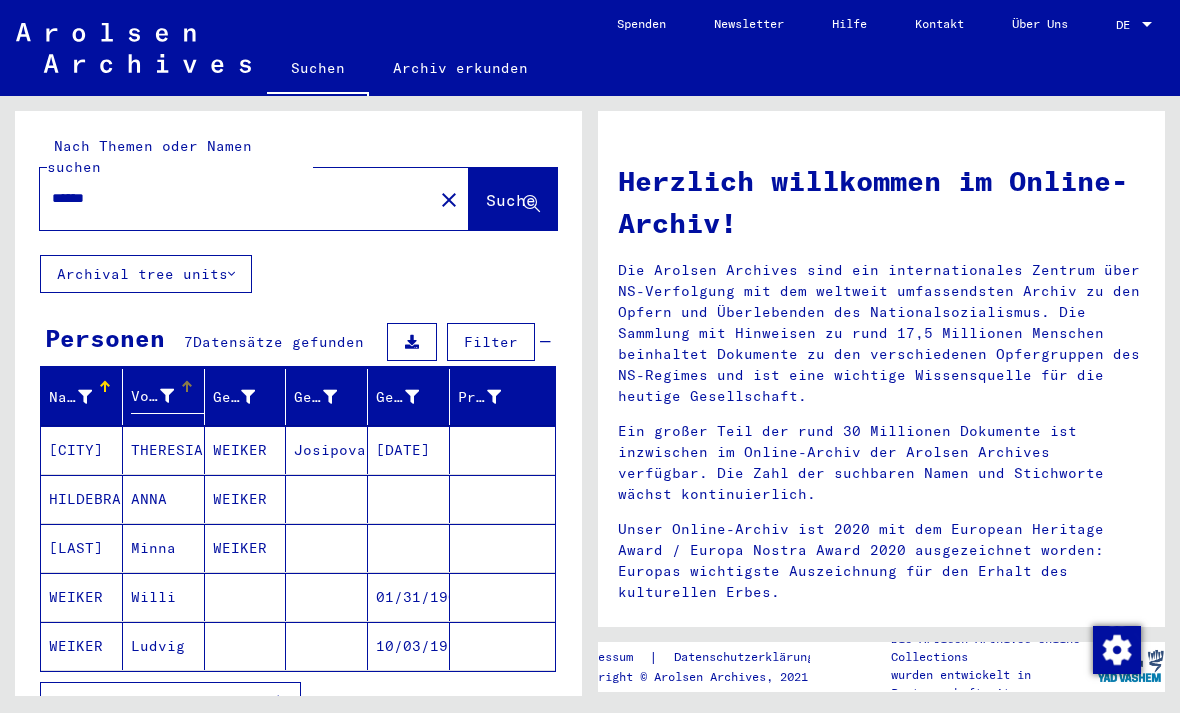 click on "Vorname" at bounding box center [167, 397] 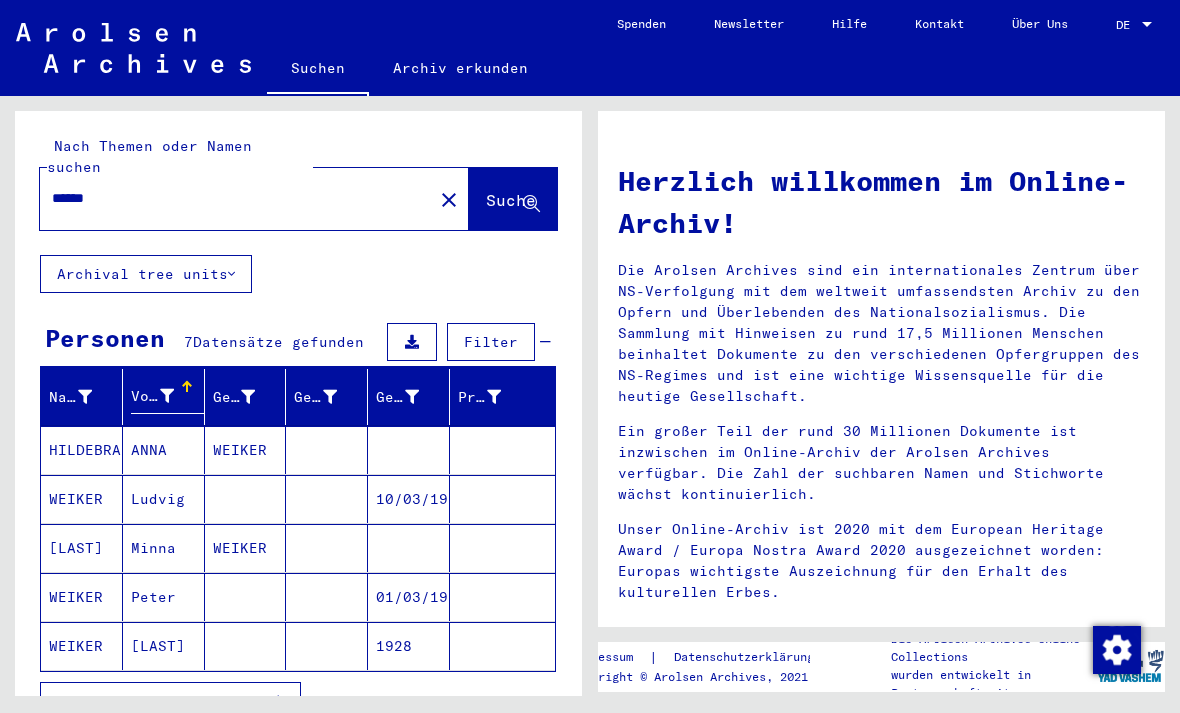 click at bounding box center [167, 396] 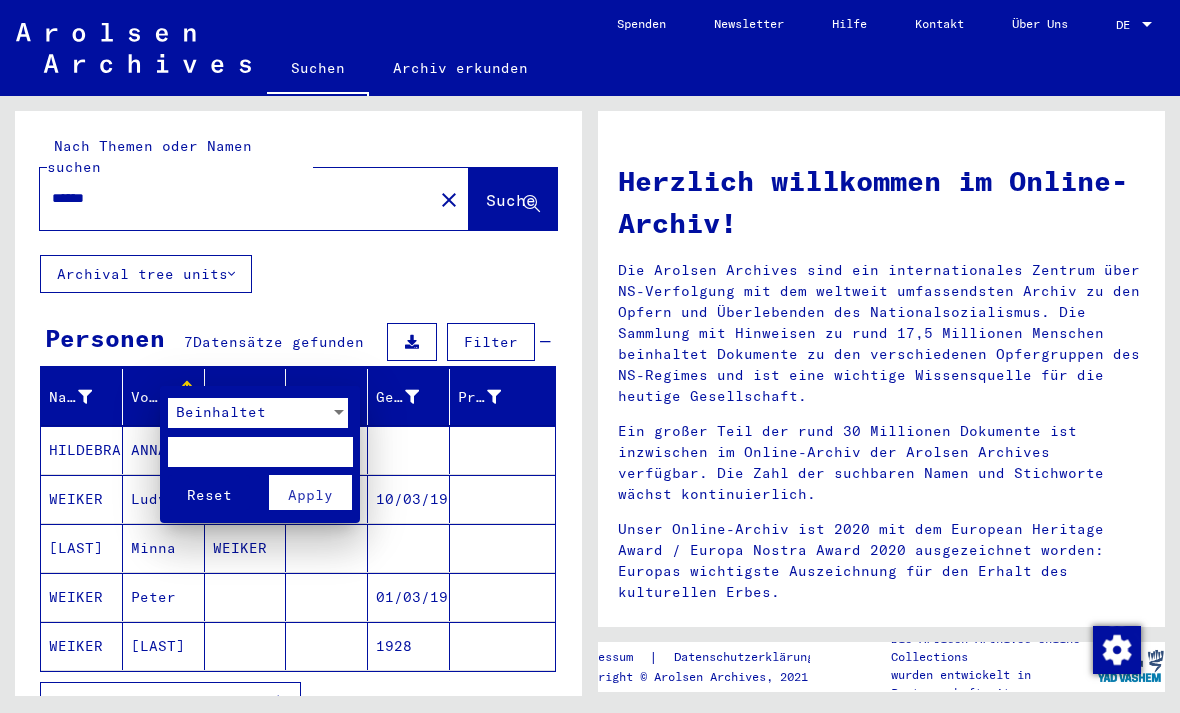 click at bounding box center (260, 452) 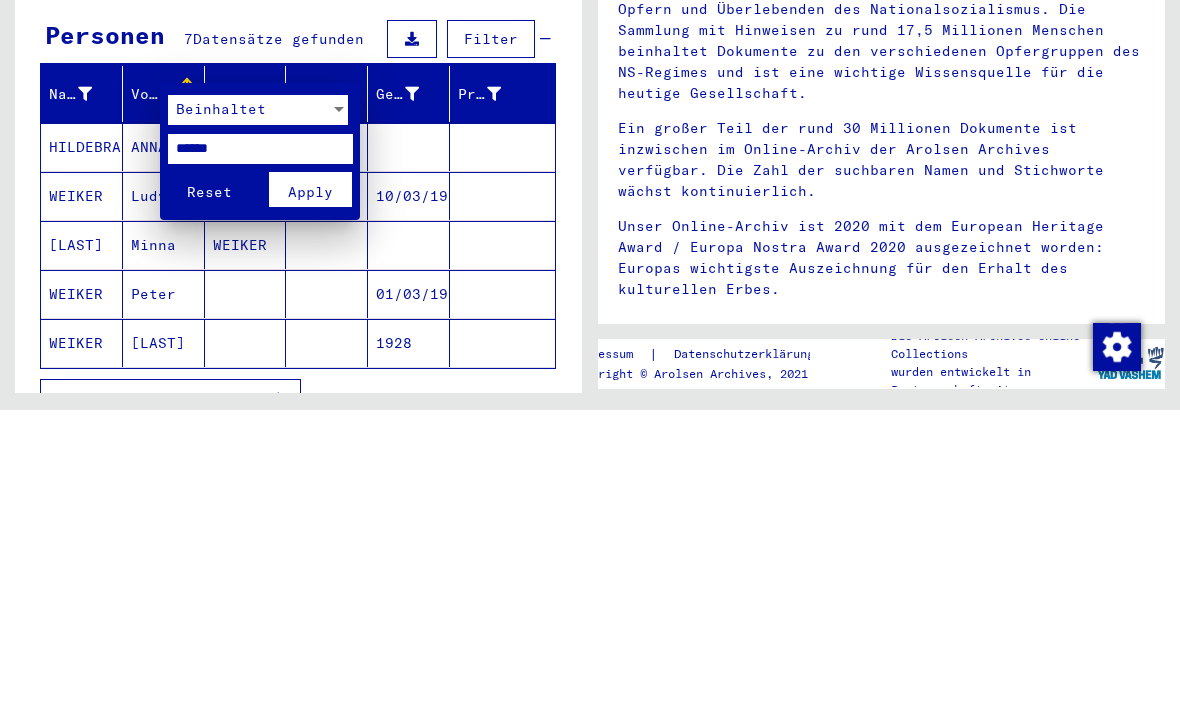 type on "******" 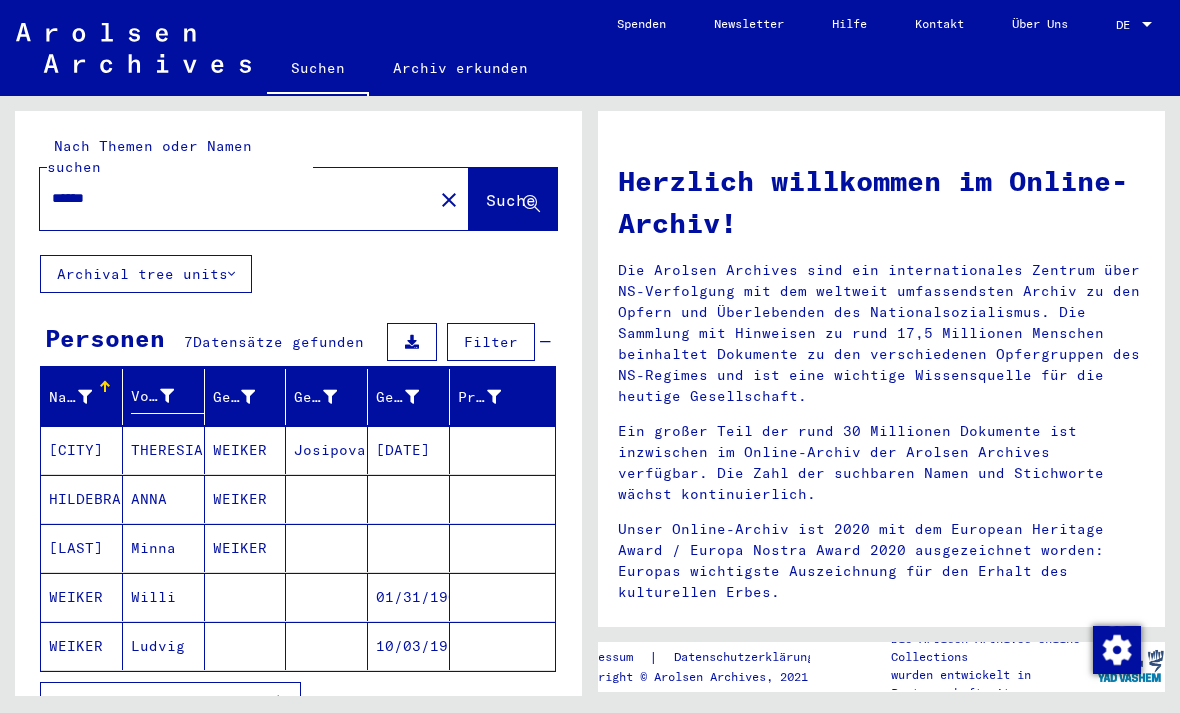 click on "Vorname" at bounding box center (152, 396) 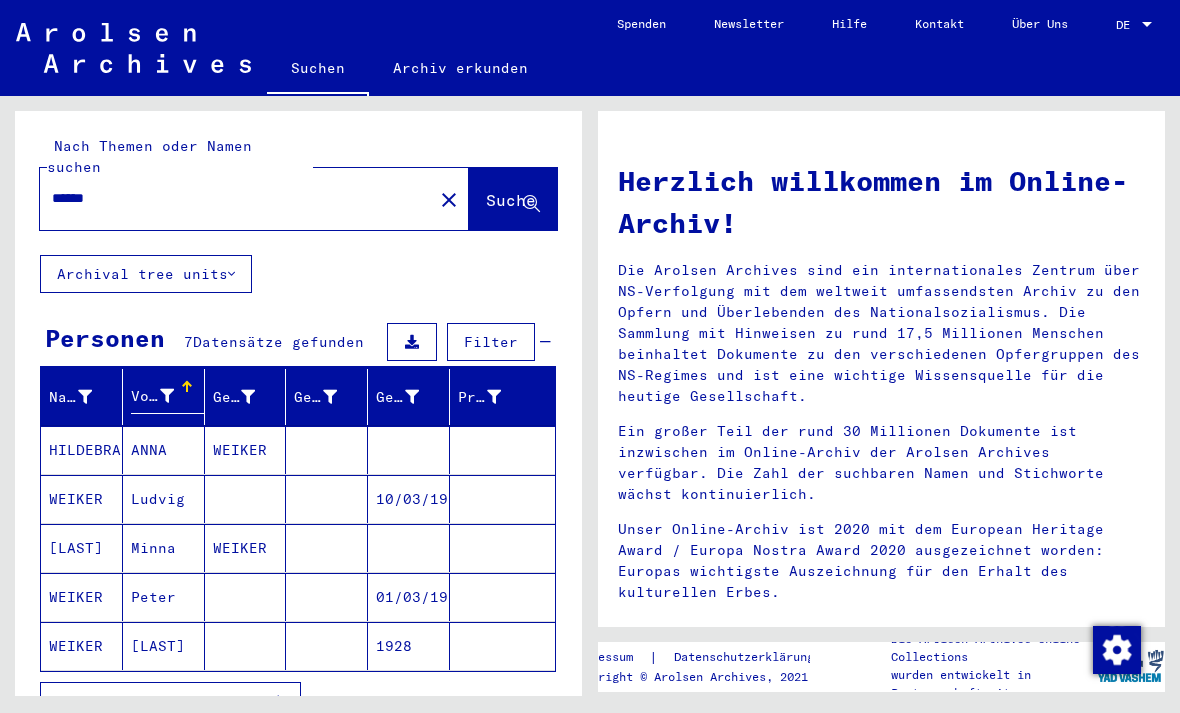 click on "Vorname" at bounding box center (167, 397) 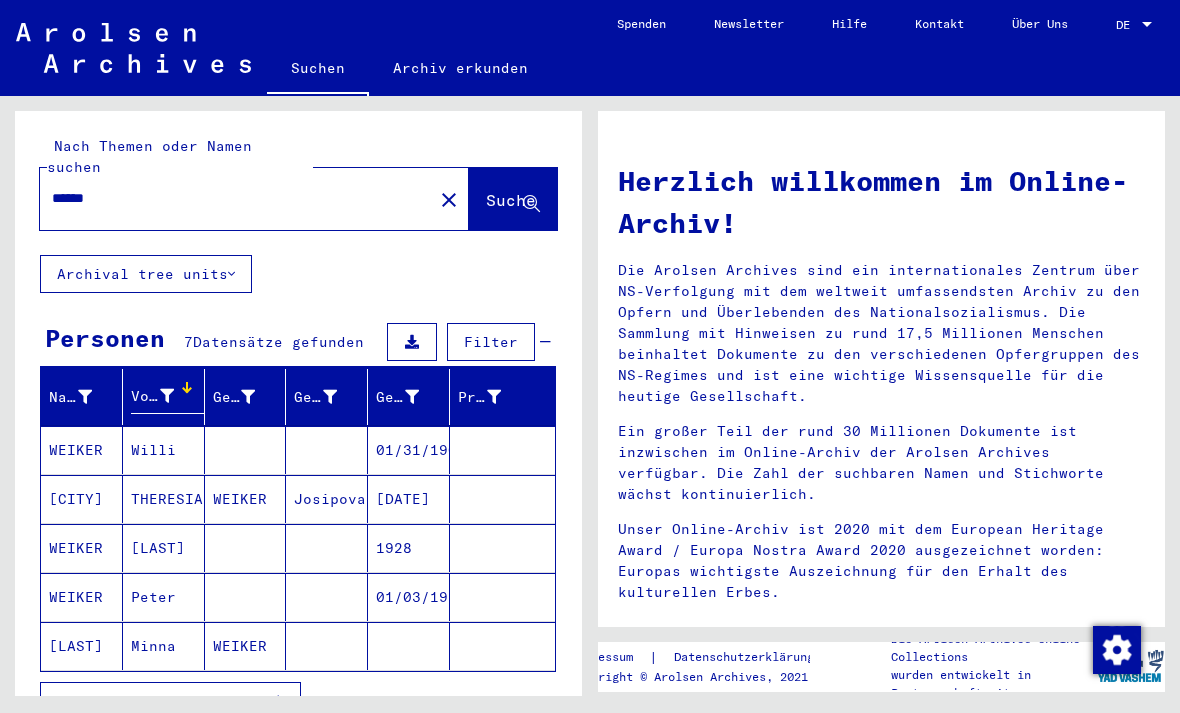 click at bounding box center [167, 396] 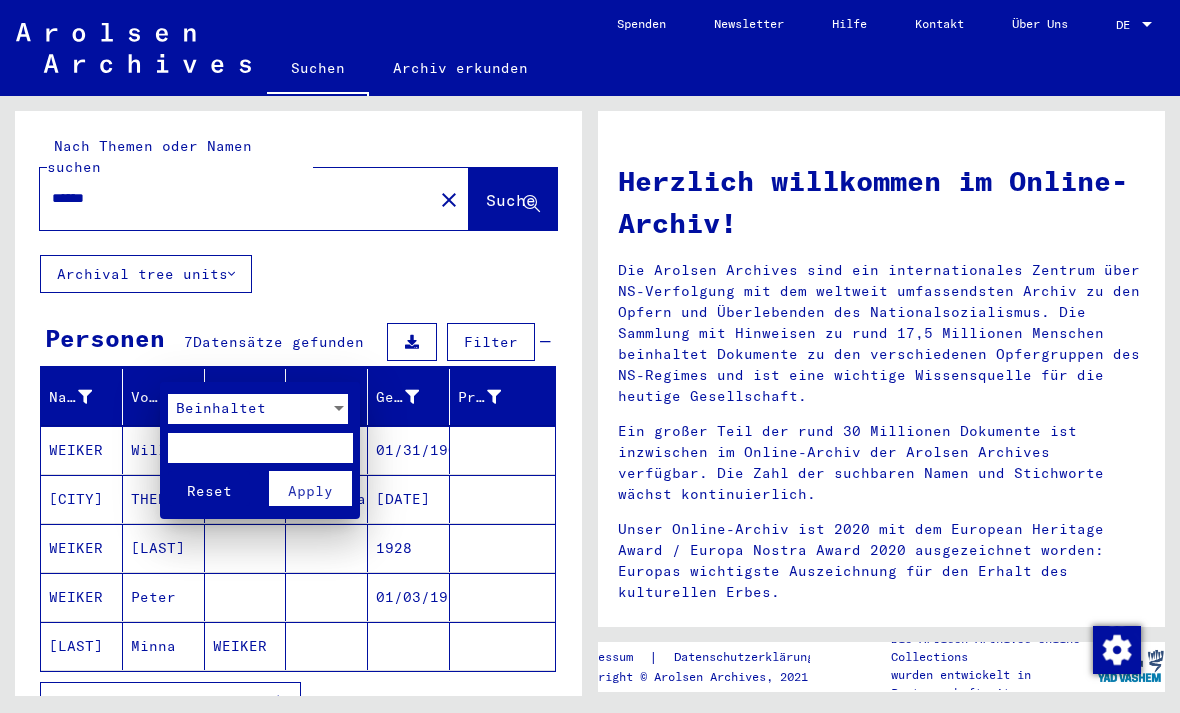click at bounding box center (260, 448) 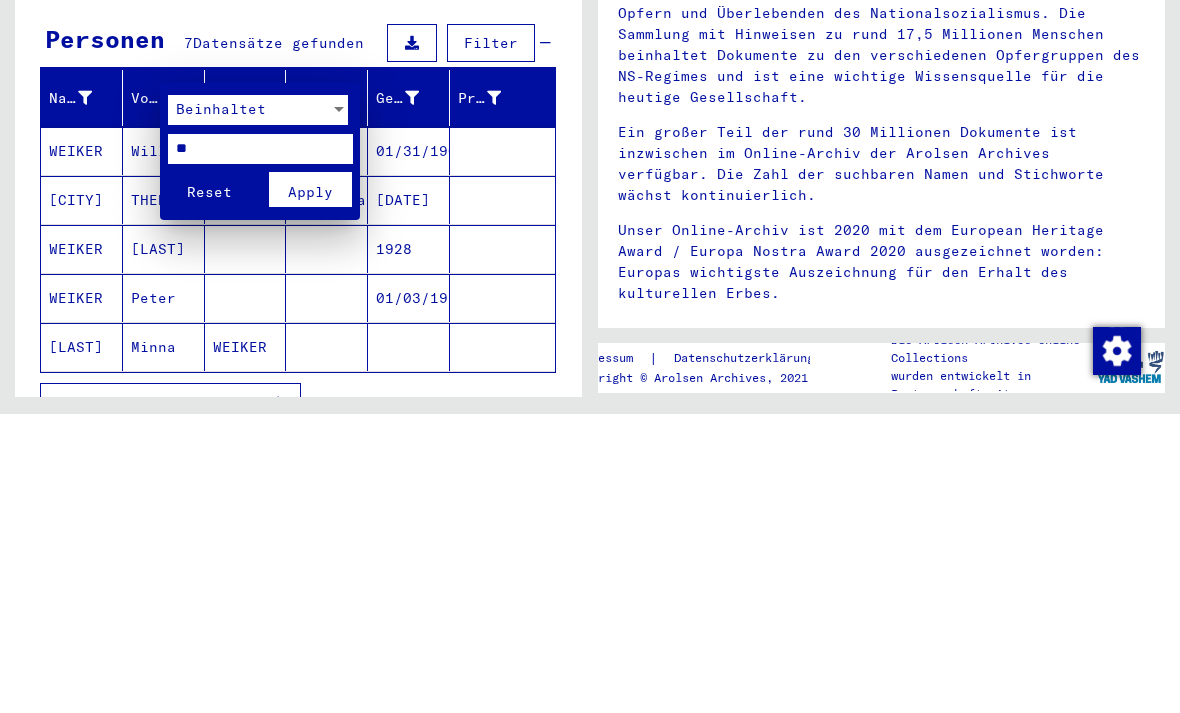 type on "*" 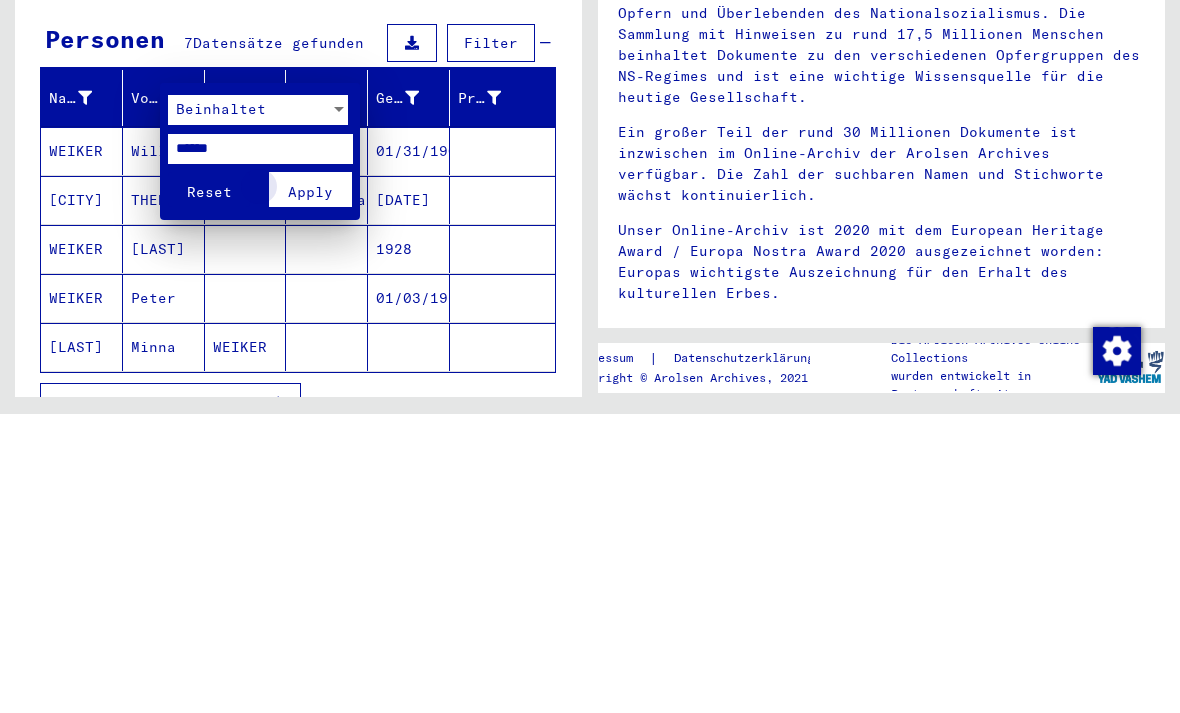 type on "******" 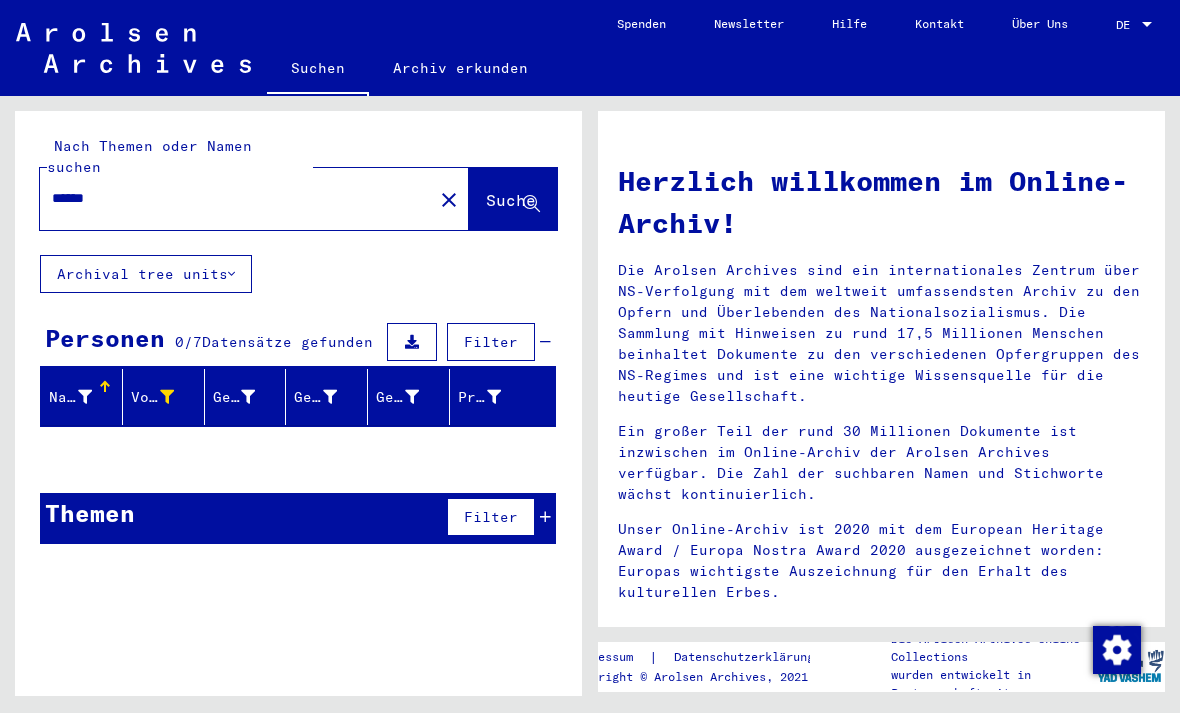 click on "Vorname" at bounding box center (167, 397) 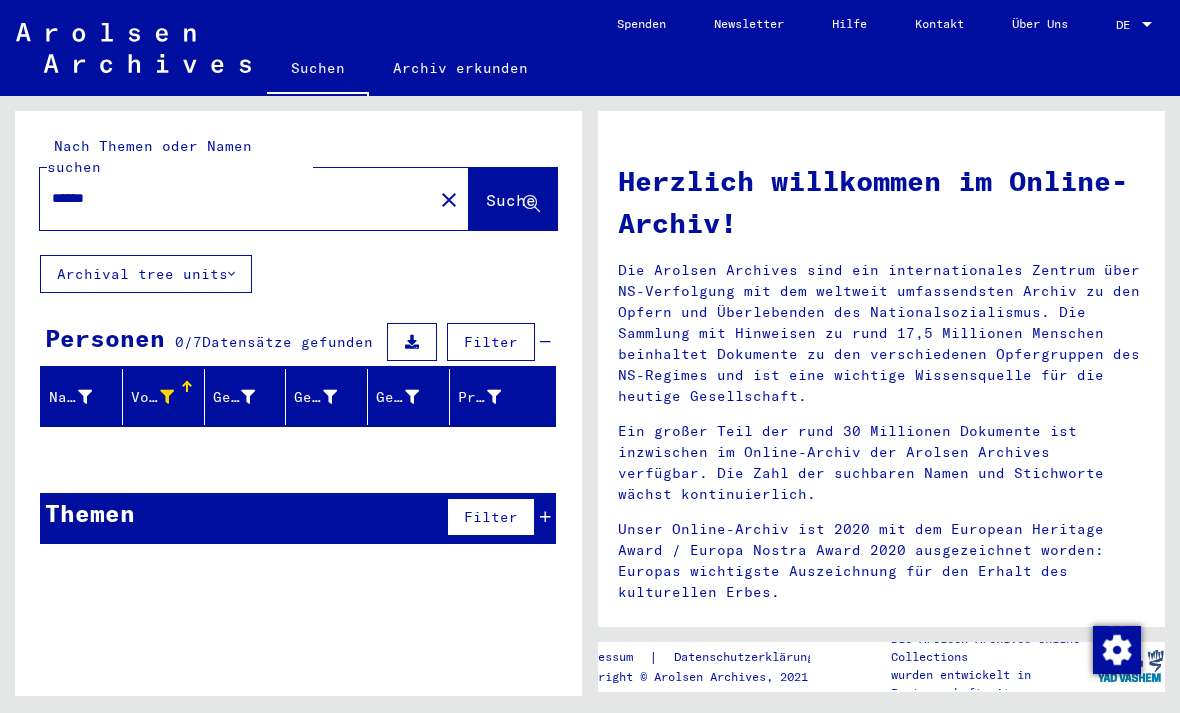 click at bounding box center [167, 397] 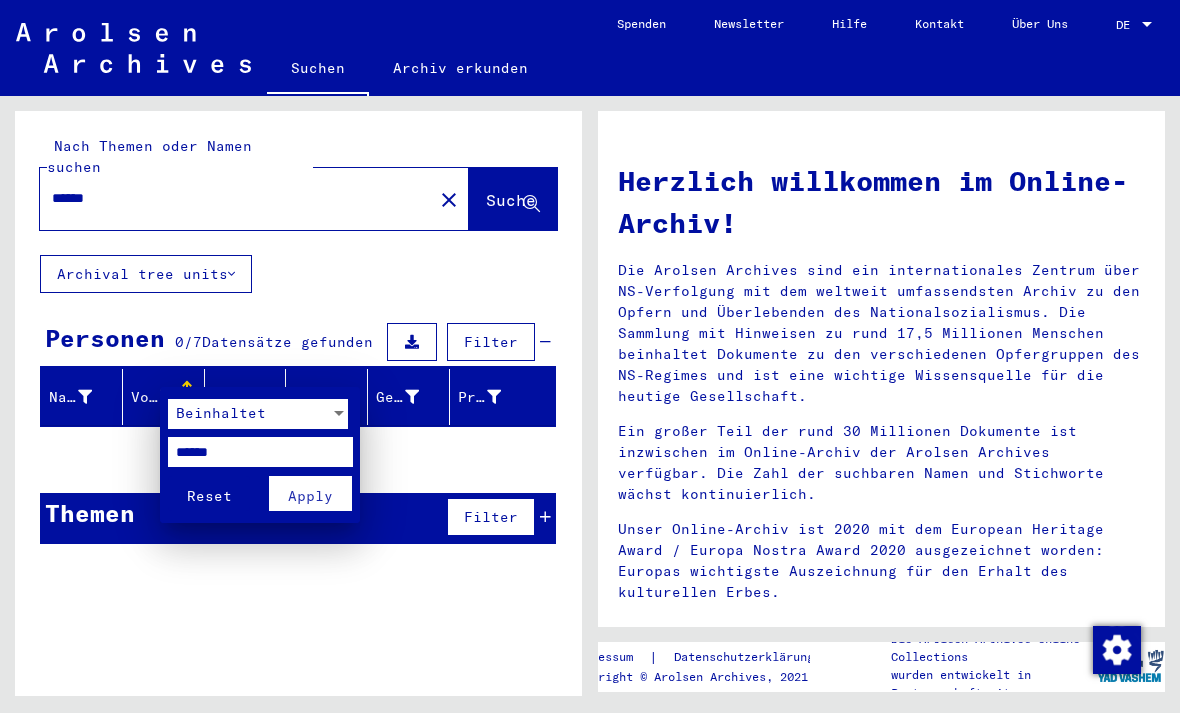 click on "******" at bounding box center [260, 452] 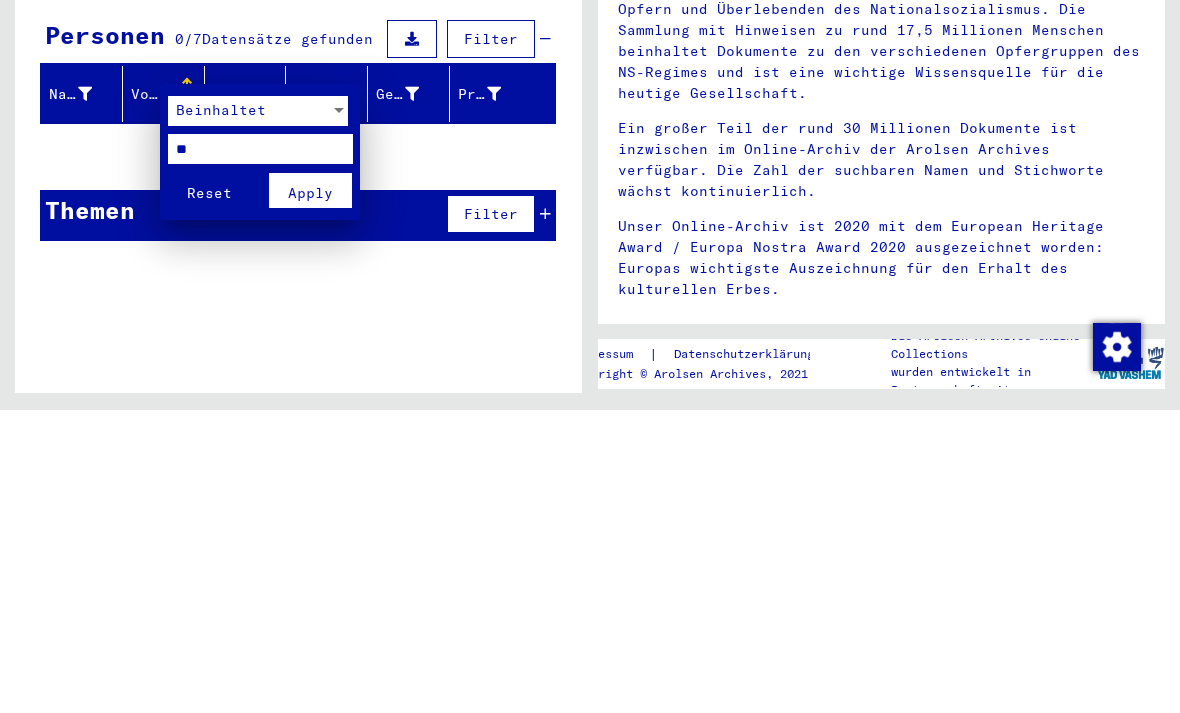 type on "*" 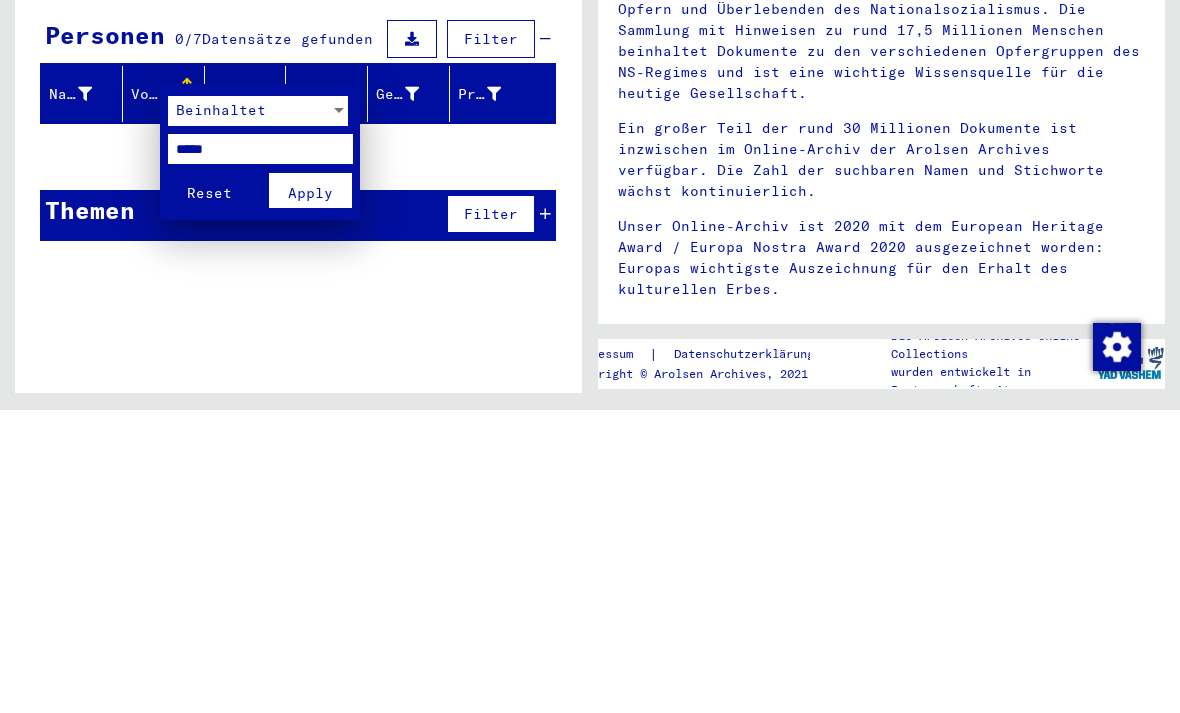type on "*****" 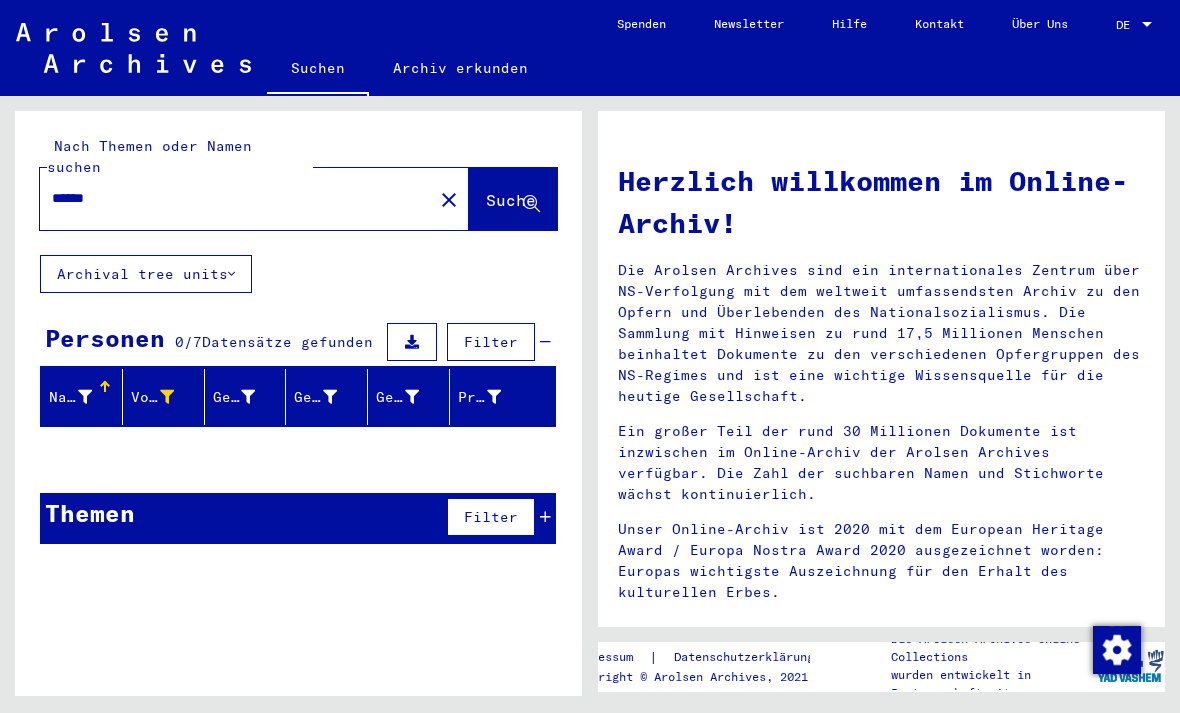 click on "Vorname" at bounding box center [152, 397] 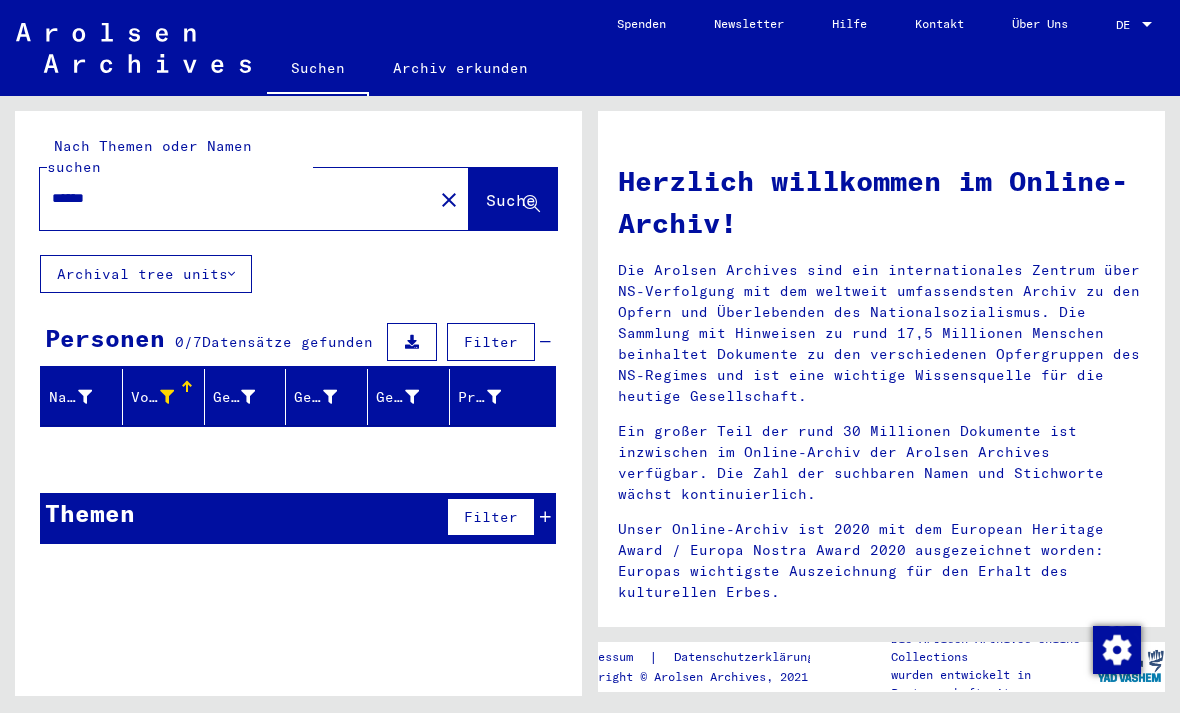 click at bounding box center [167, 397] 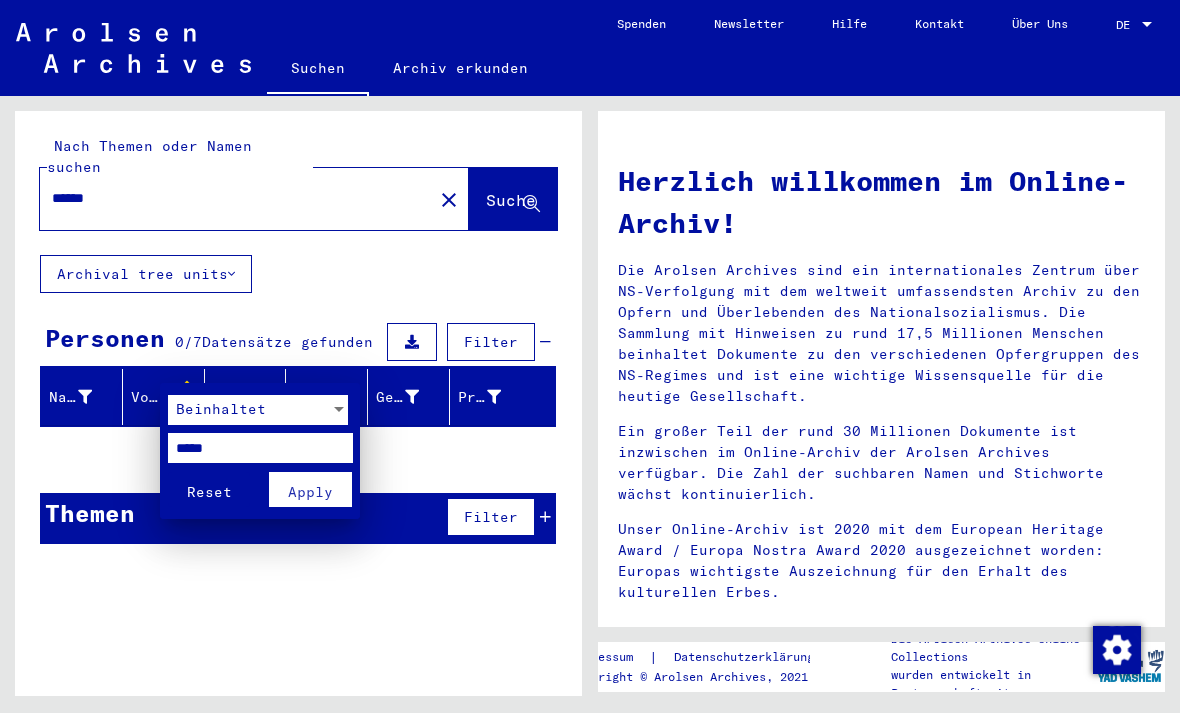 click on "*****" at bounding box center (260, 448) 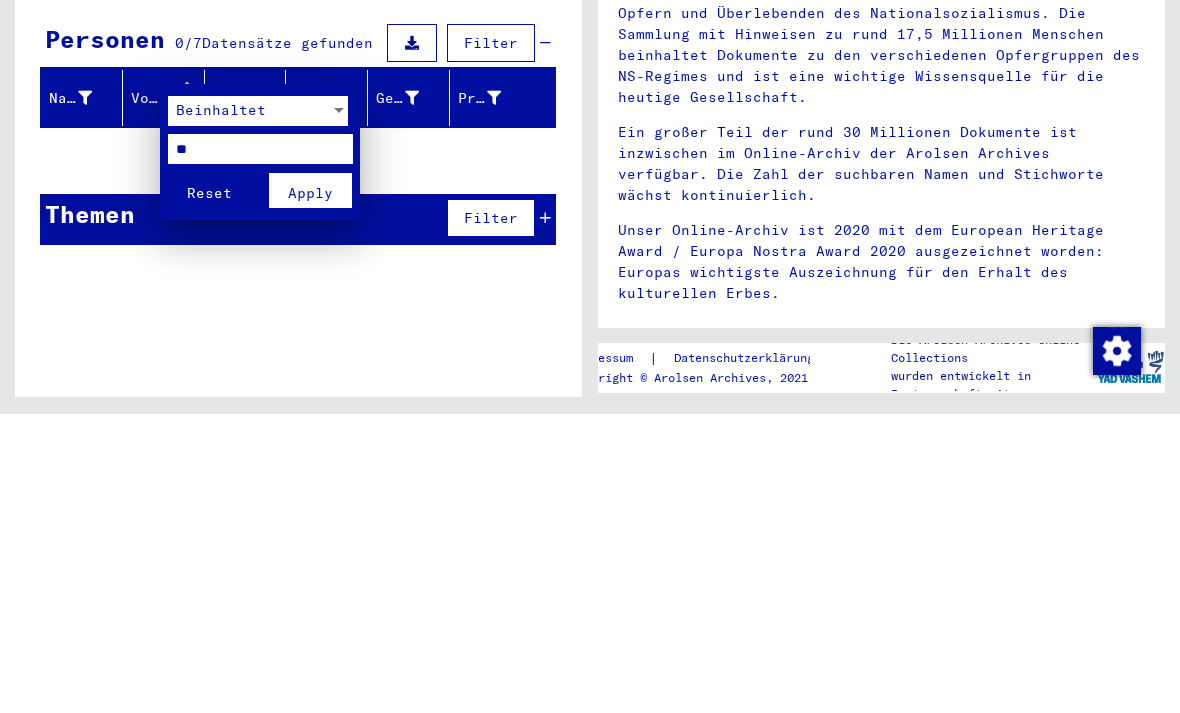 type on "*" 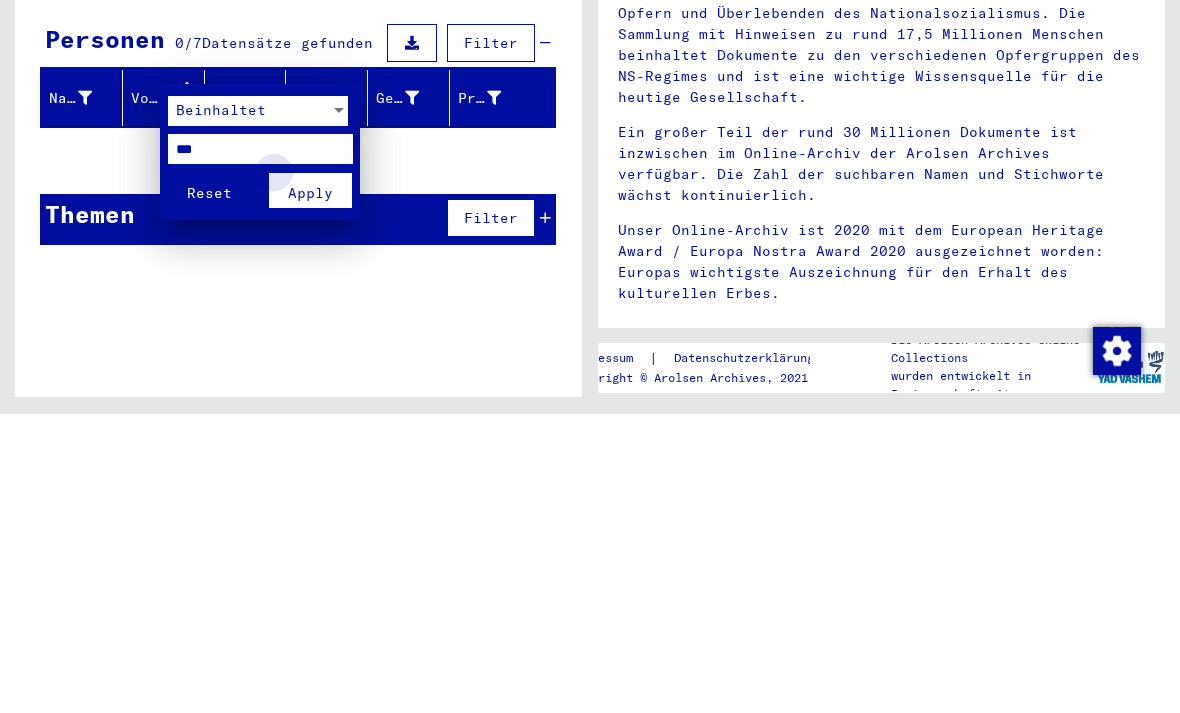 type on "***" 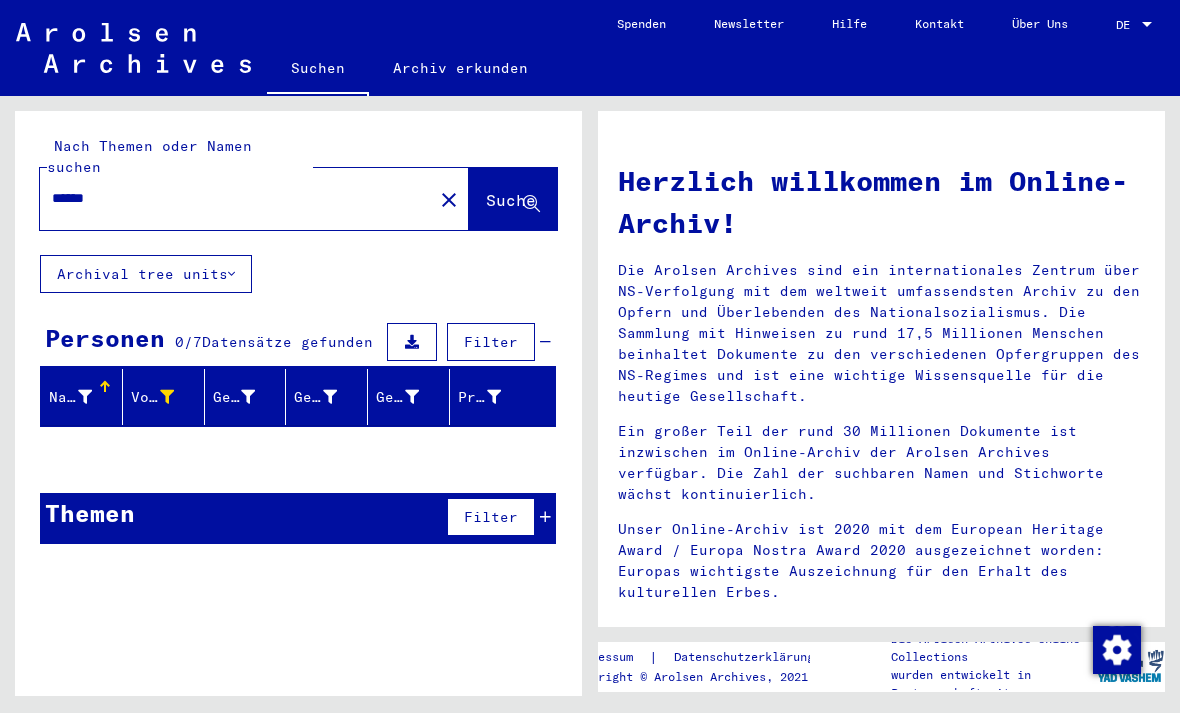 click on "Vorname" at bounding box center (152, 397) 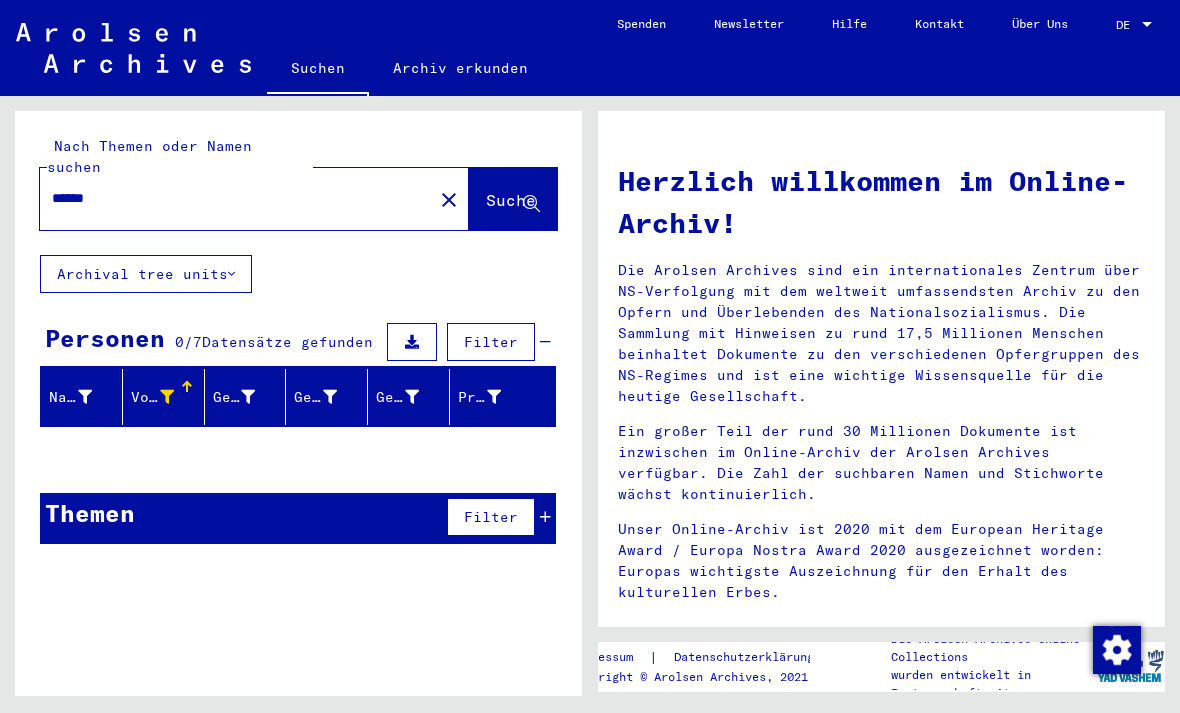click at bounding box center [167, 397] 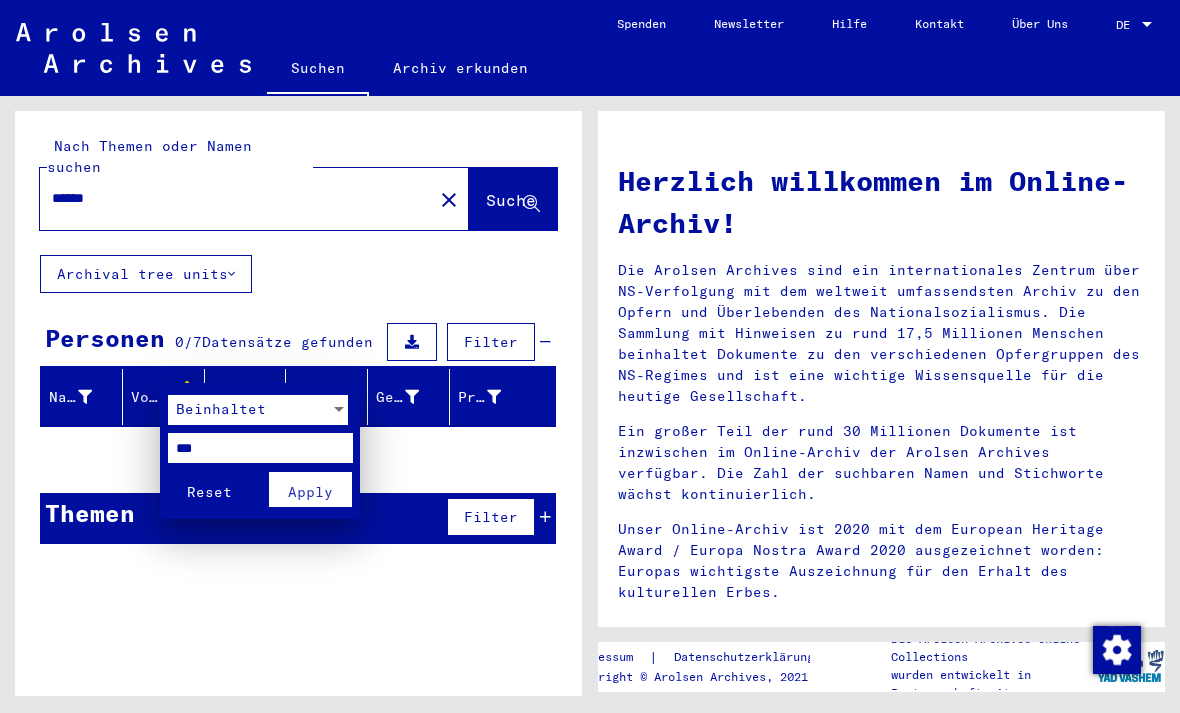 click at bounding box center [590, 356] 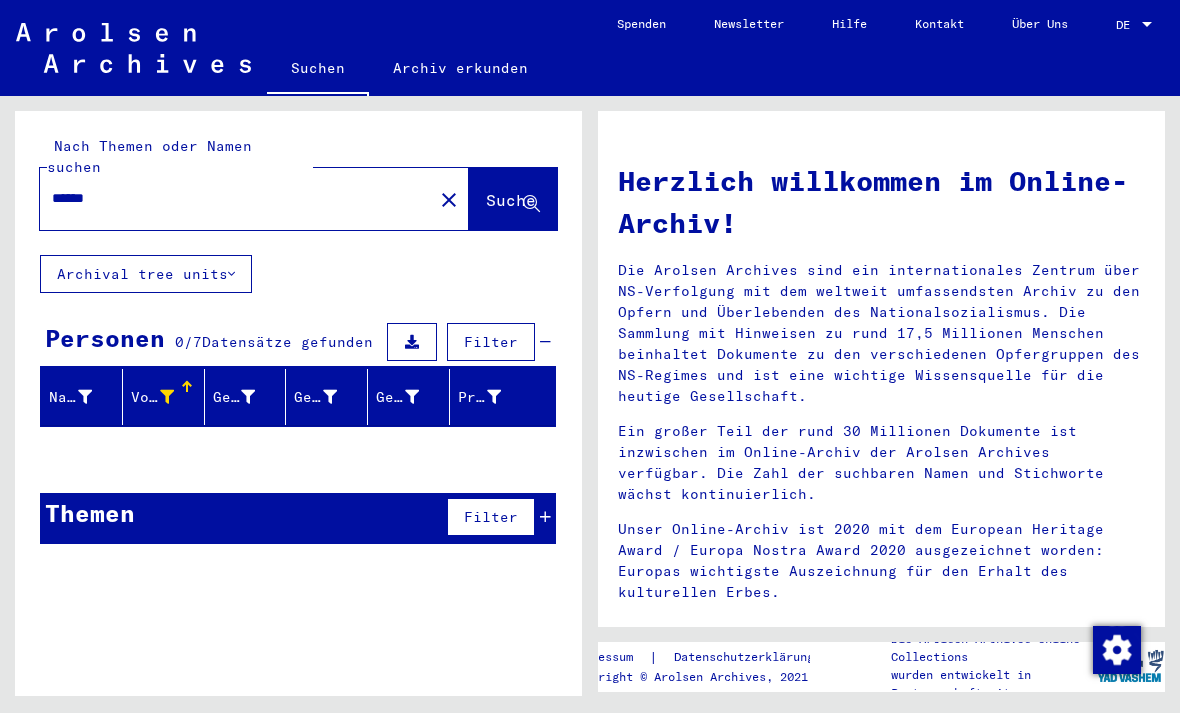 click on "******" at bounding box center [230, 198] 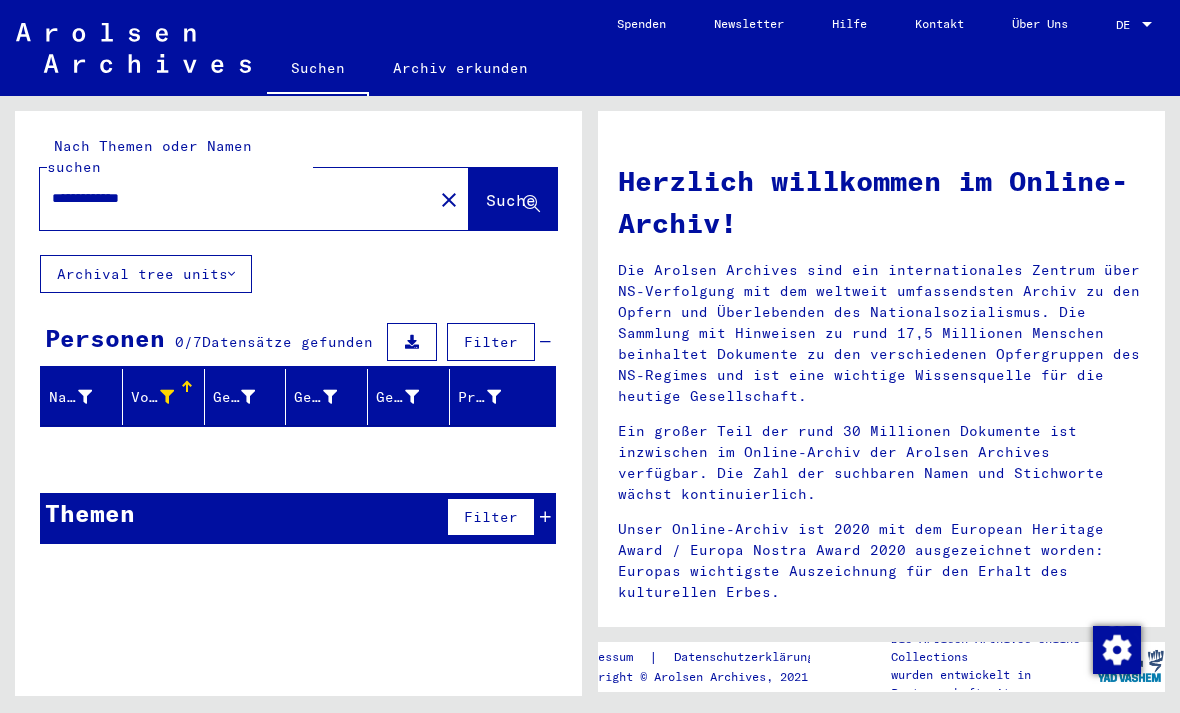 type on "**********" 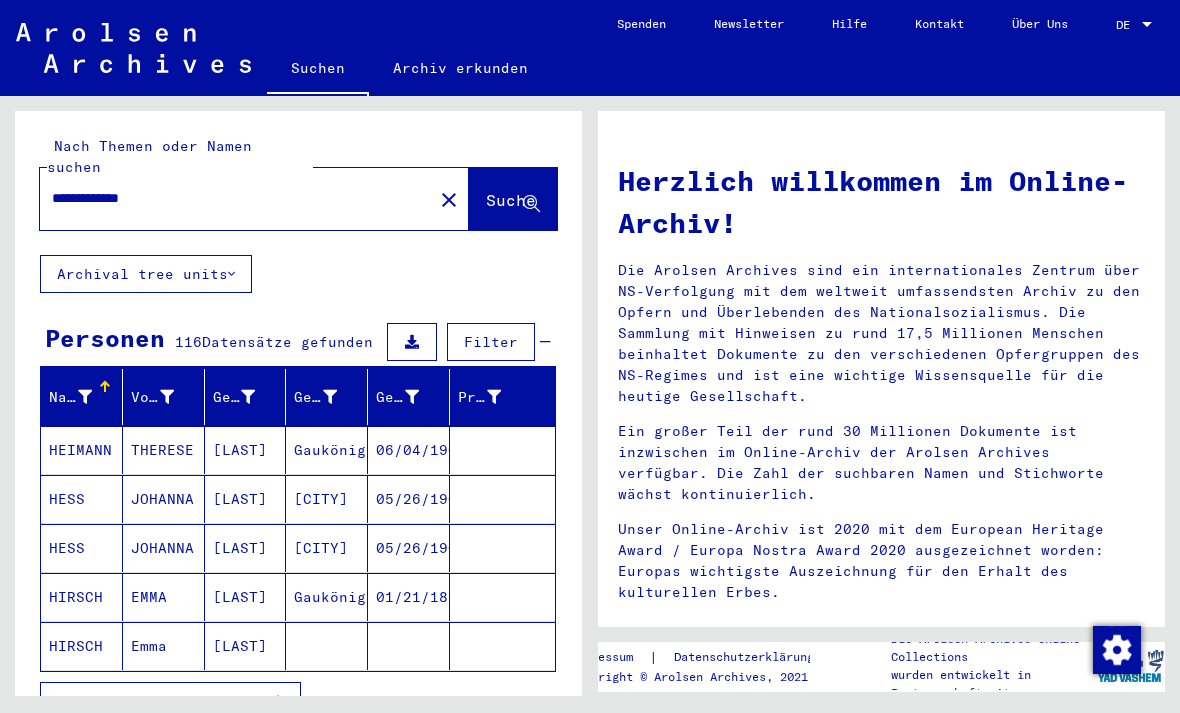 click on "Vorname" at bounding box center (167, 397) 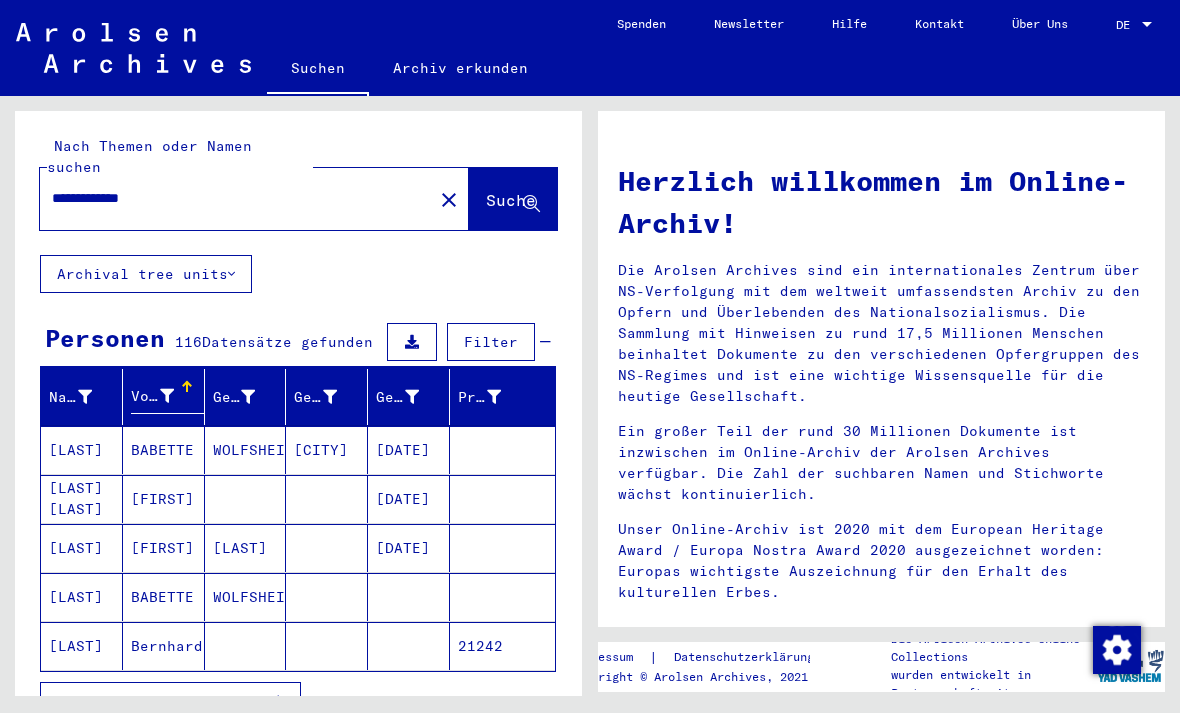 click on "Vorname" at bounding box center [152, 396] 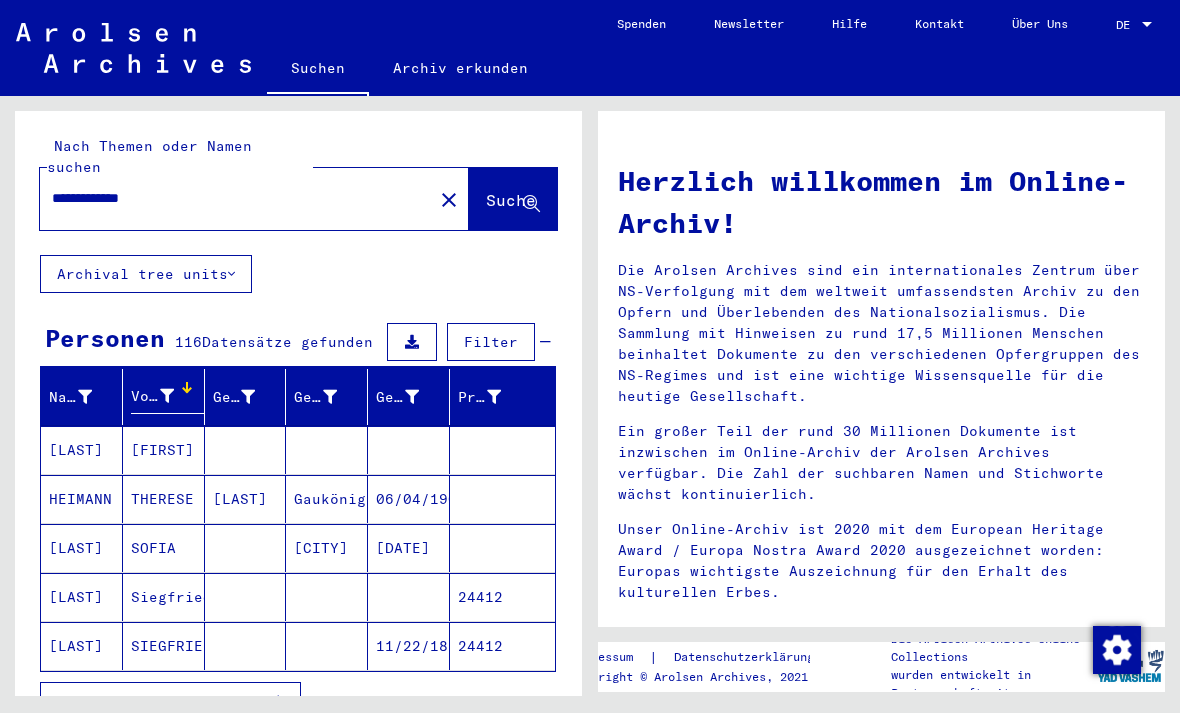 click on "Vorname" at bounding box center [152, 396] 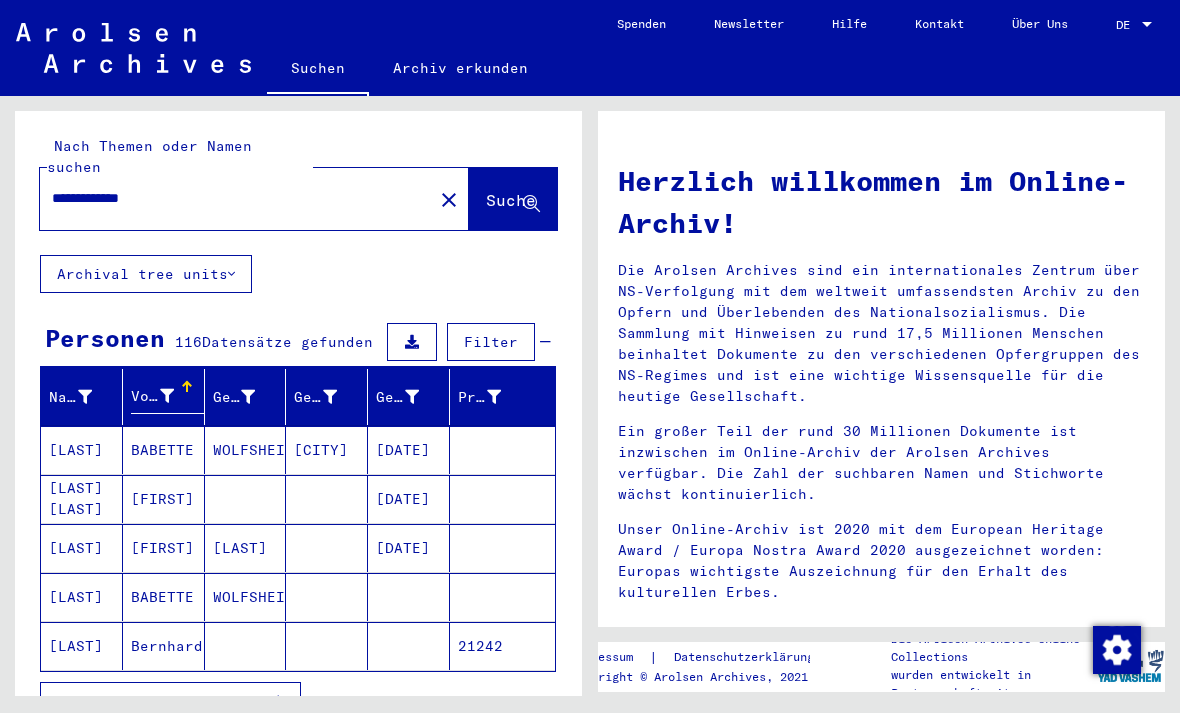 click at bounding box center [167, 396] 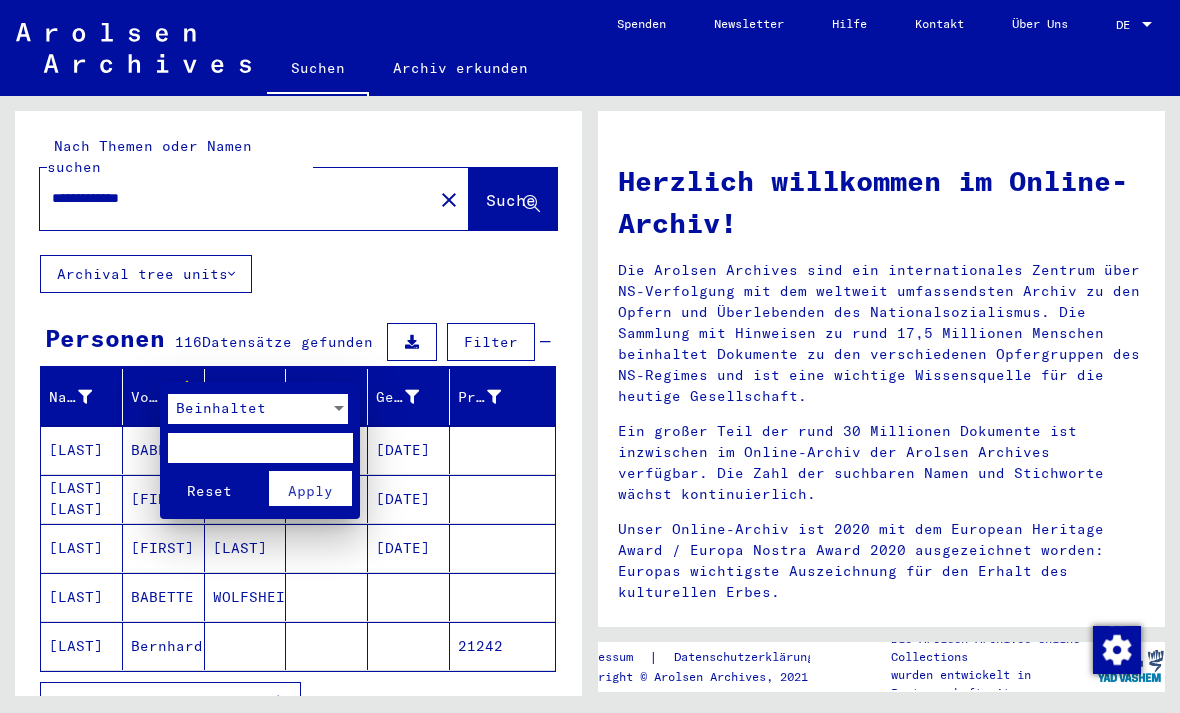 click at bounding box center (260, 448) 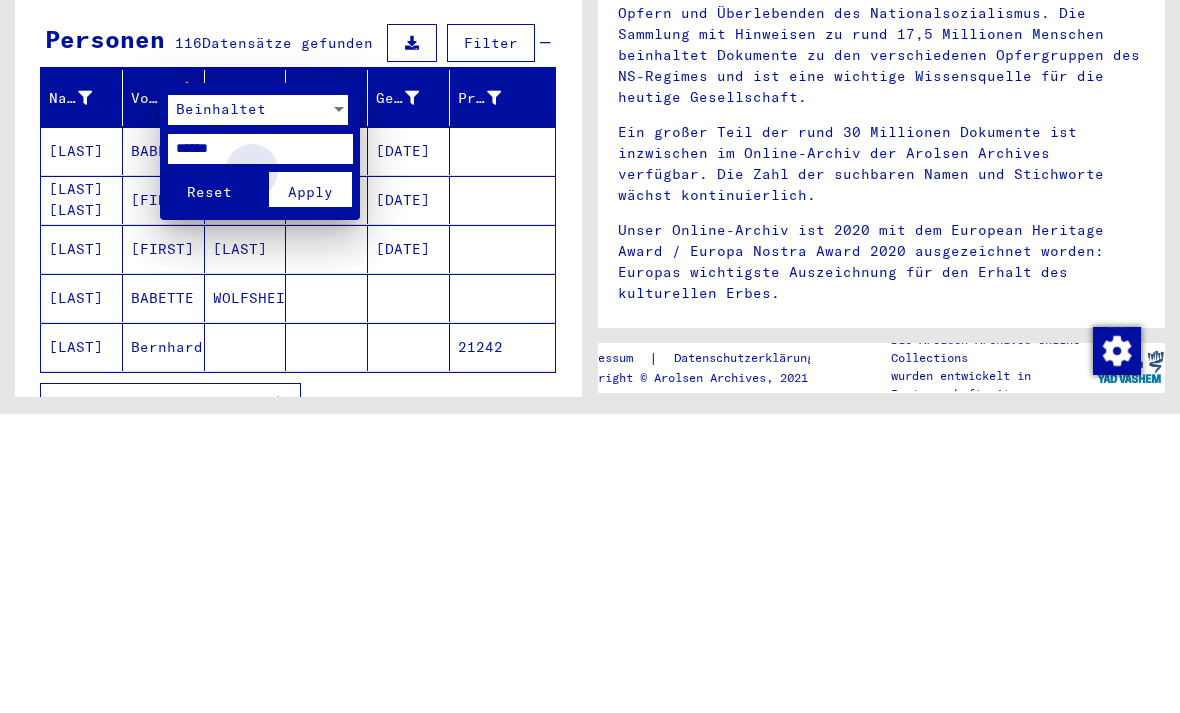 type on "******" 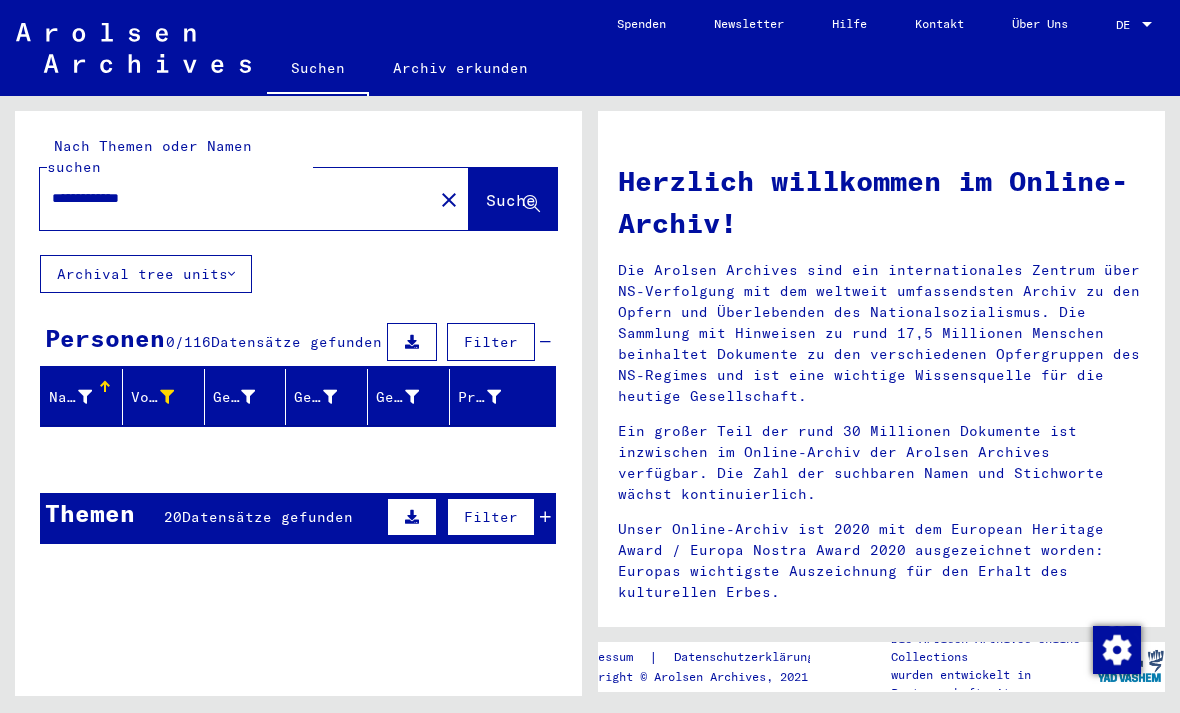 click at bounding box center [167, 397] 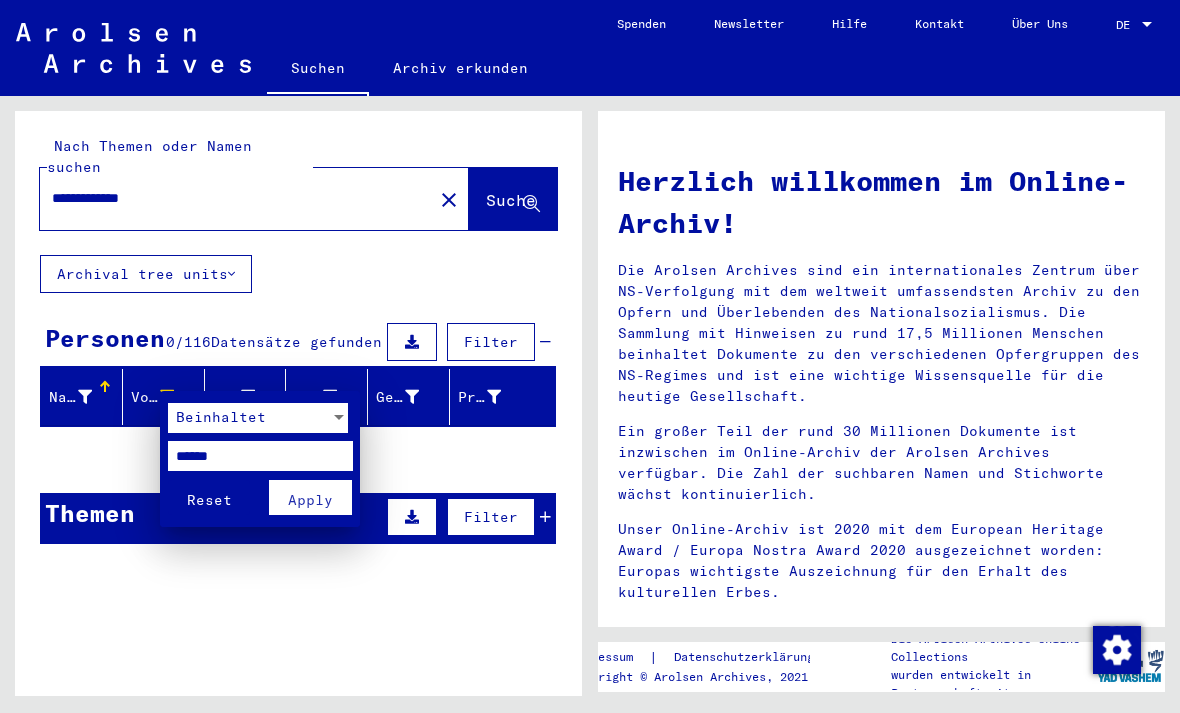 click on "******" at bounding box center (260, 456) 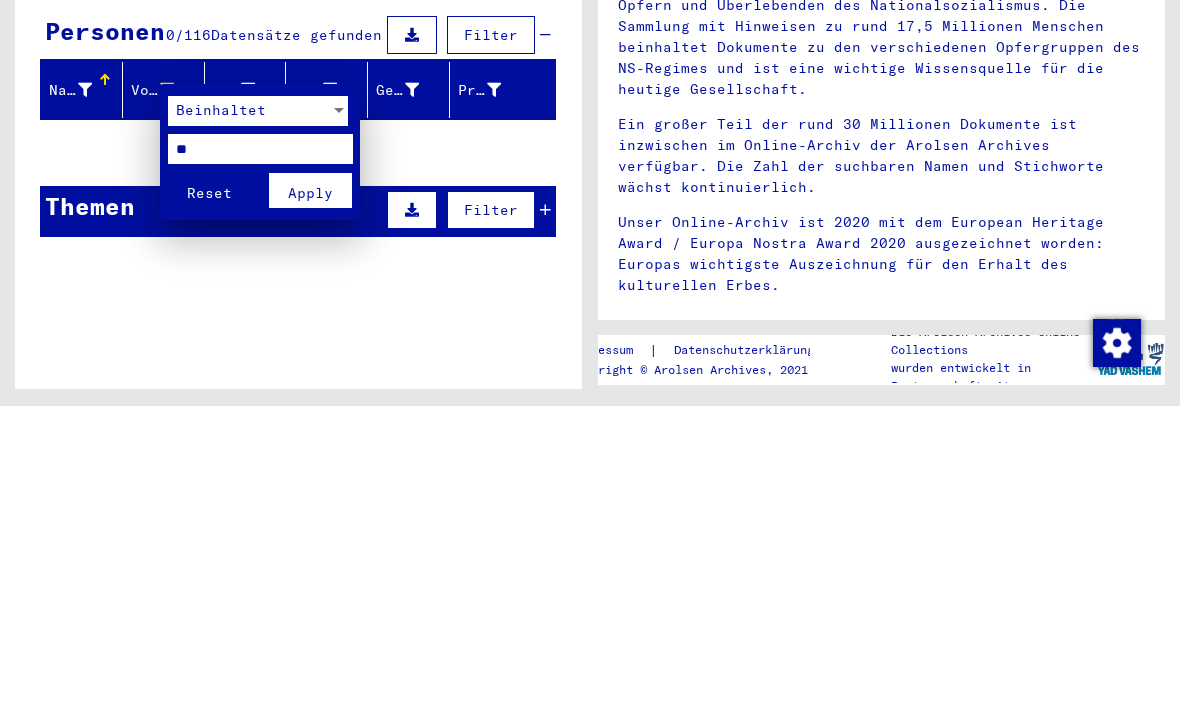 type on "*" 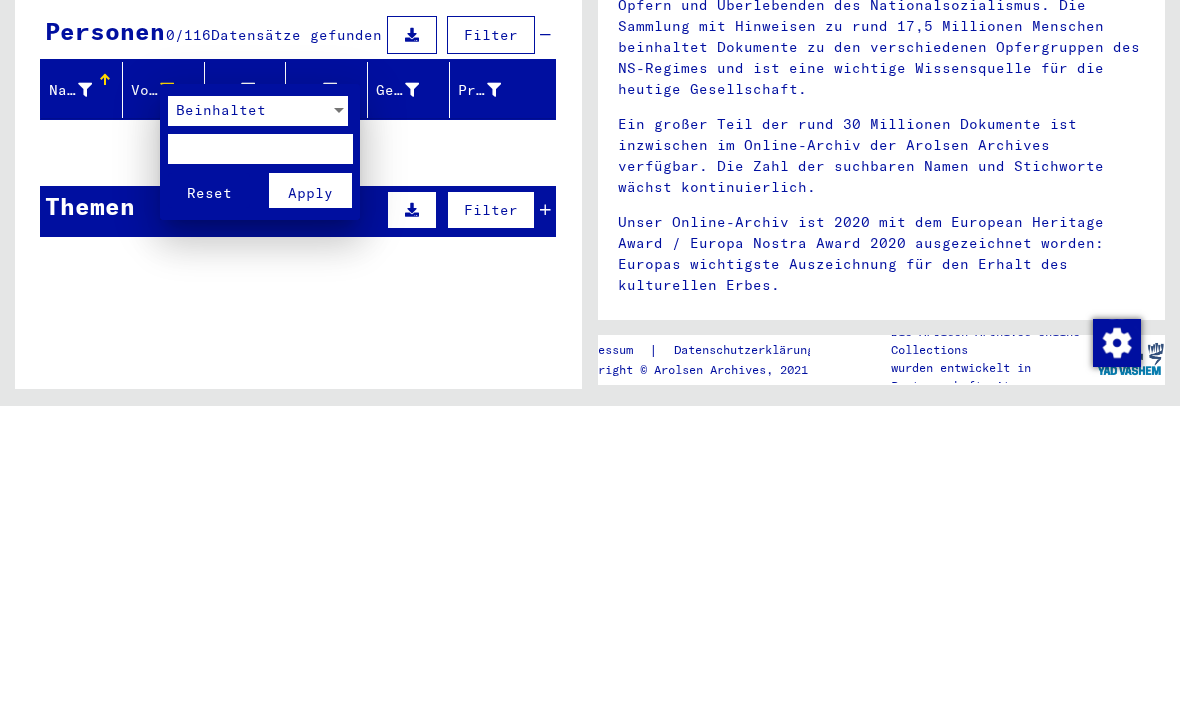 type on "*" 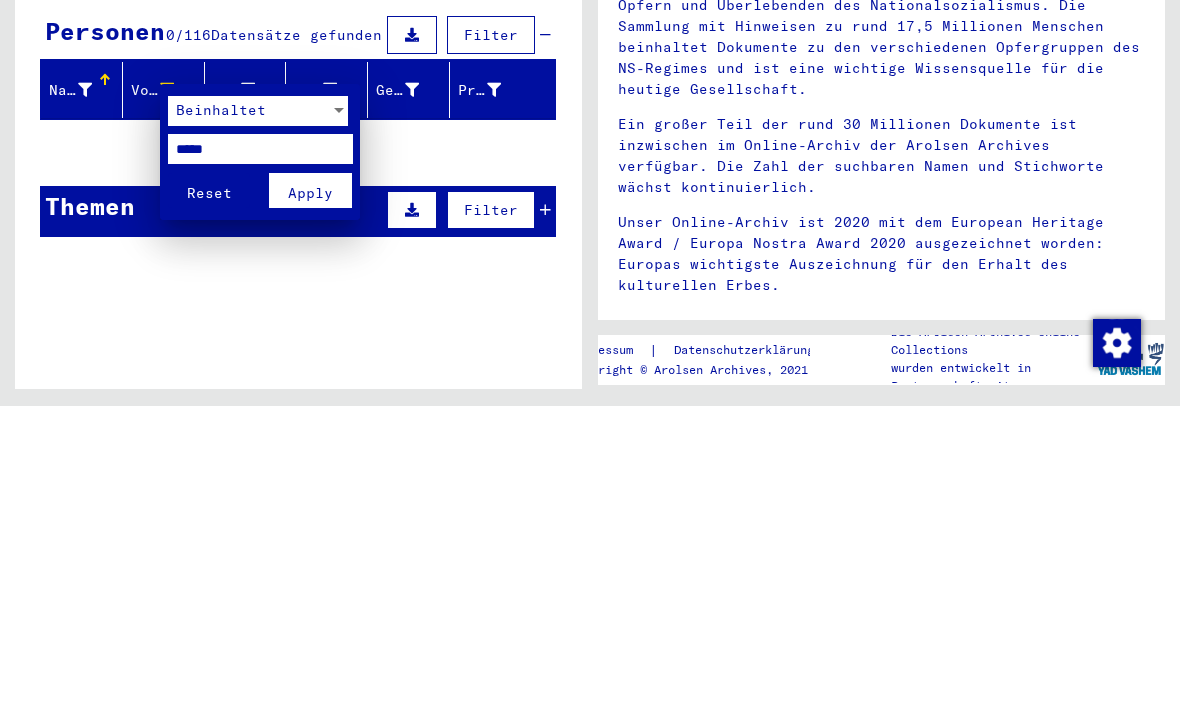 type on "*****" 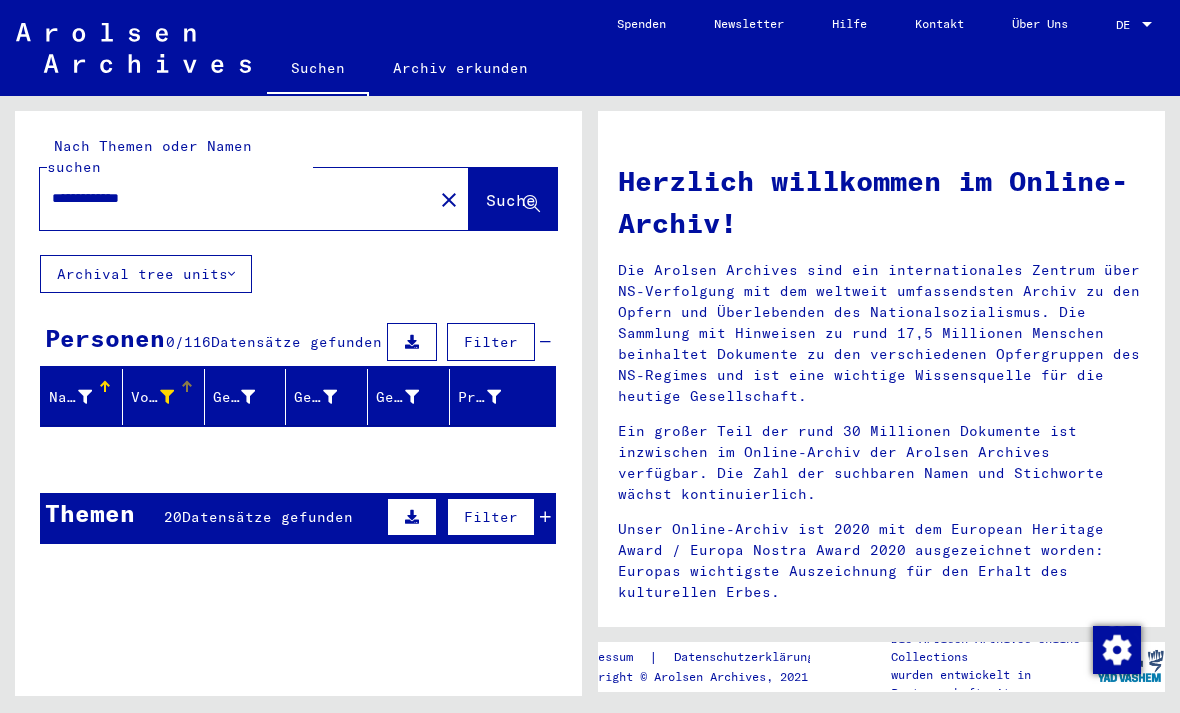 click on "Vorname" at bounding box center [152, 397] 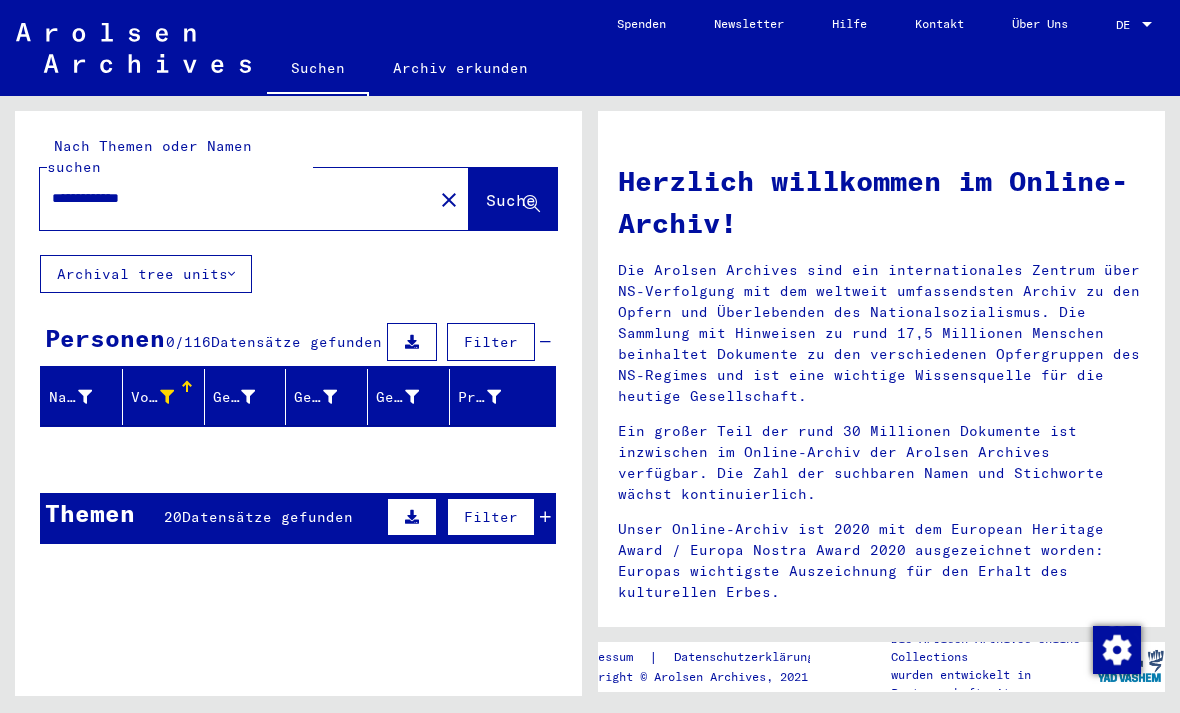 click at bounding box center (167, 397) 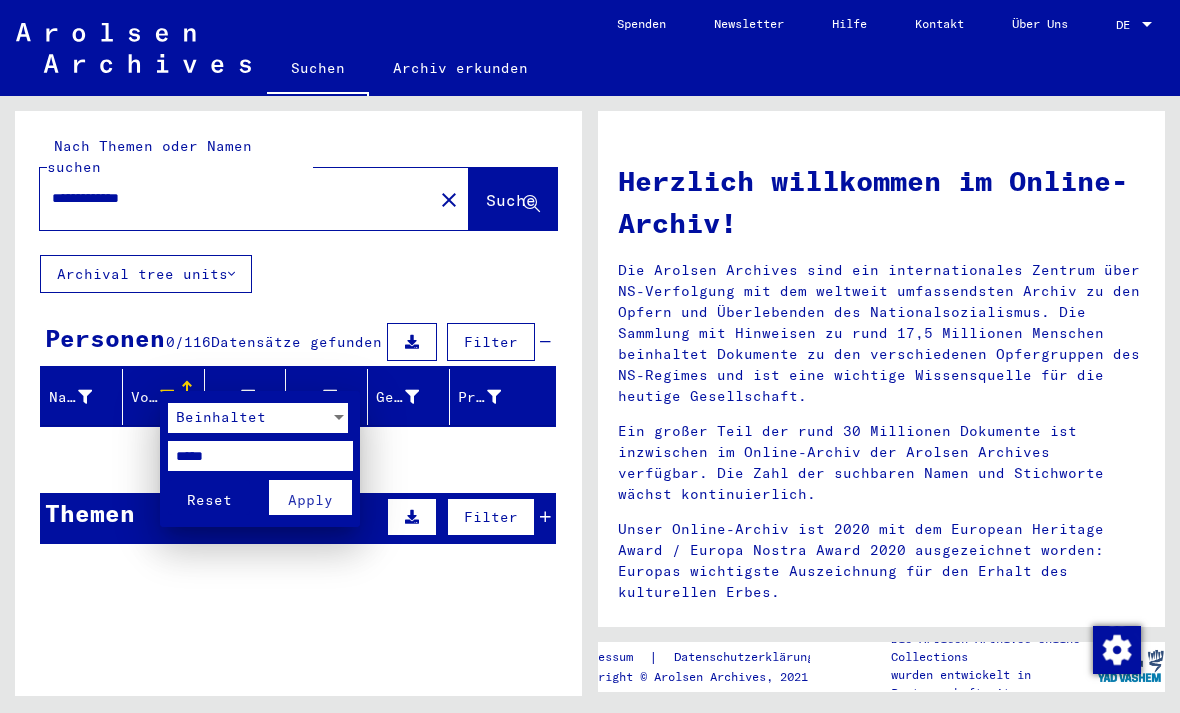 click on "*****" at bounding box center [260, 456] 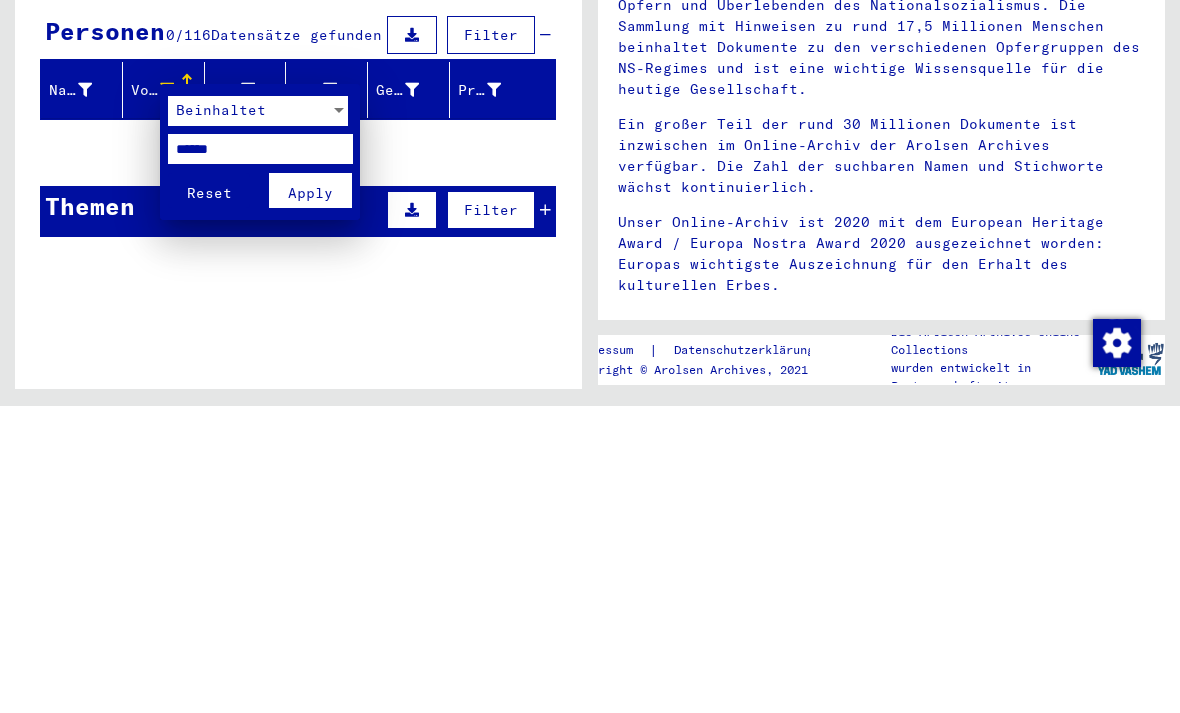 type on "******" 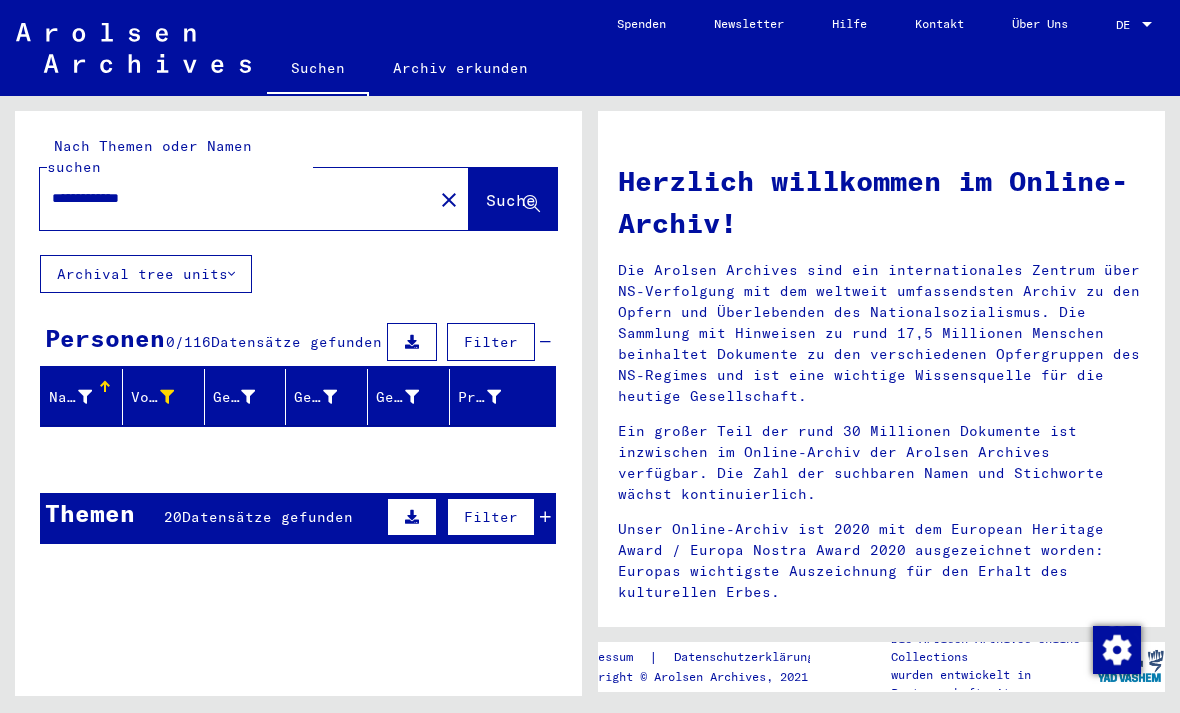 click on "Vorname" at bounding box center (152, 397) 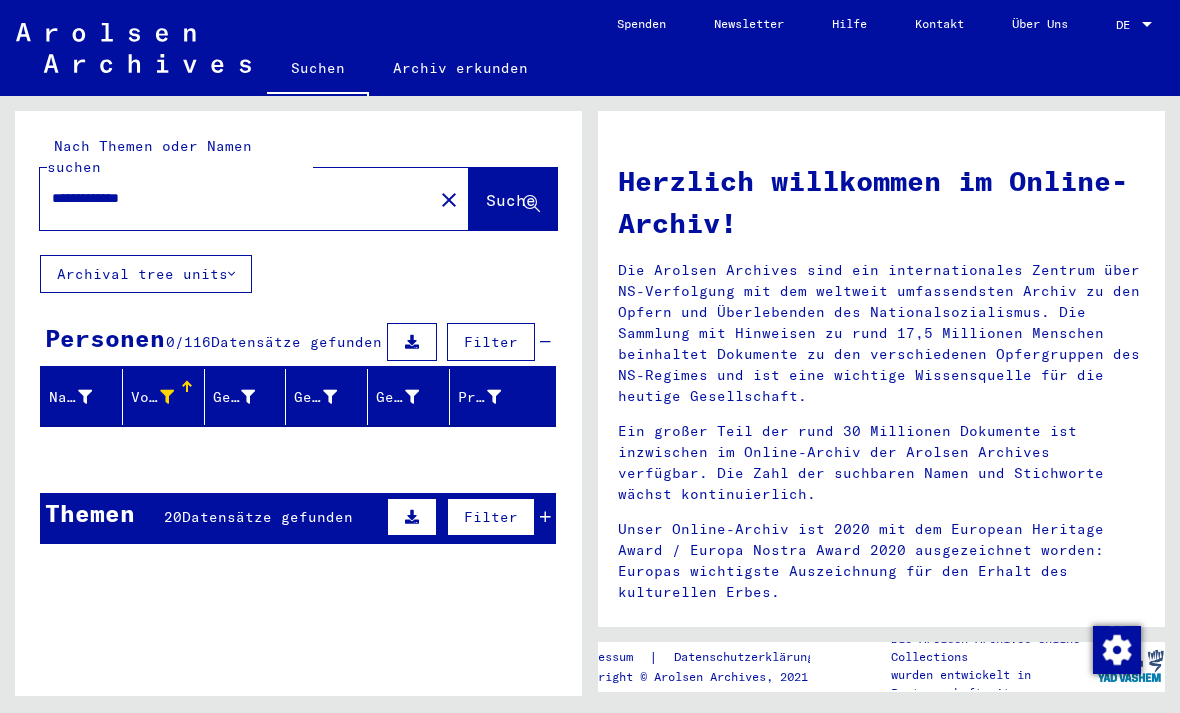 click at bounding box center (167, 397) 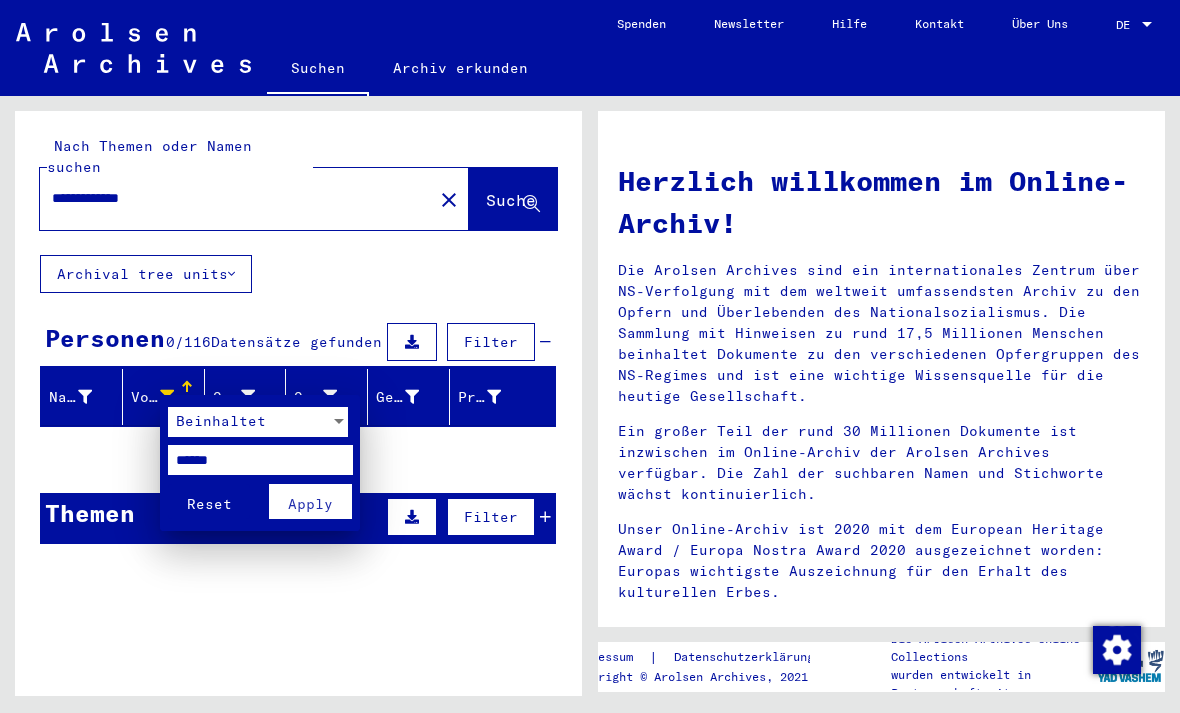 click on "******" at bounding box center [260, 460] 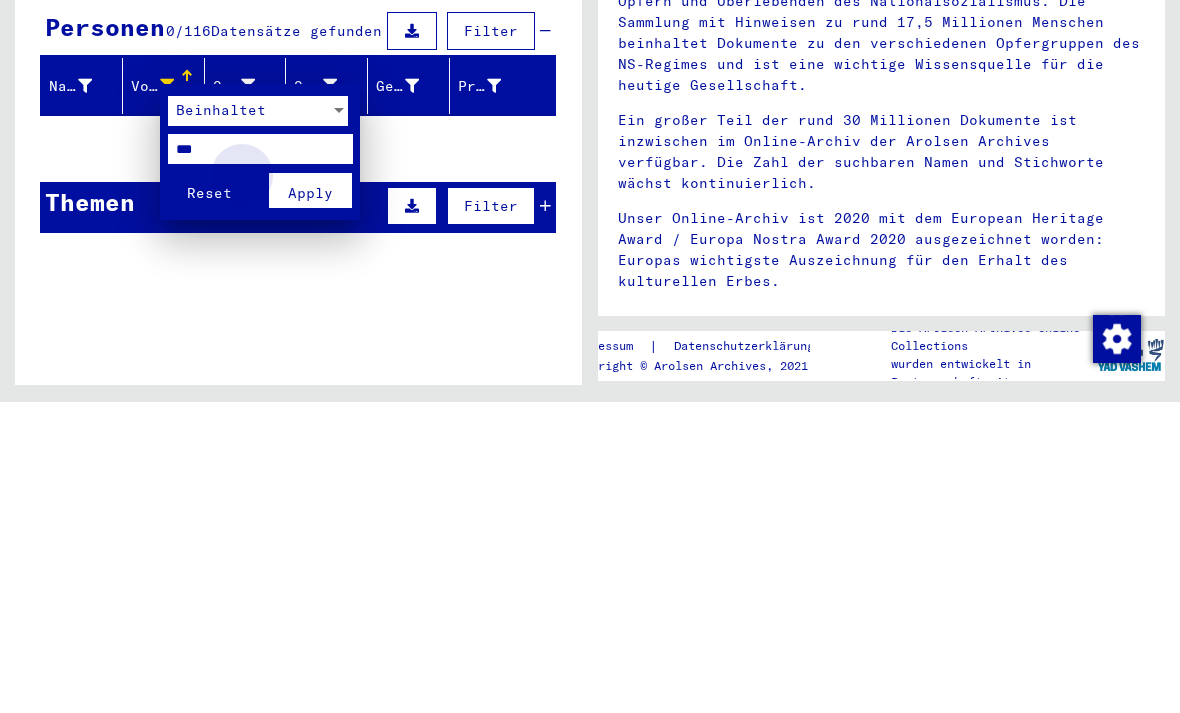 type on "***" 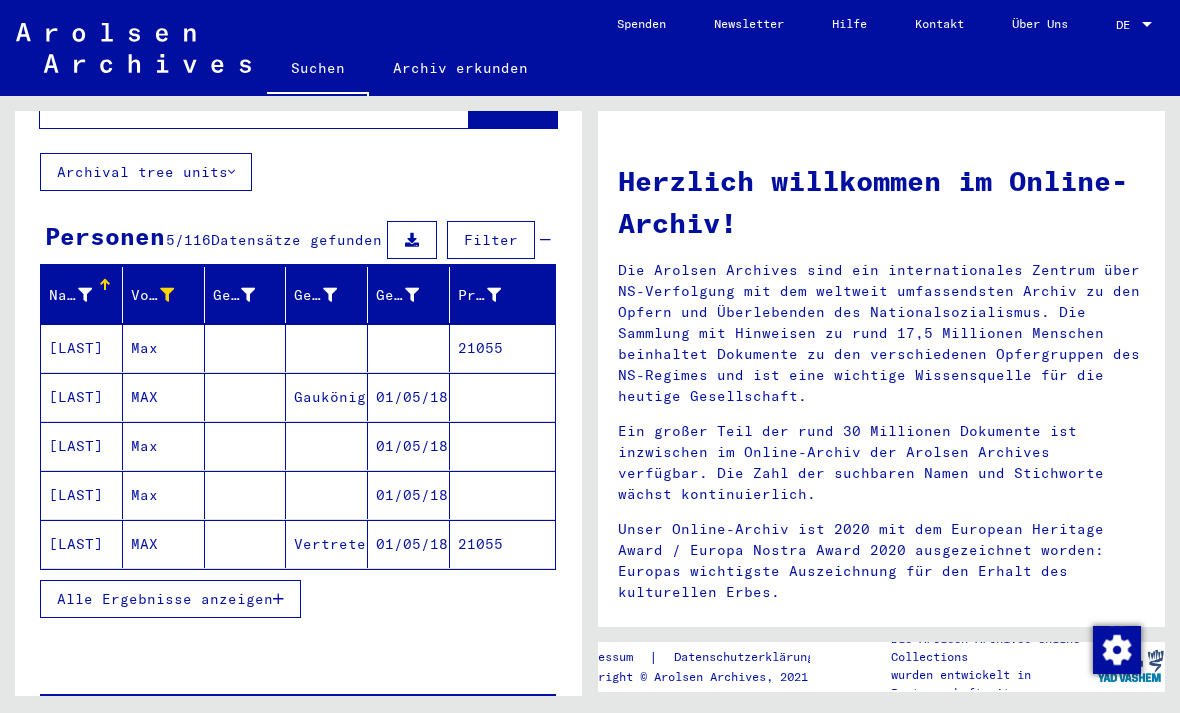 scroll, scrollTop: 103, scrollLeft: 0, axis: vertical 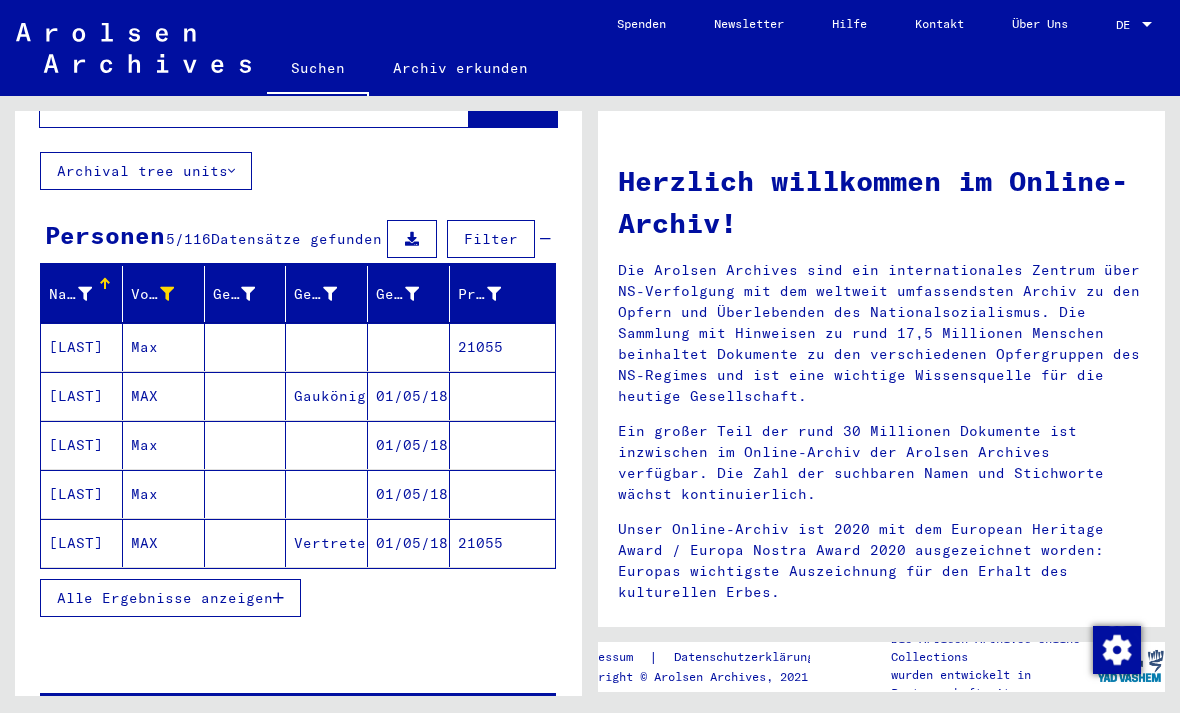 click on "Vorname" at bounding box center (152, 294) 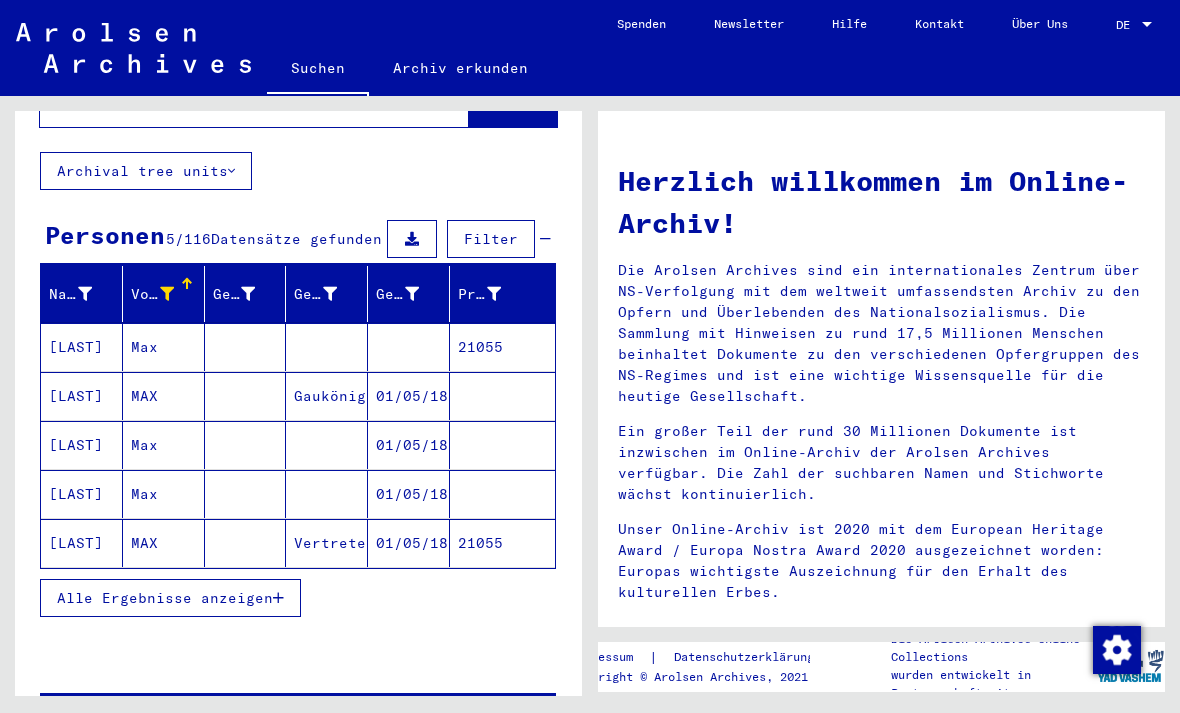 click at bounding box center (167, 294) 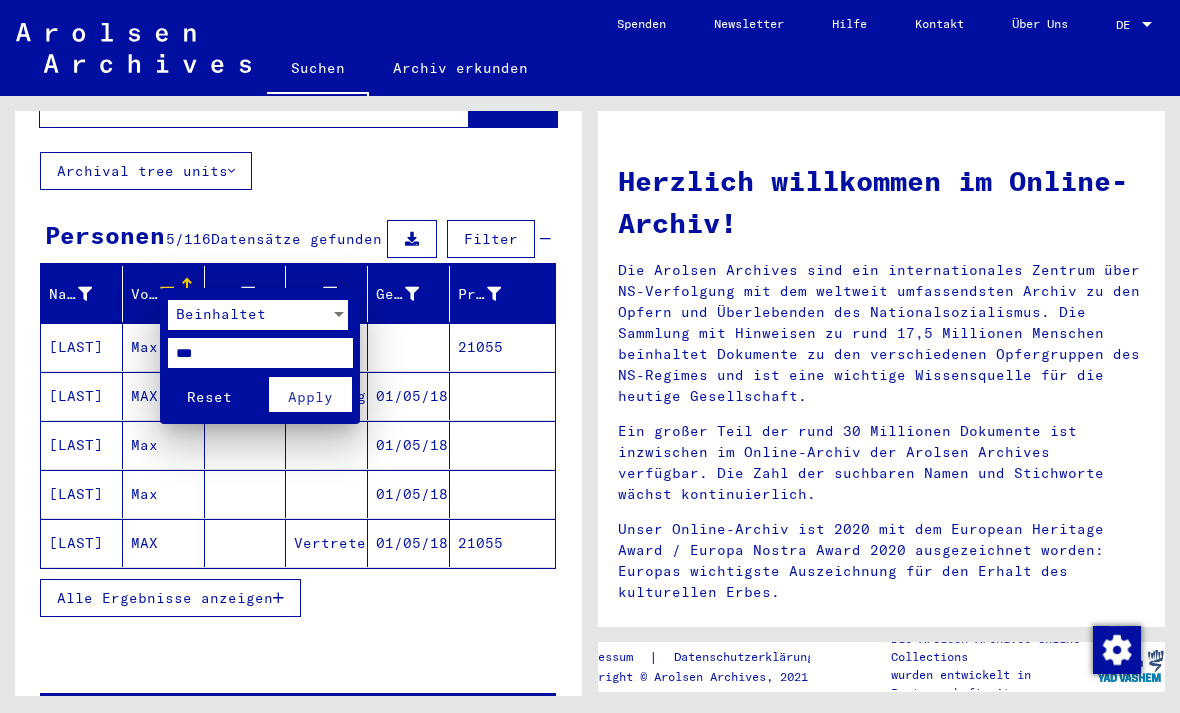 click at bounding box center (590, 356) 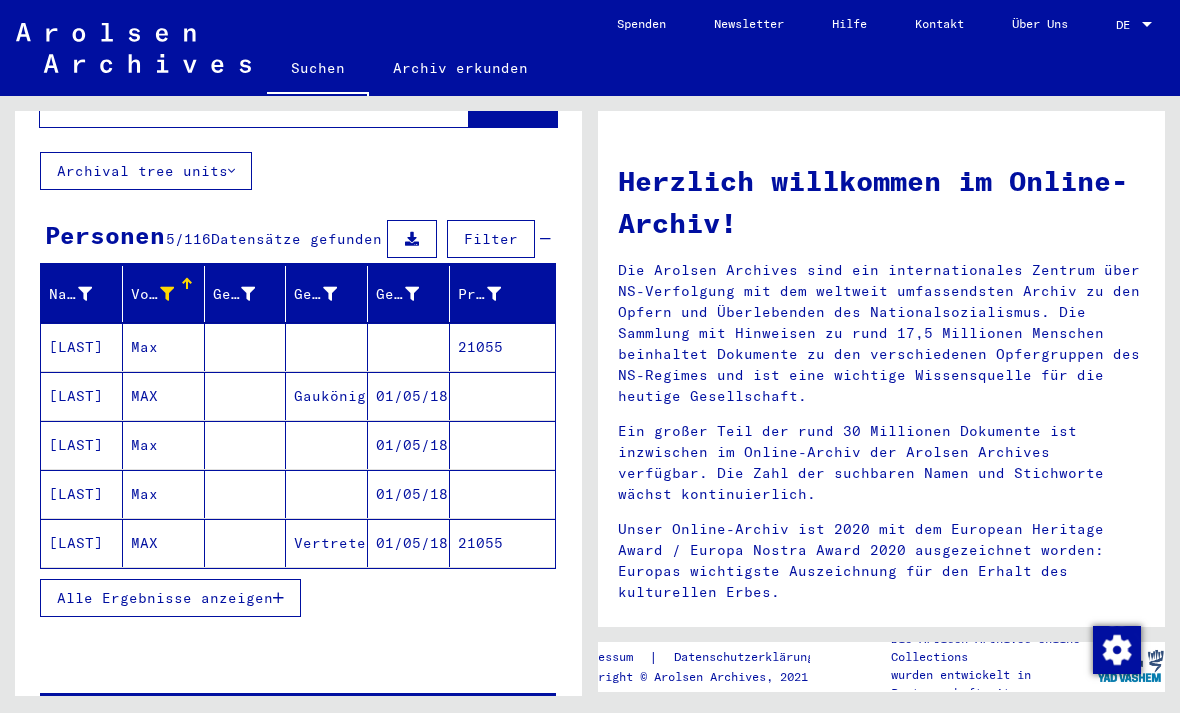 click at bounding box center (412, 294) 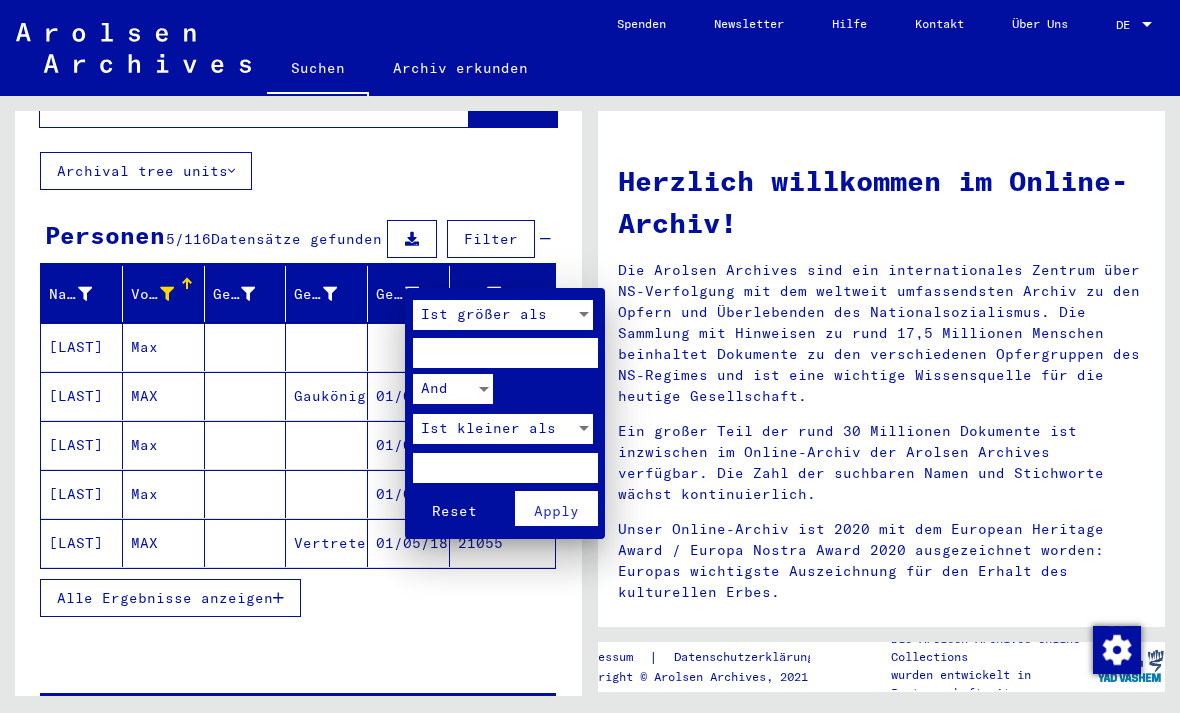 click on "Ist größer als" at bounding box center (494, 315) 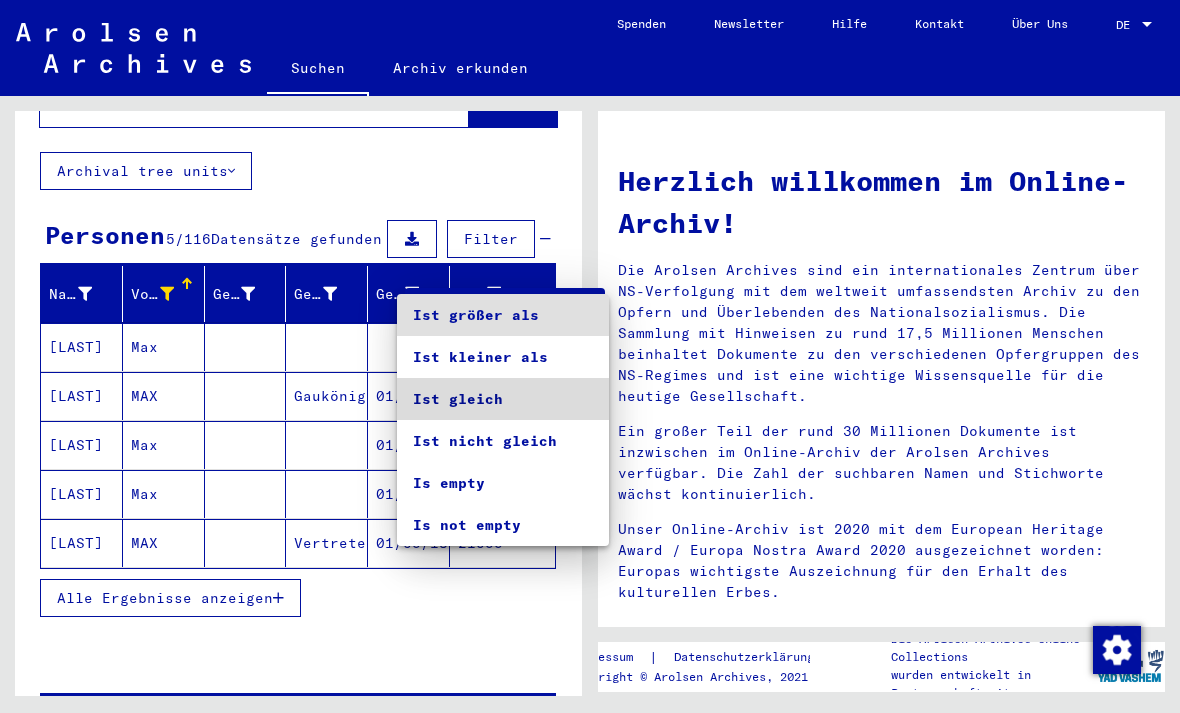click on "Ist gleich" at bounding box center (503, 399) 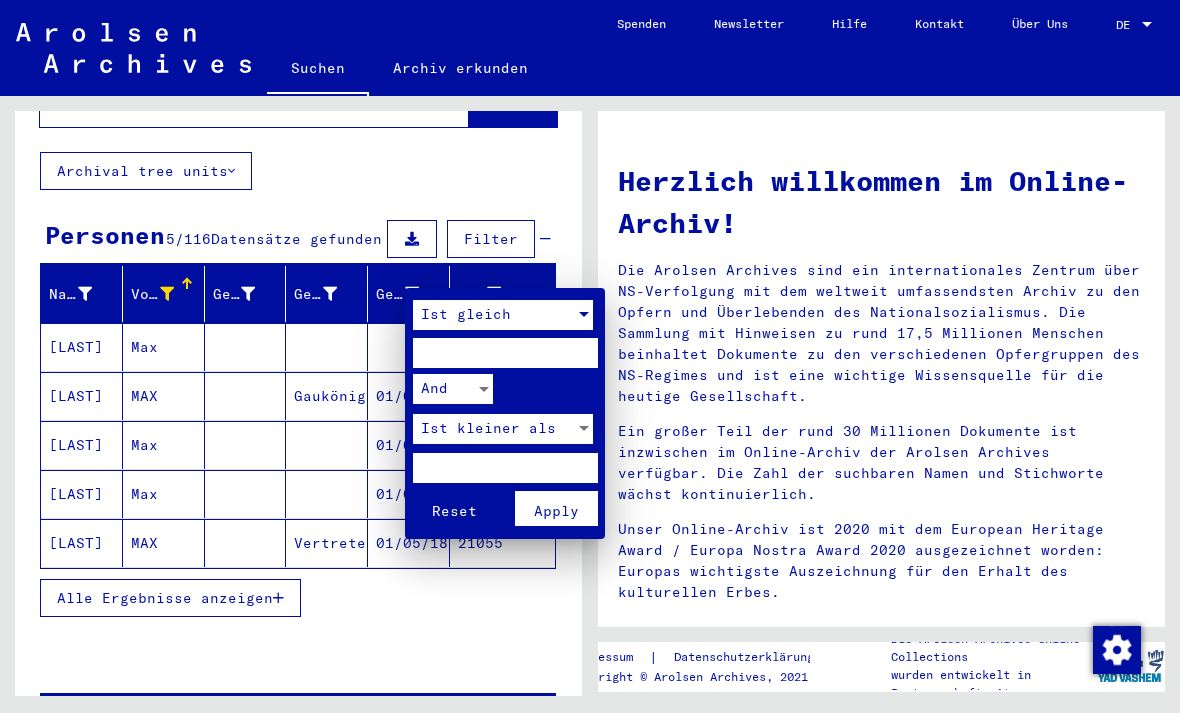 click at bounding box center [505, 353] 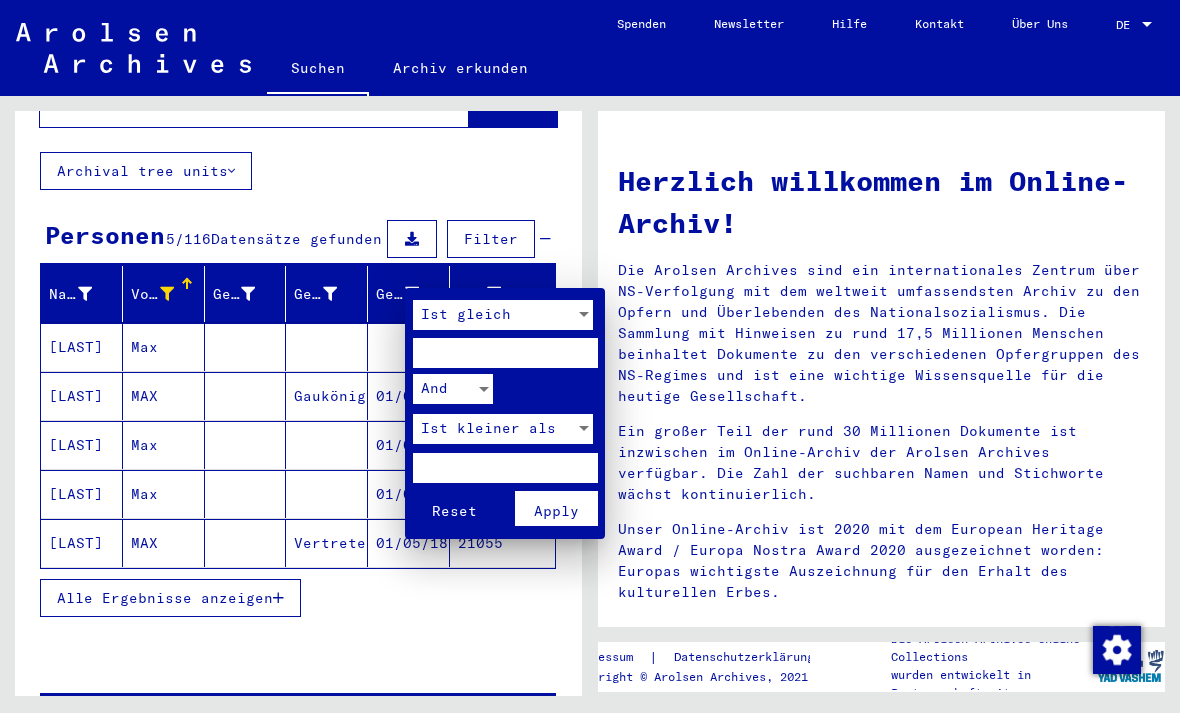 type on "****" 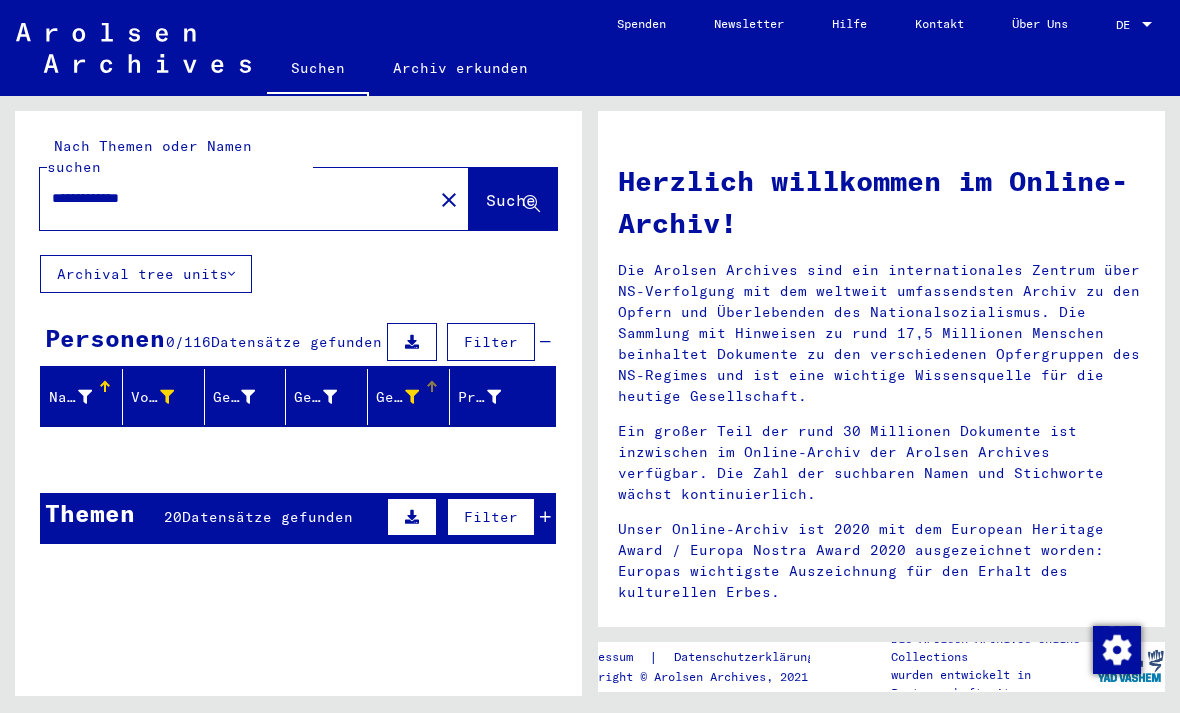 scroll, scrollTop: 0, scrollLeft: 0, axis: both 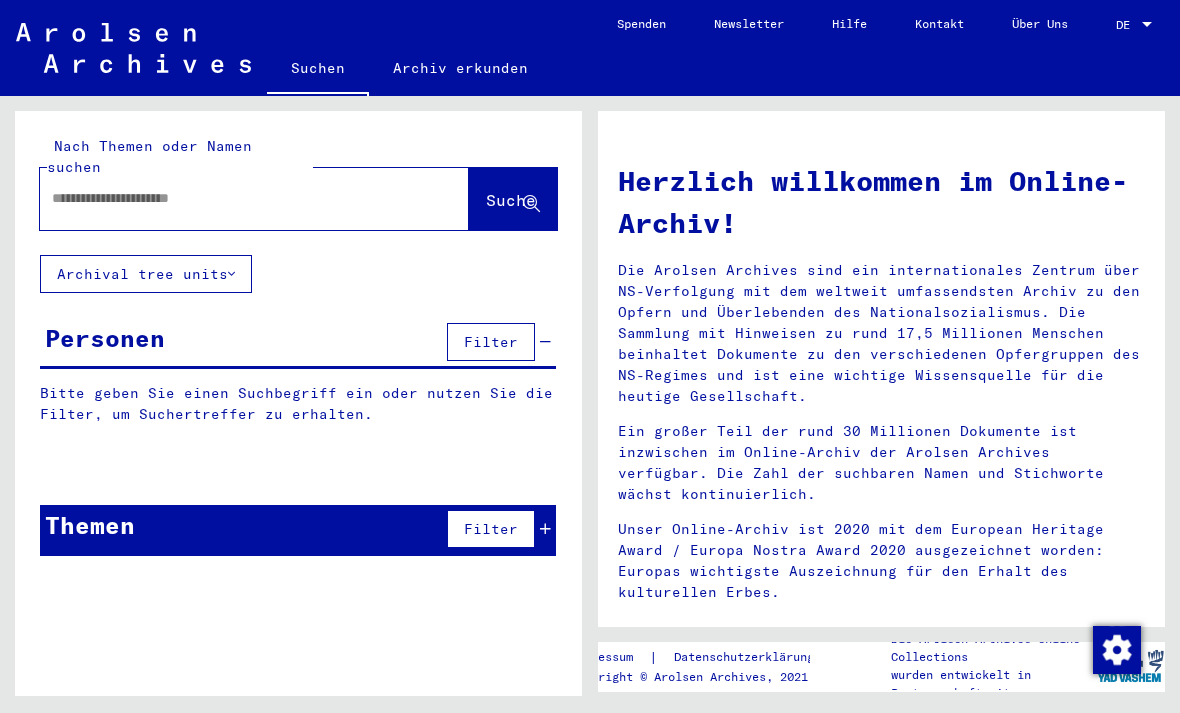 click at bounding box center [230, 198] 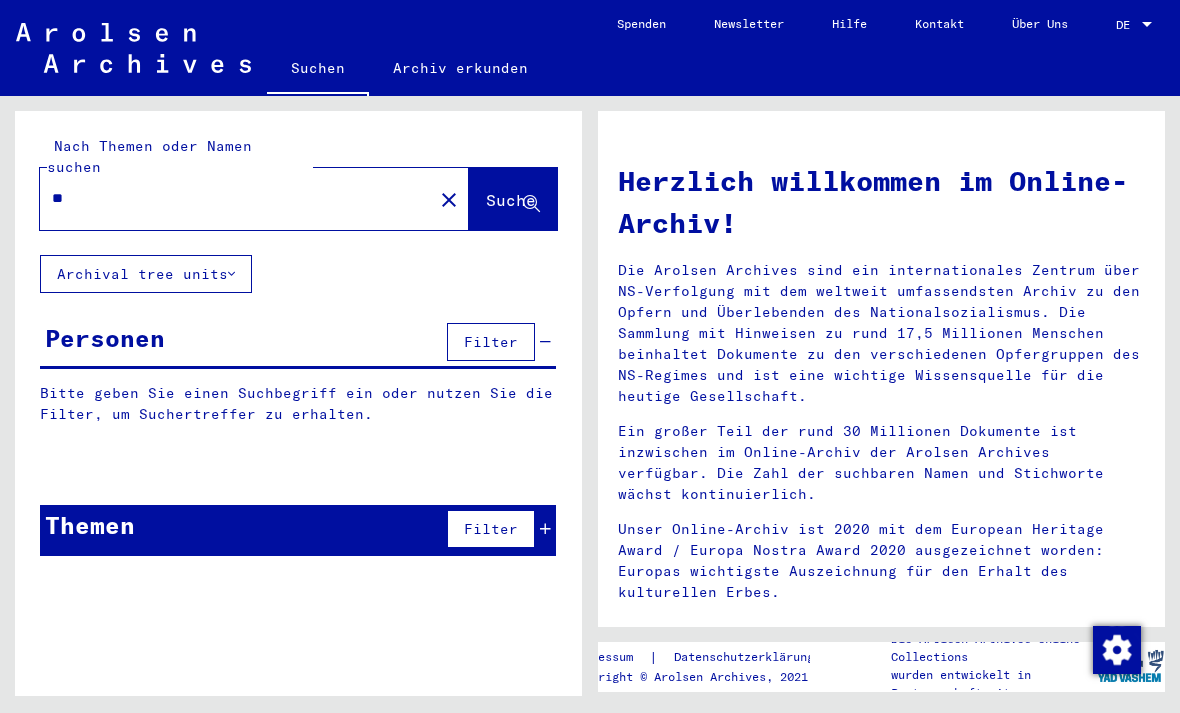 type on "*" 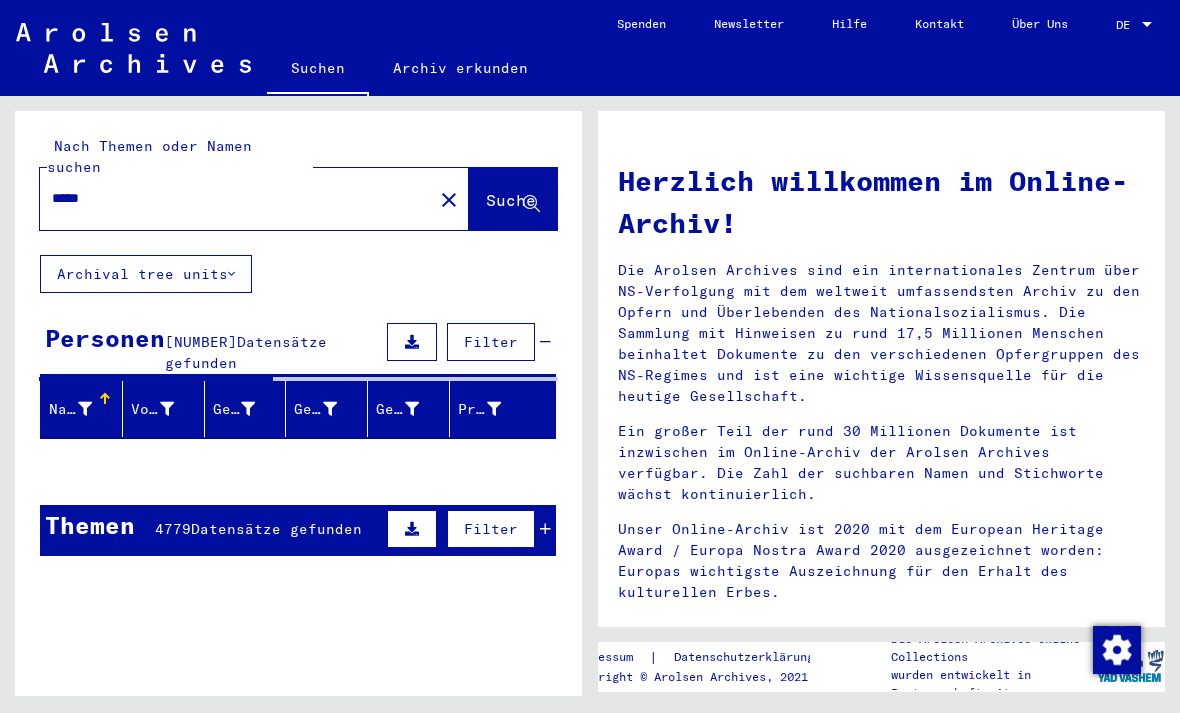 click 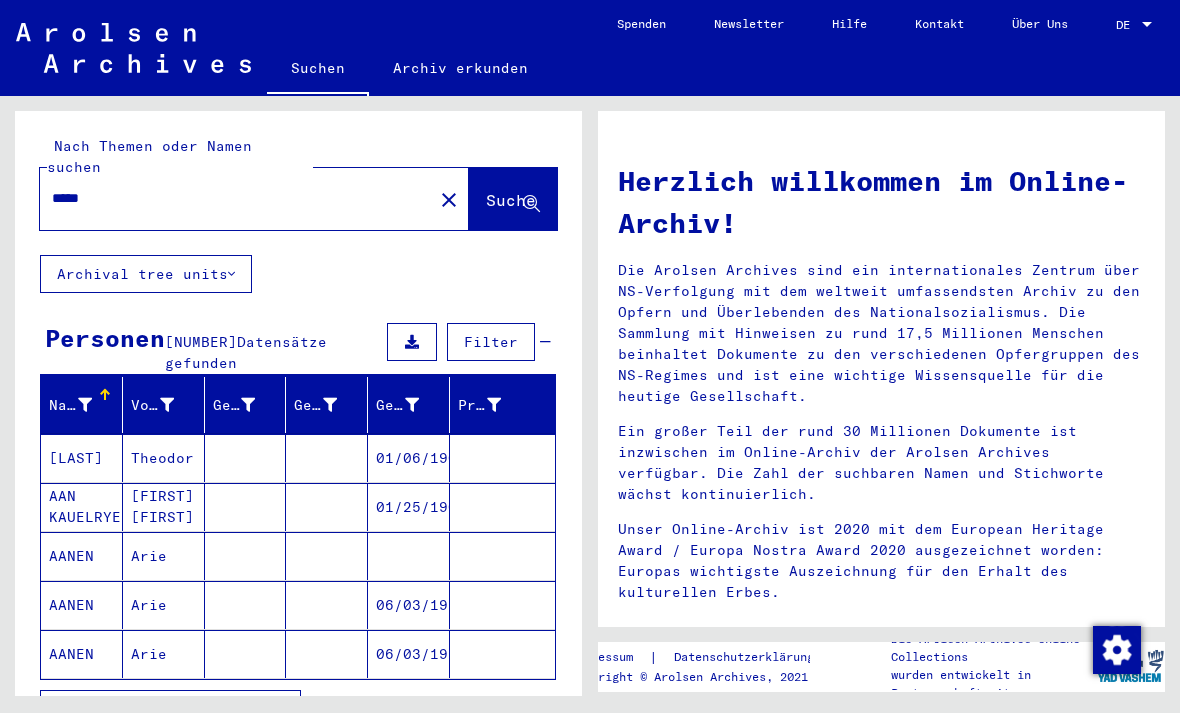 click on "*****" 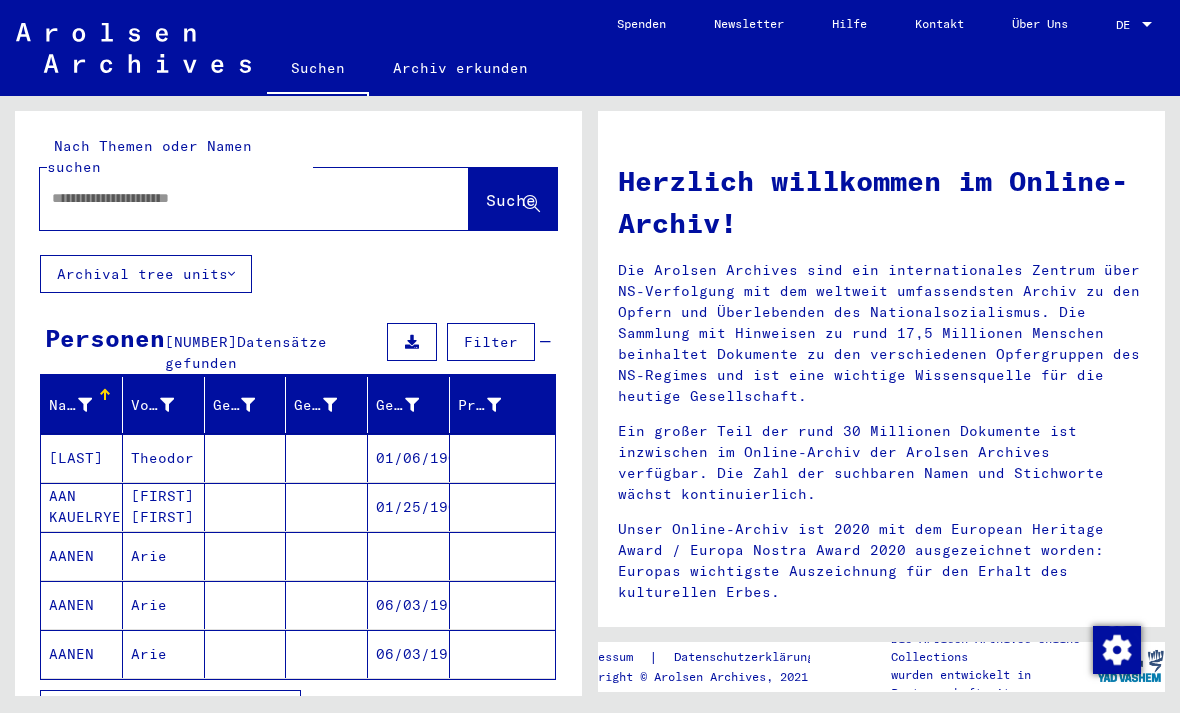 type on "*" 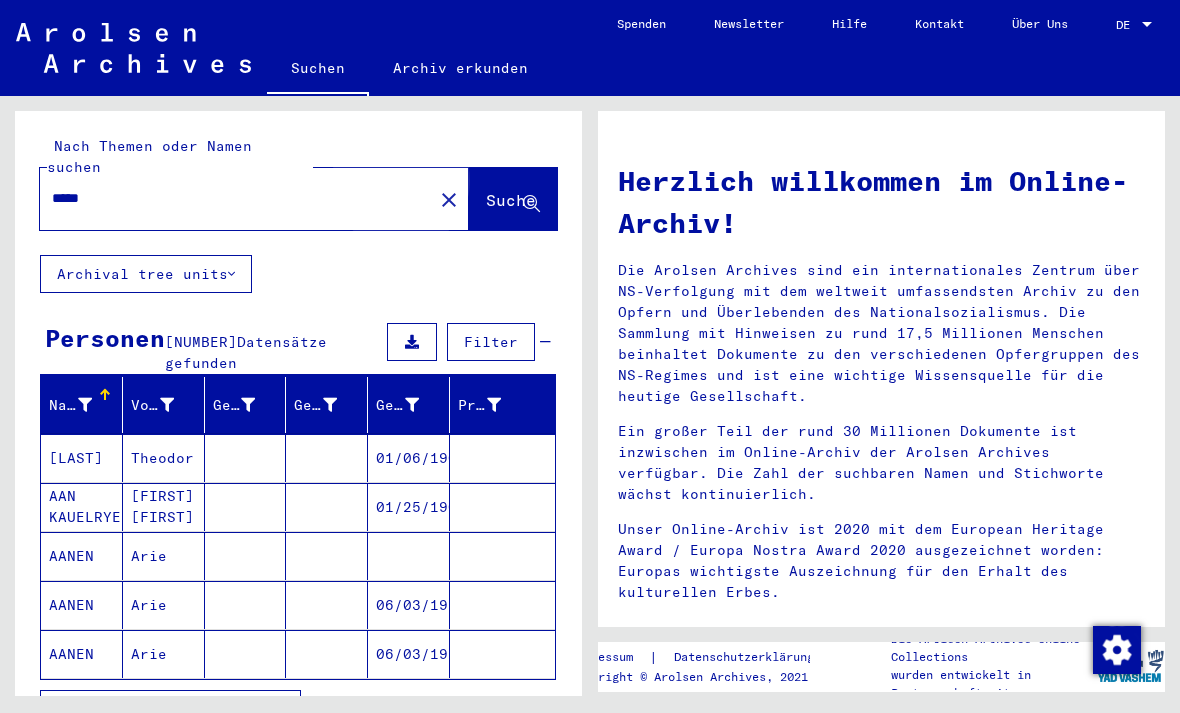 type on "*****" 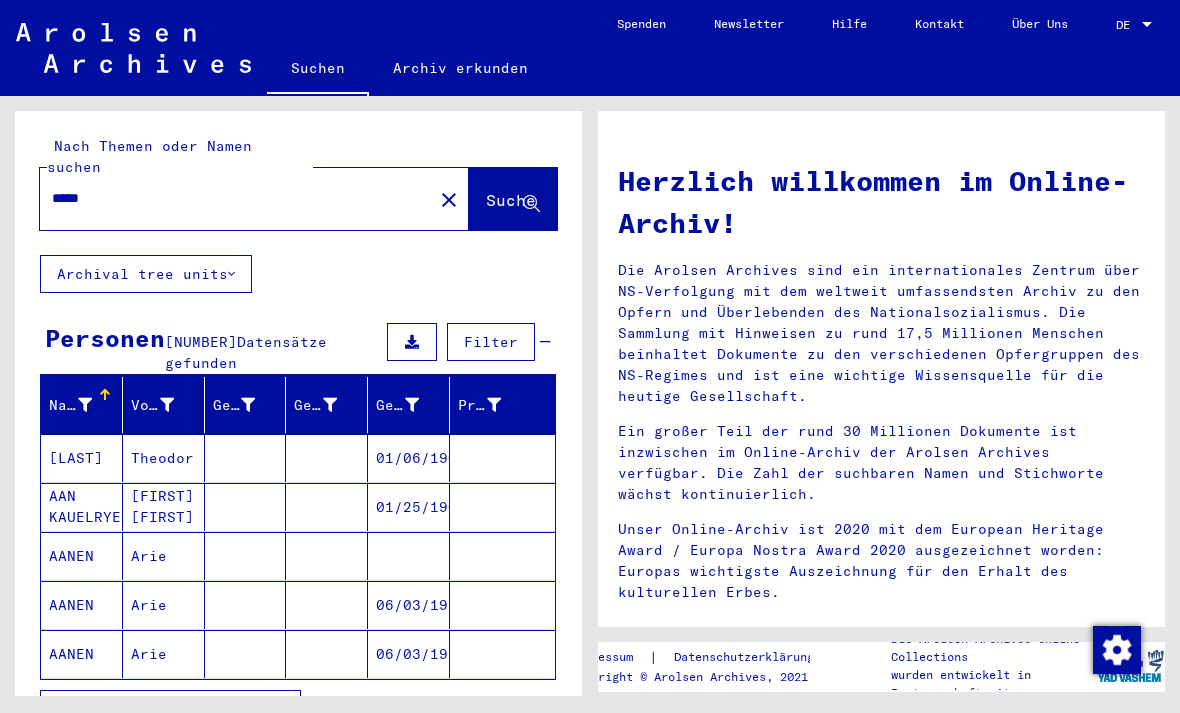 click on "Vorname" at bounding box center [152, 405] 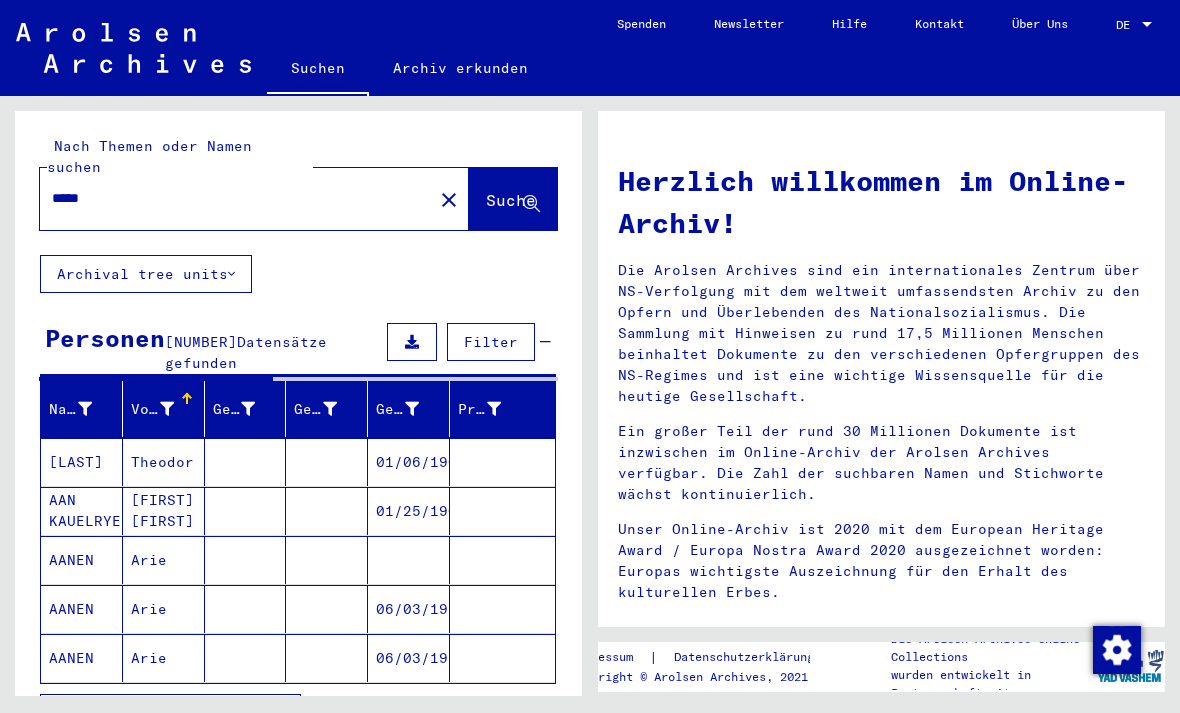 click on "Nachname" at bounding box center [70, 409] 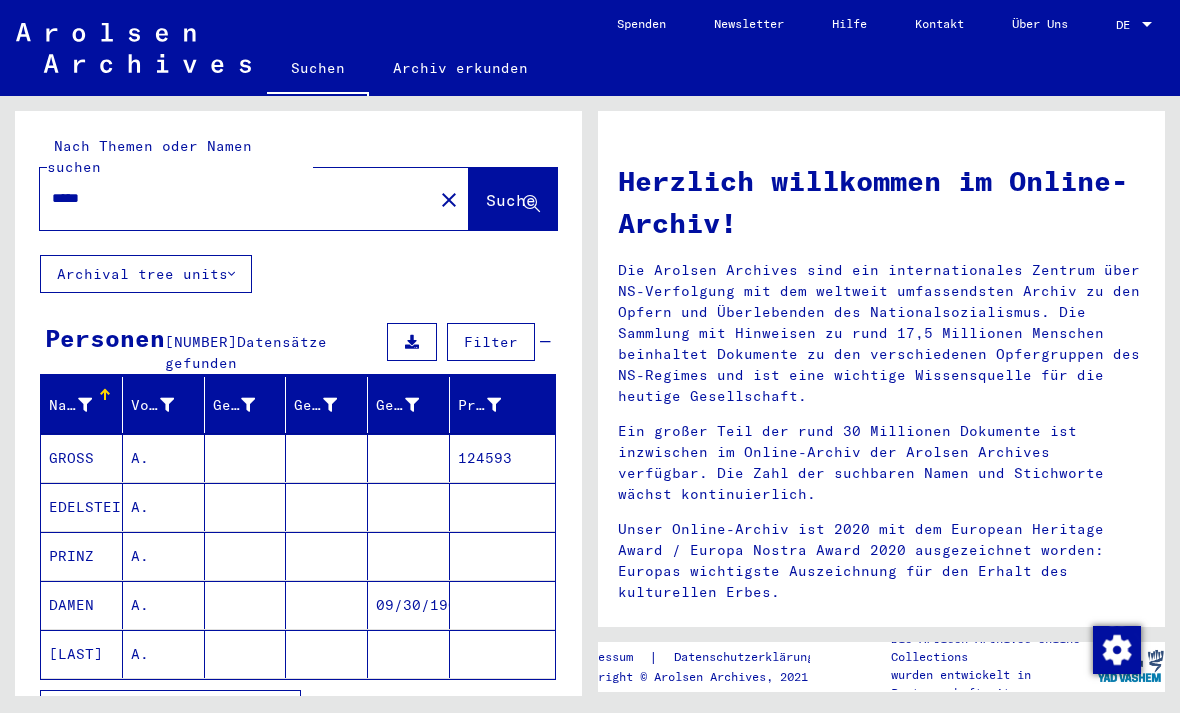 click at bounding box center (85, 405) 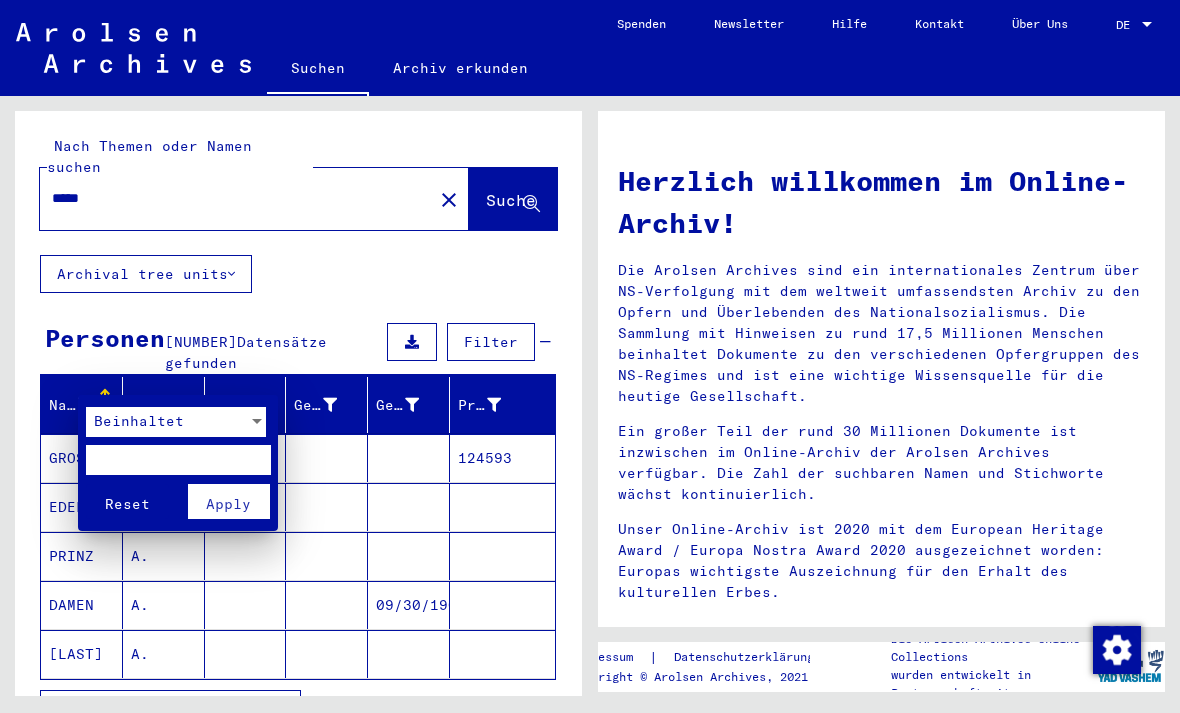 click at bounding box center (178, 460) 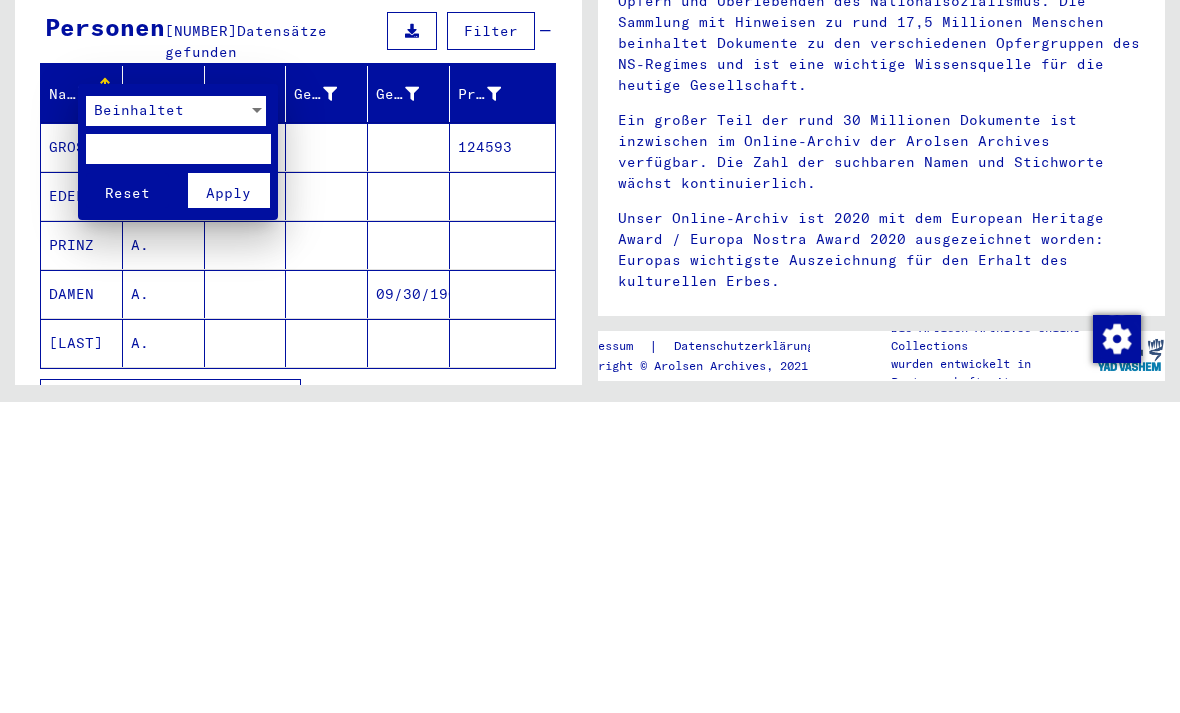 type on "*" 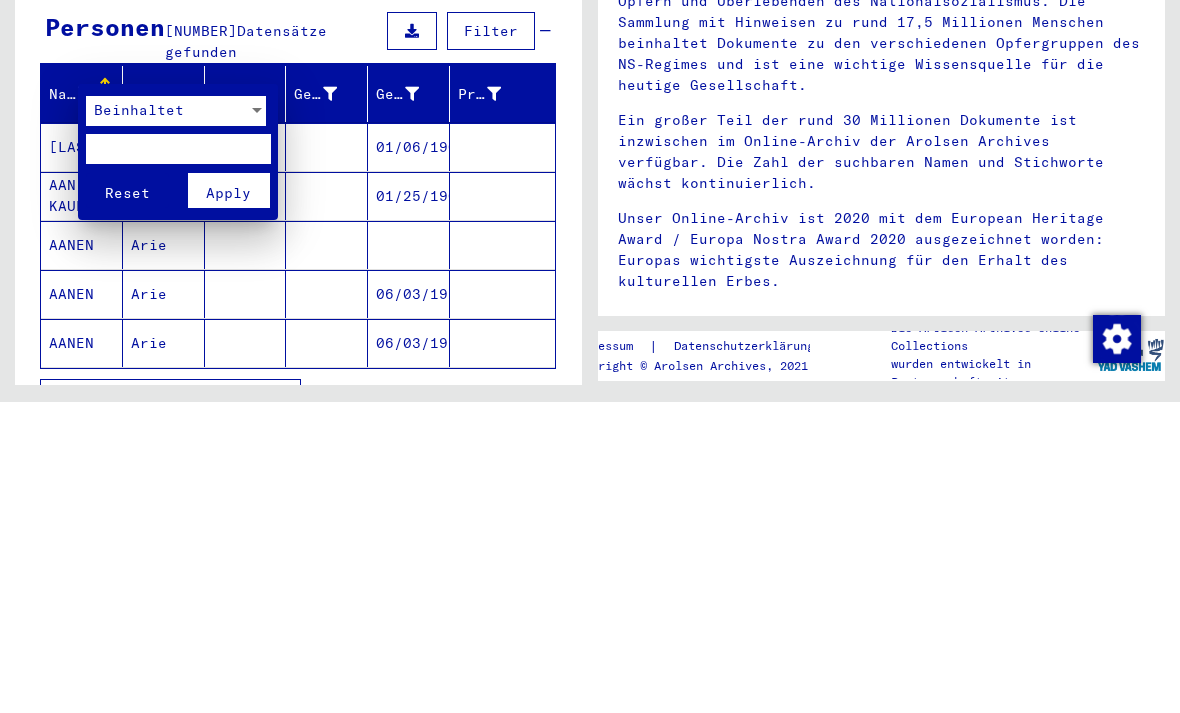 type on "*" 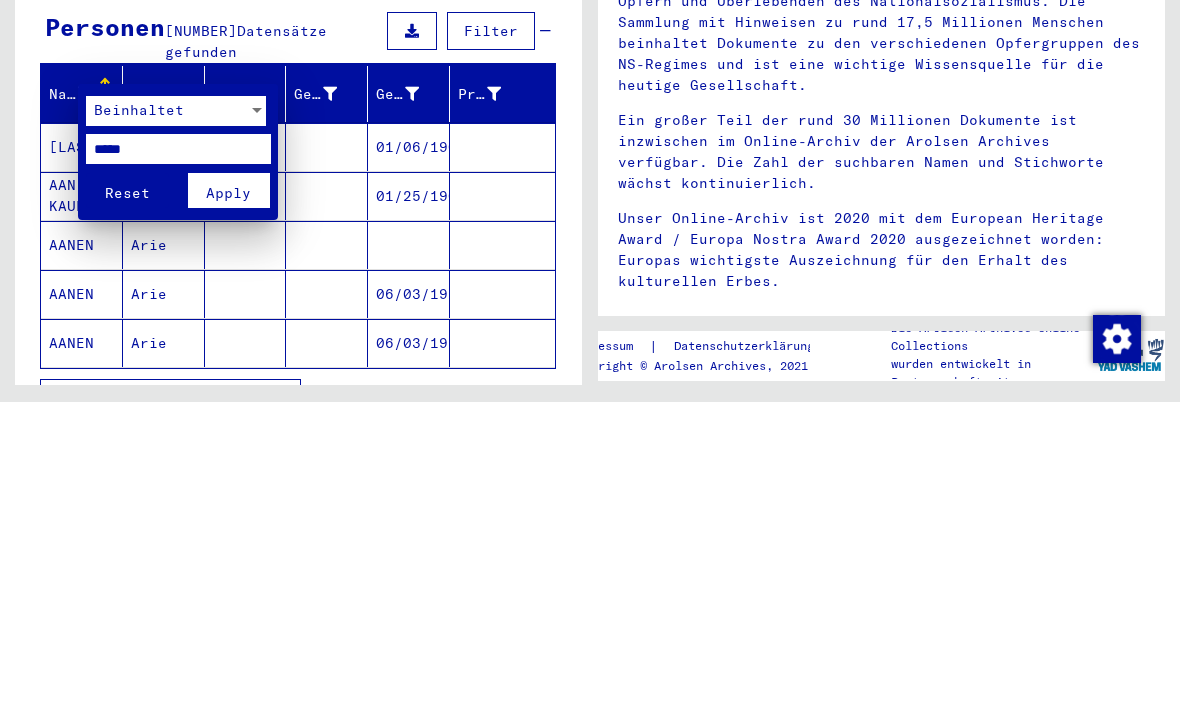 type on "*****" 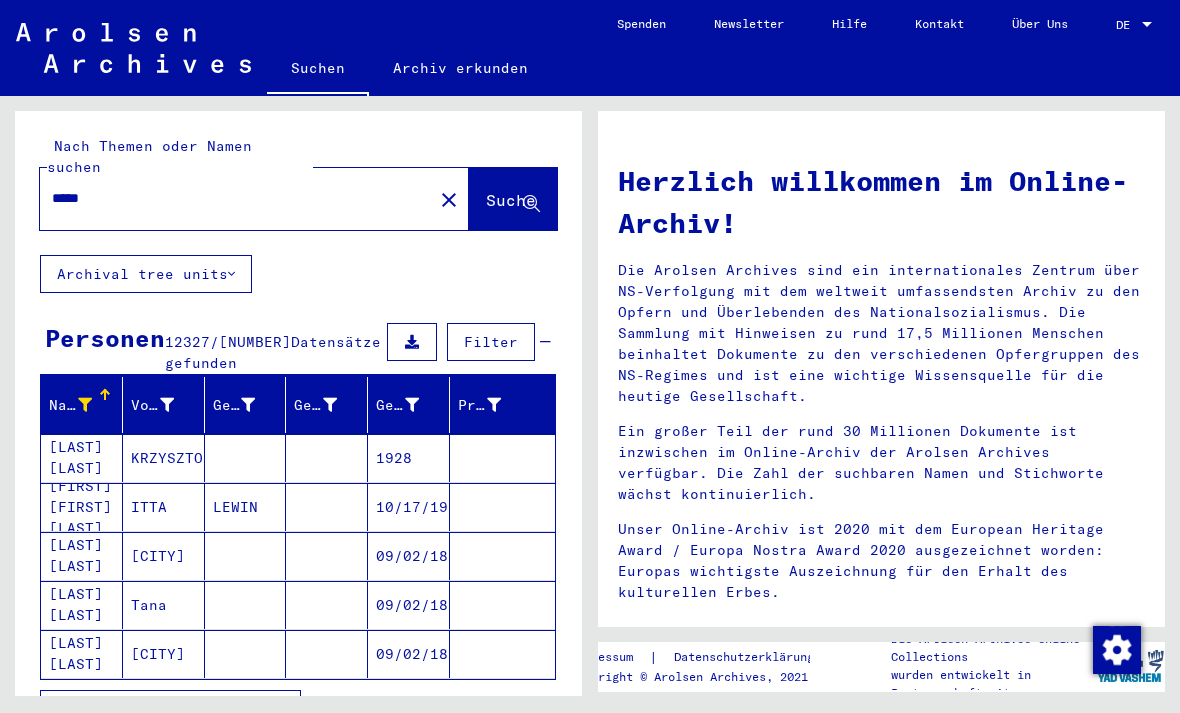 click on "Vorname" at bounding box center [152, 405] 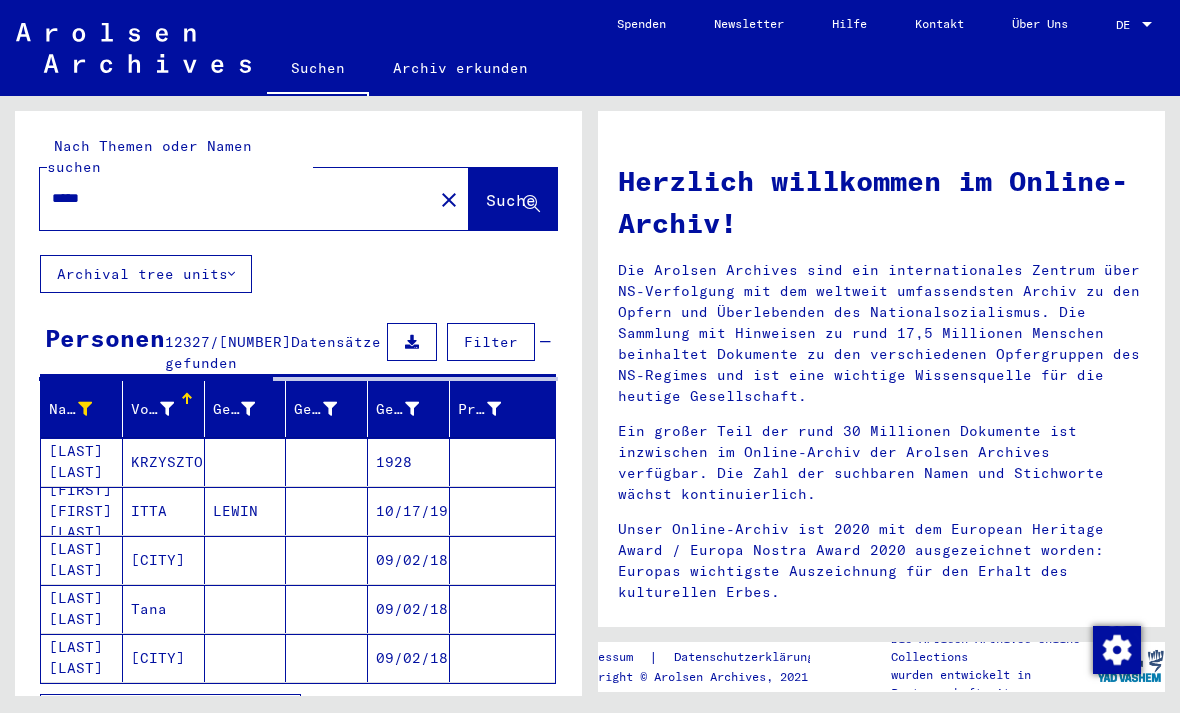 click on "Vorname" at bounding box center (152, 409) 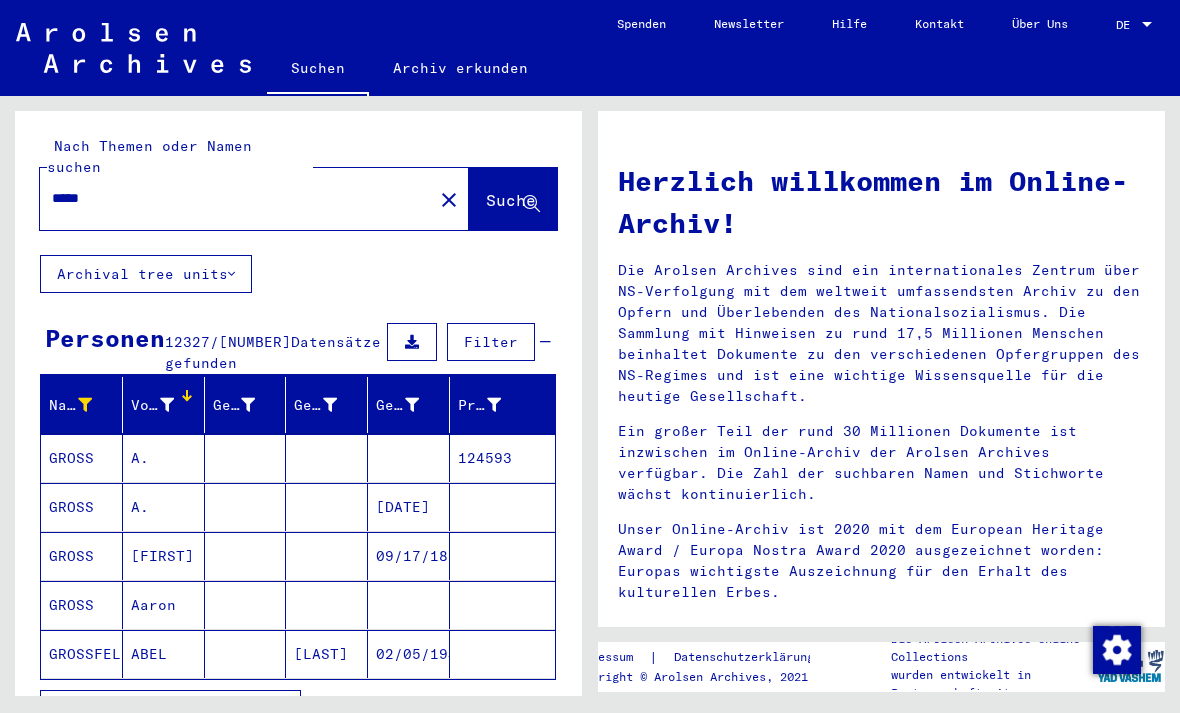 click at bounding box center [167, 405] 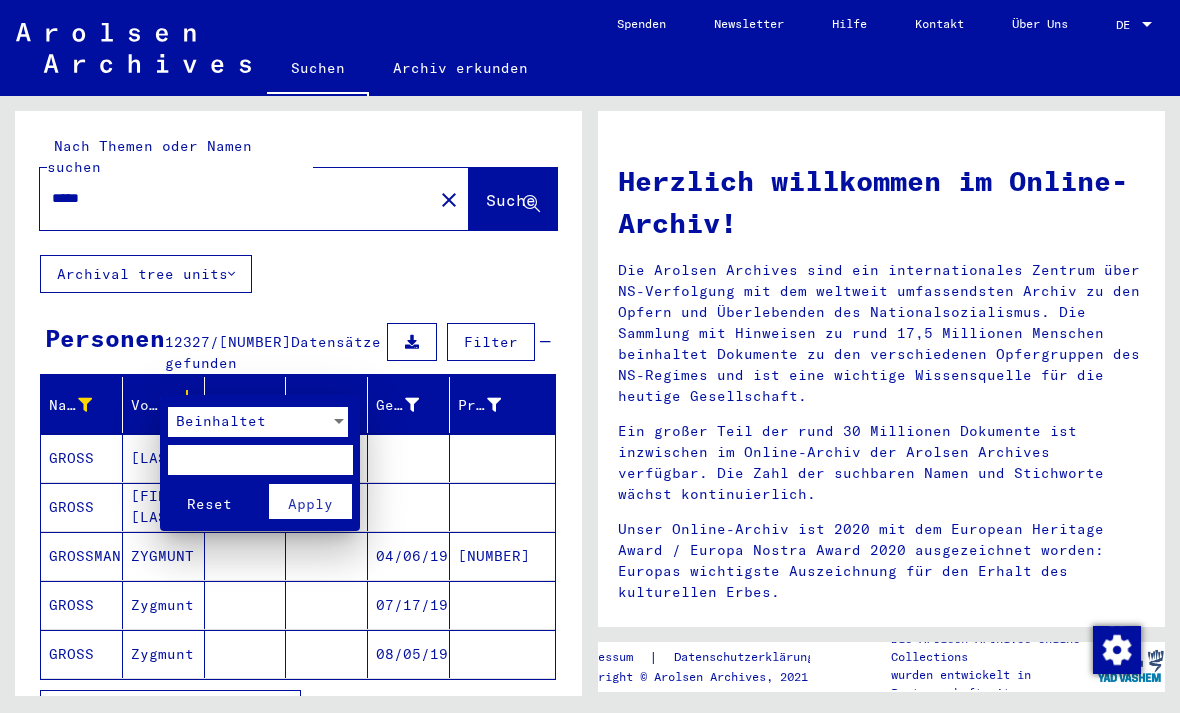 click at bounding box center (260, 460) 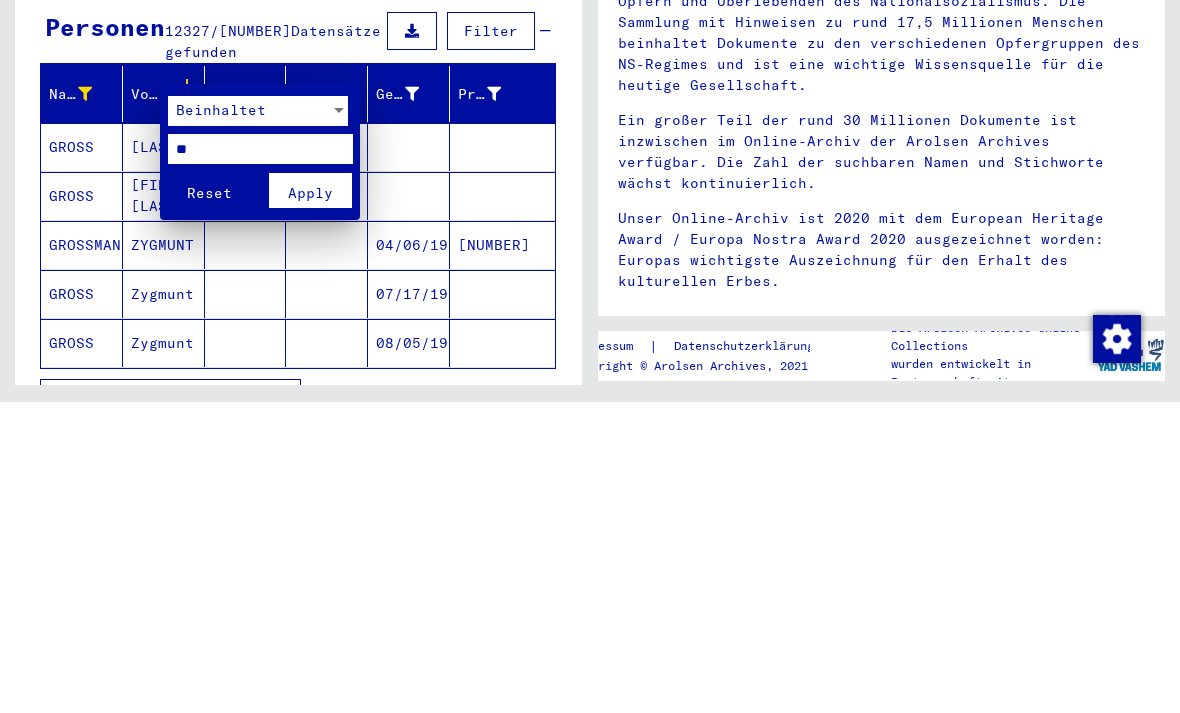 type on "*" 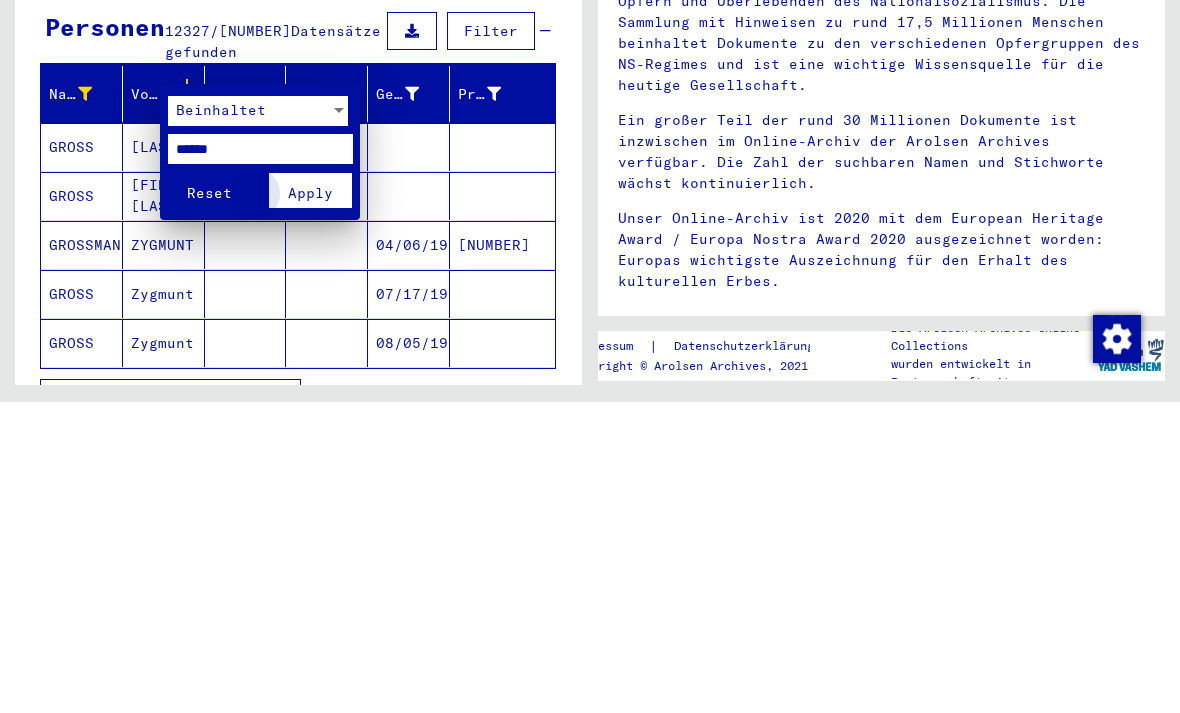 type on "******" 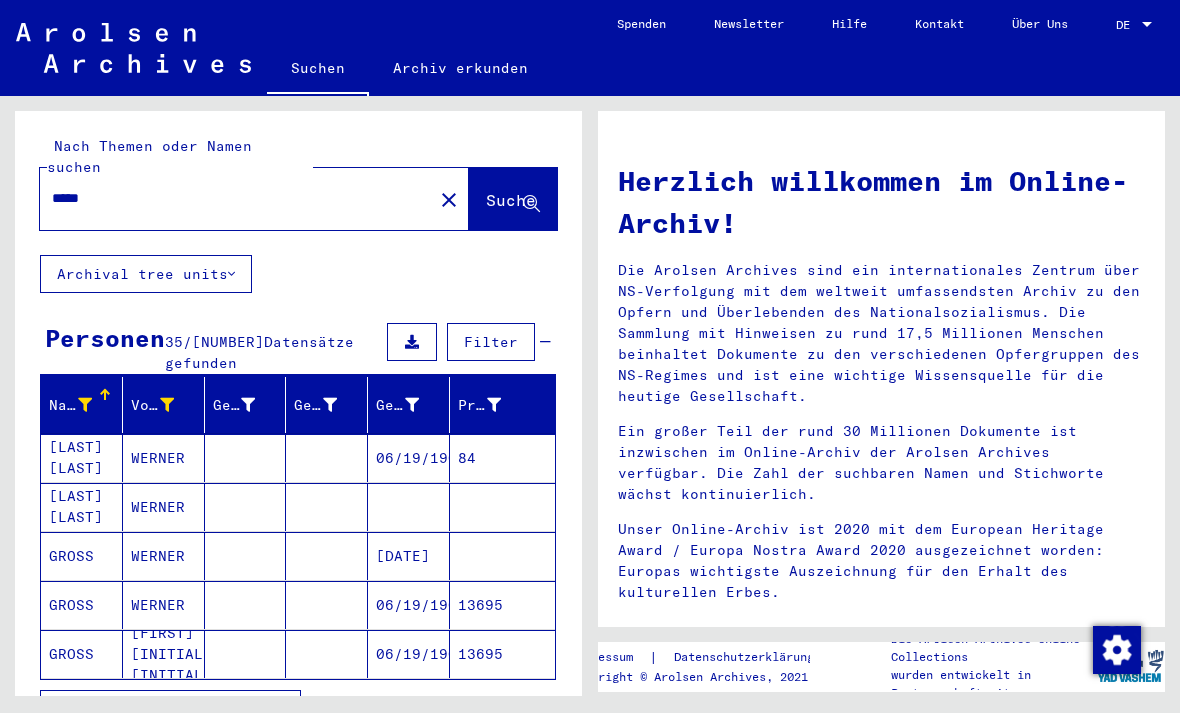 click at bounding box center (412, 405) 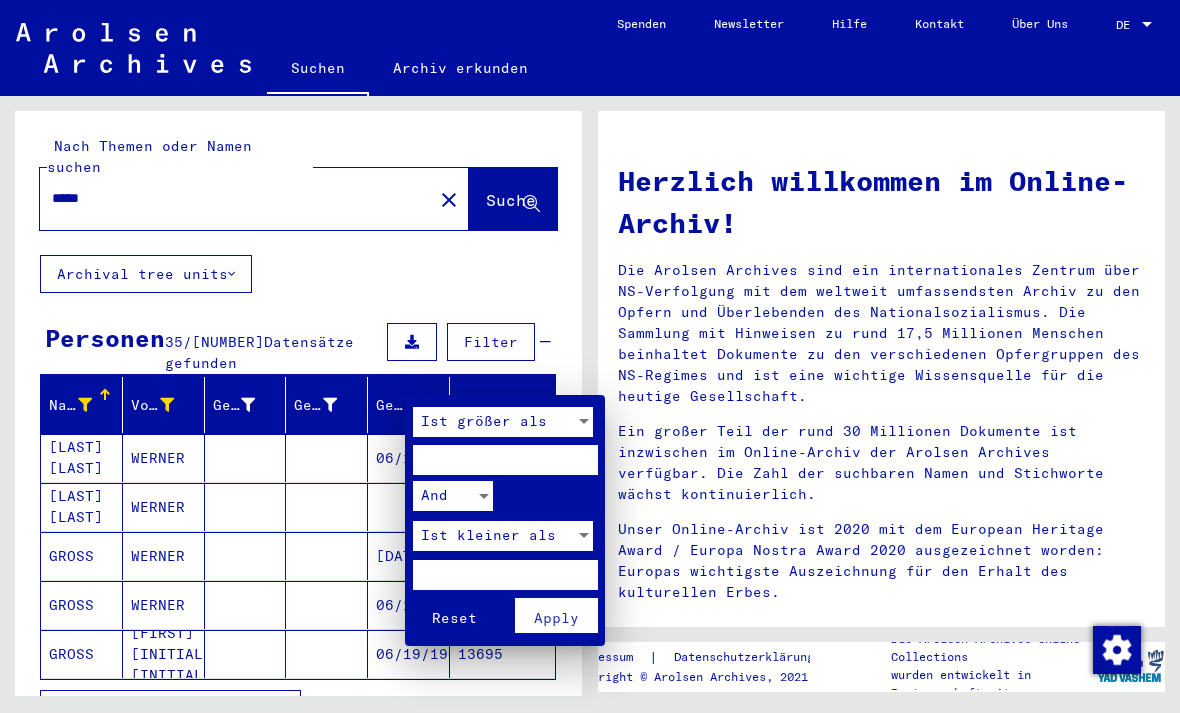 click at bounding box center [505, 460] 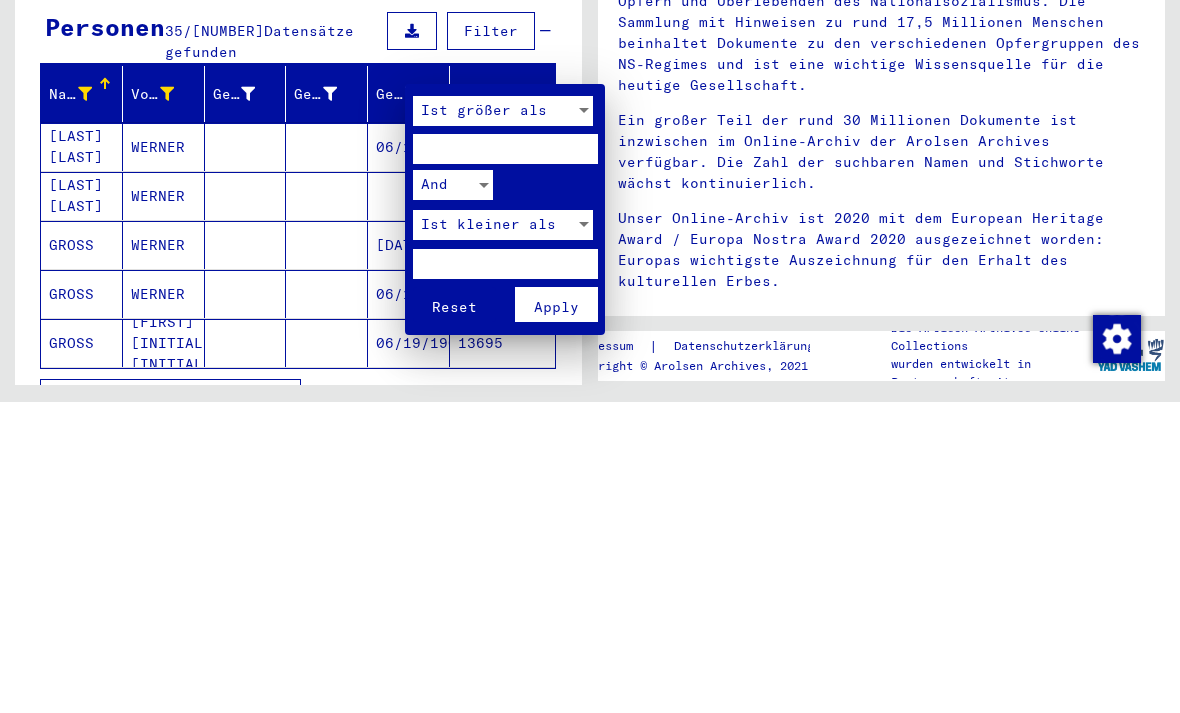 click on "Ist größer als" at bounding box center [494, 422] 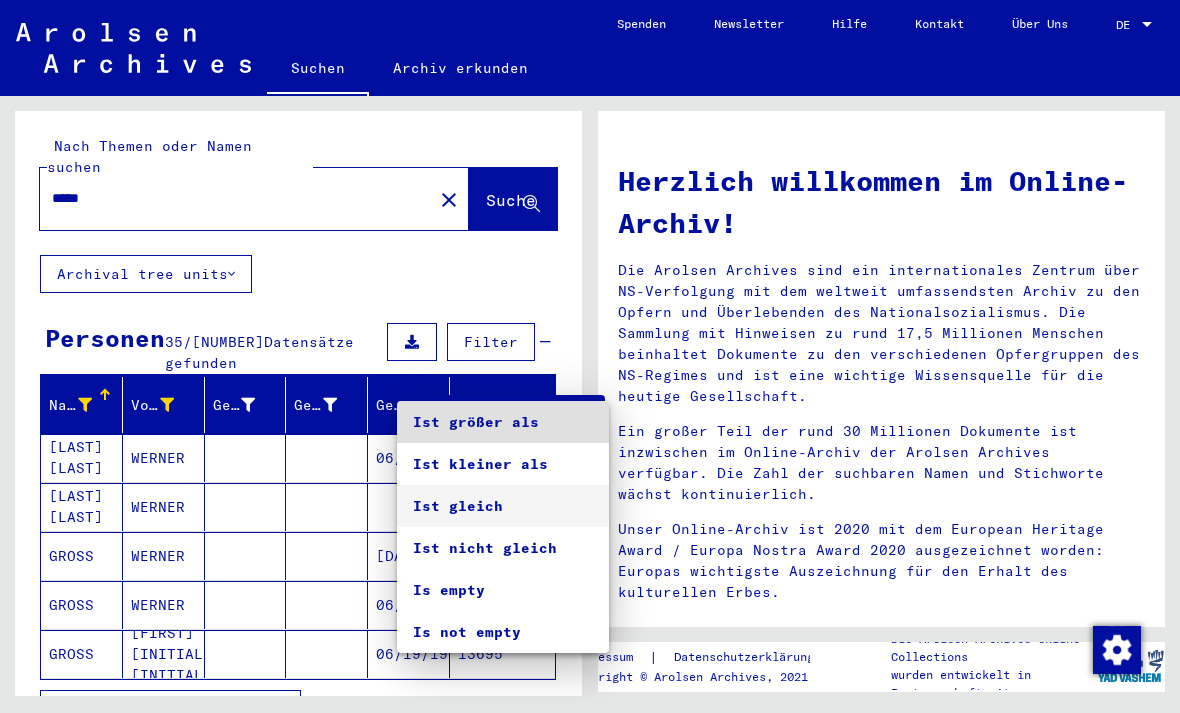 click on "Ist gleich" at bounding box center [503, 506] 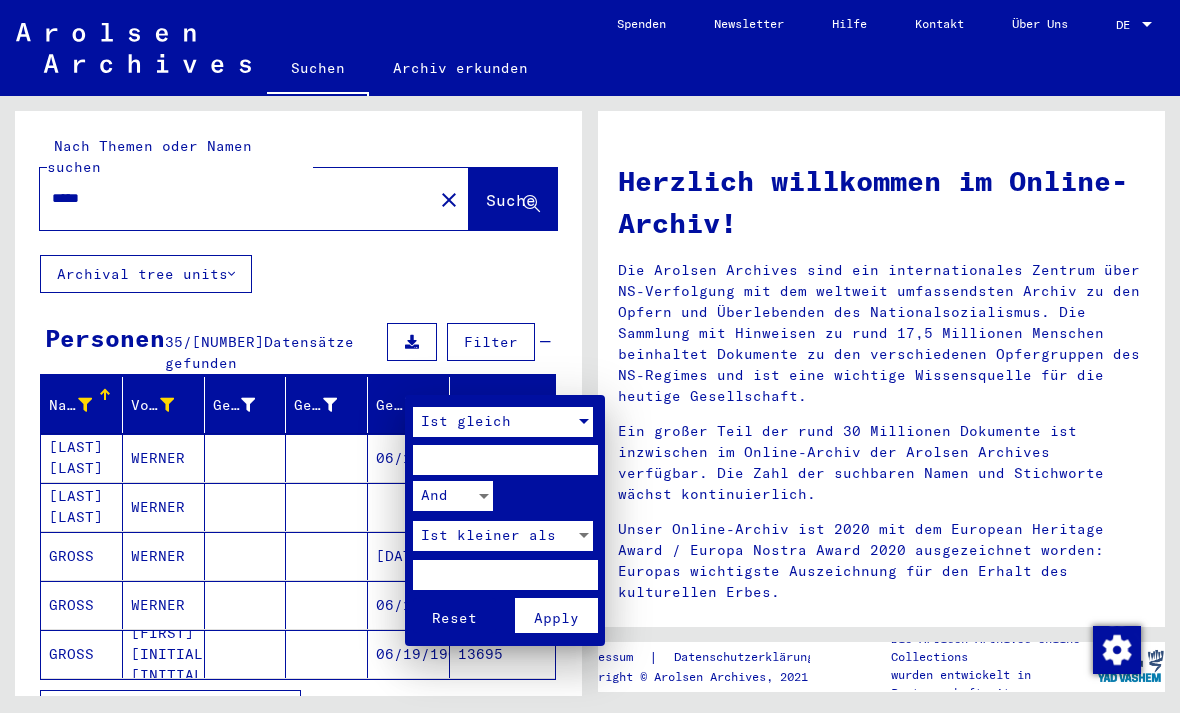 click at bounding box center (505, 460) 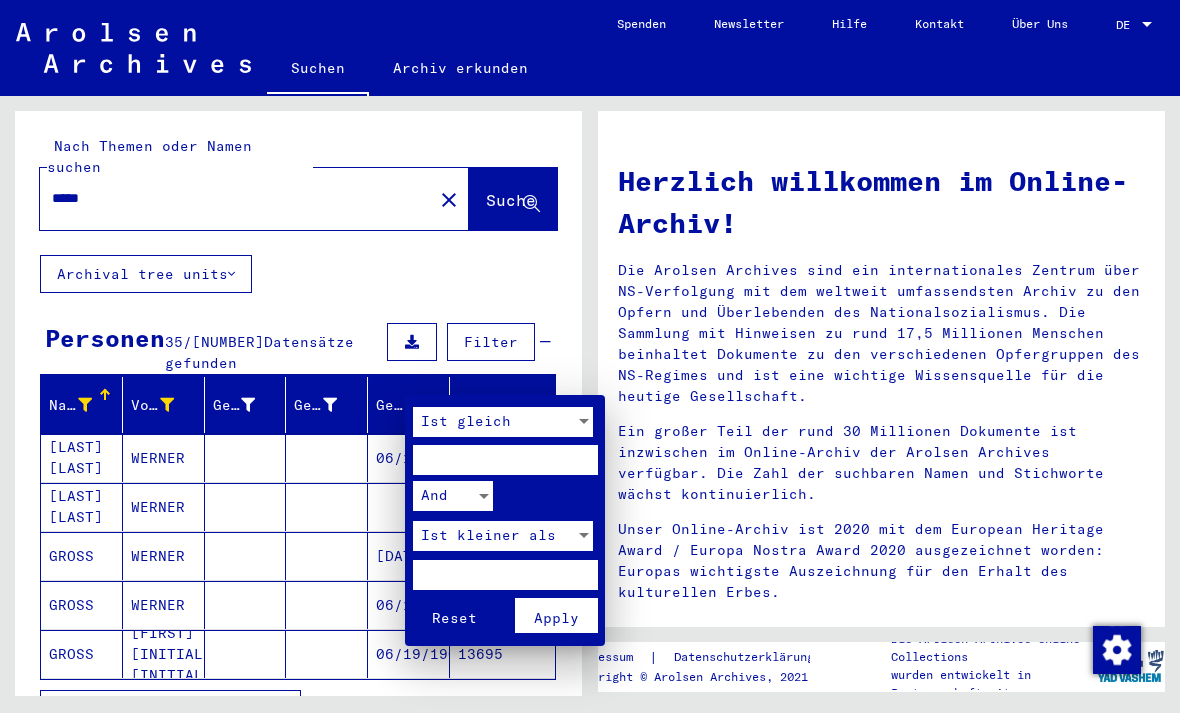 type on "****" 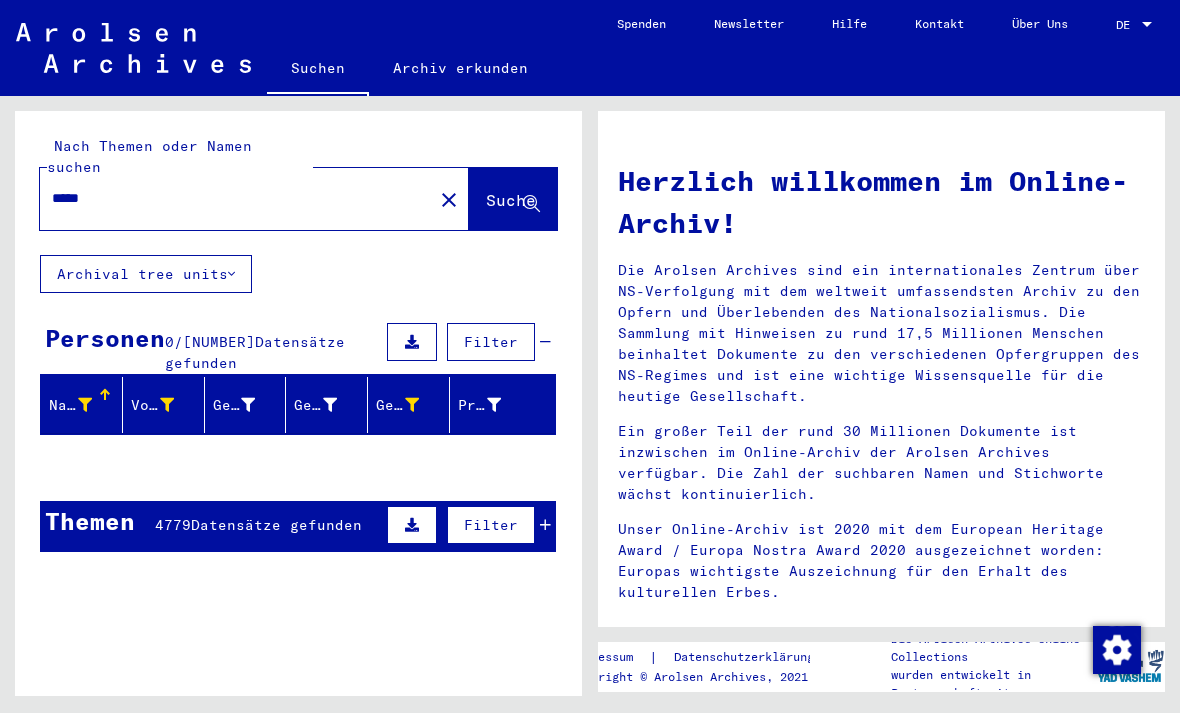click at bounding box center [167, 405] 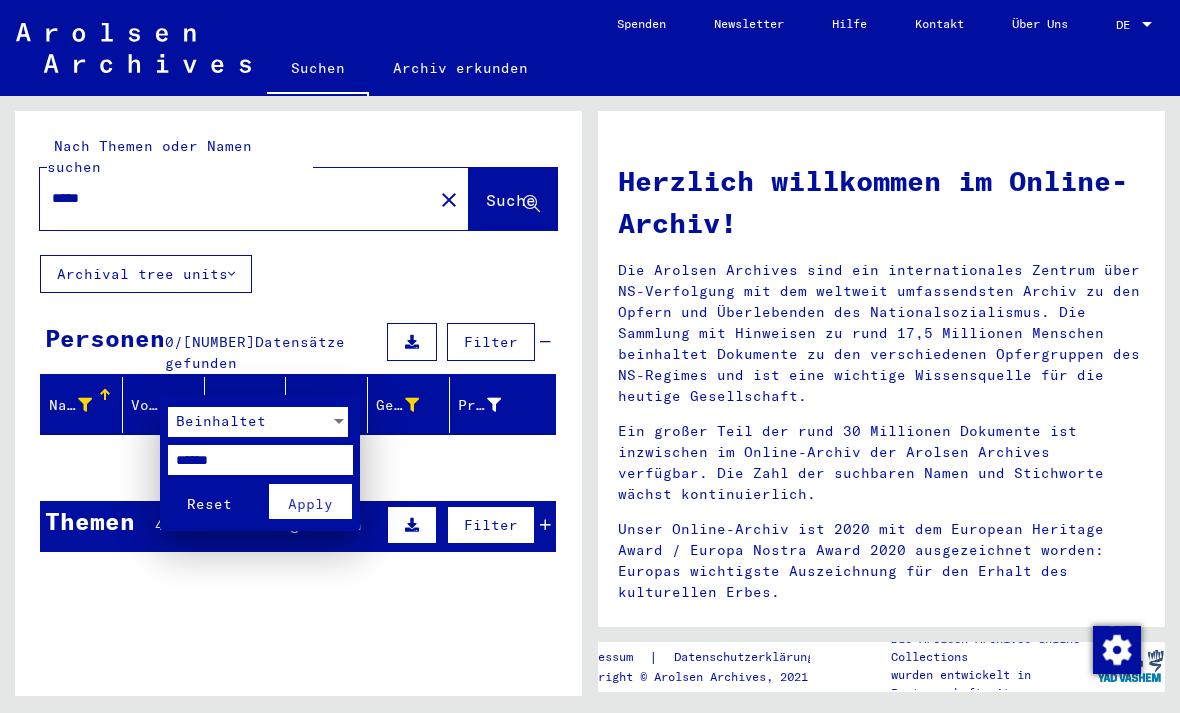 click on "******" at bounding box center [260, 460] 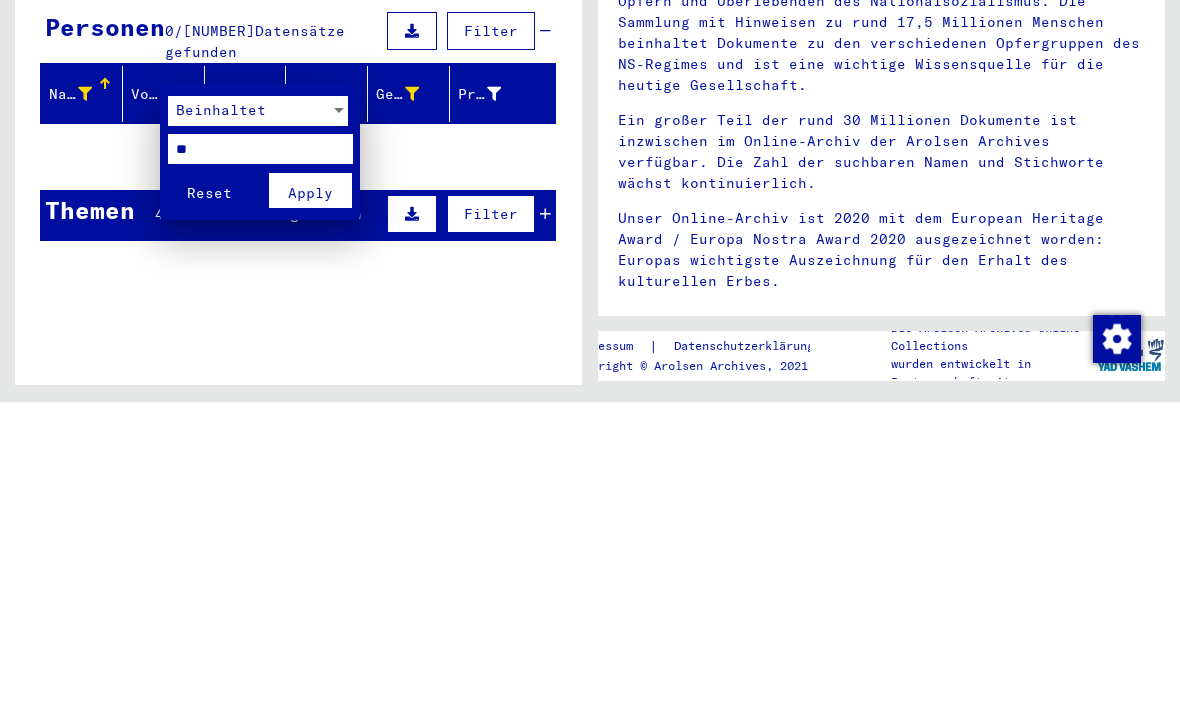 type on "*" 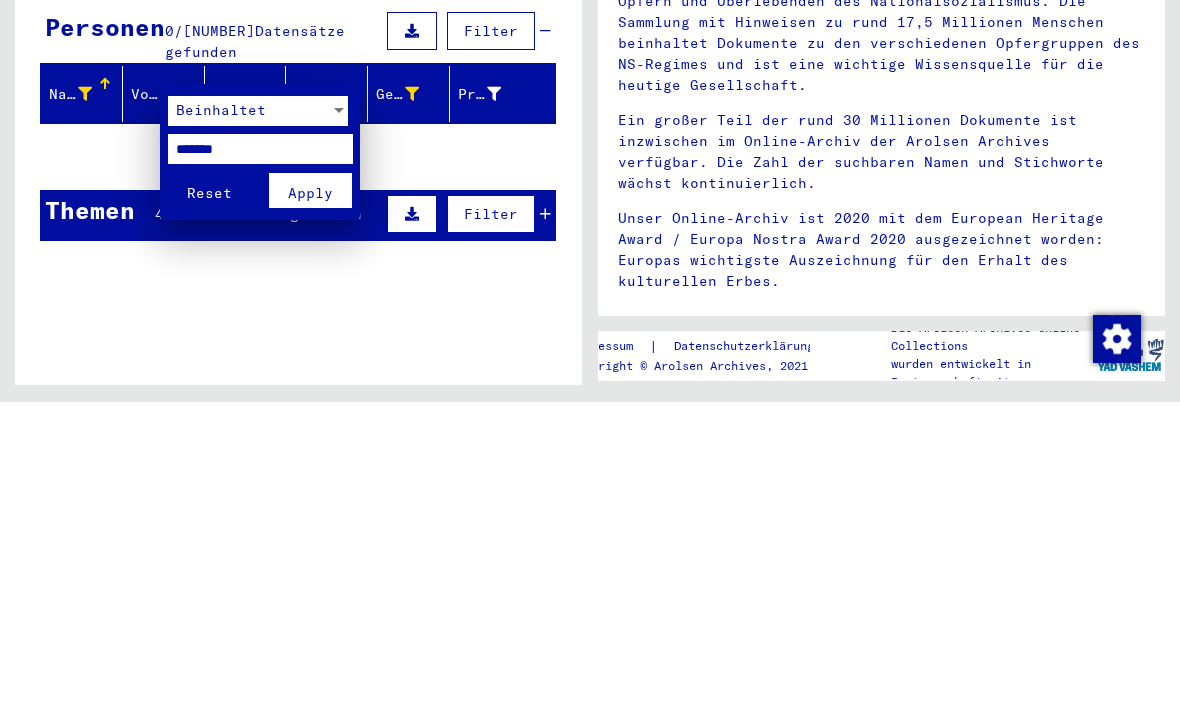 type on "*******" 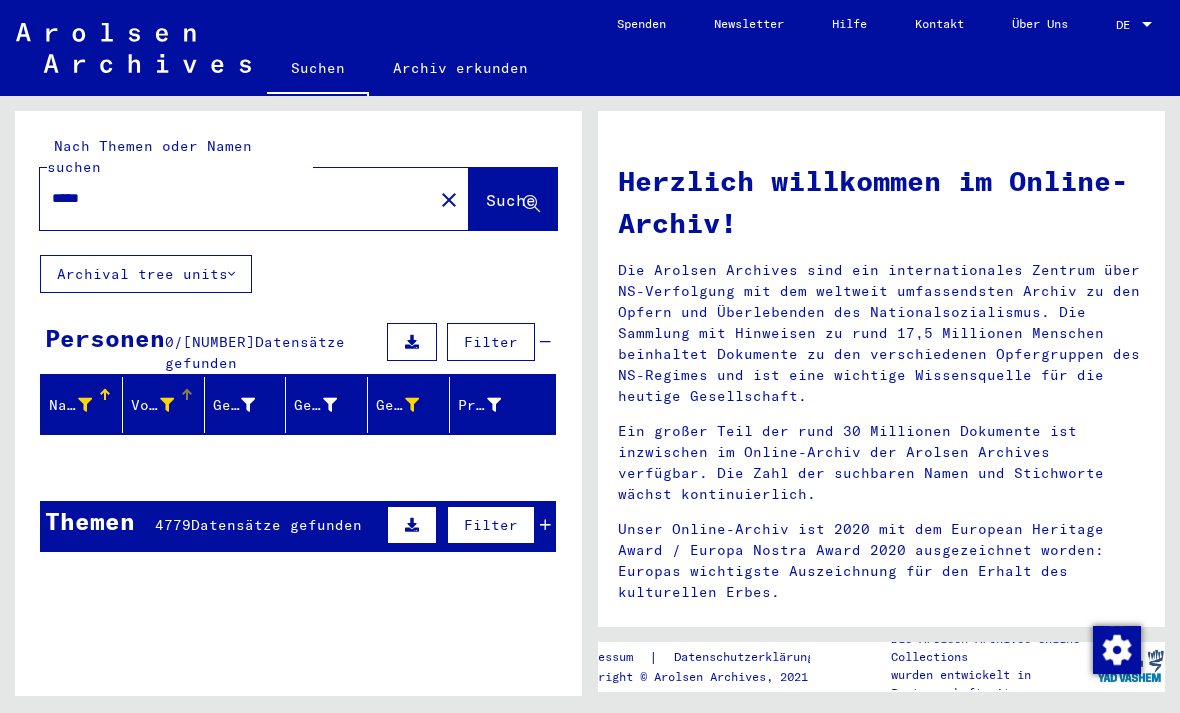 click at bounding box center (167, 405) 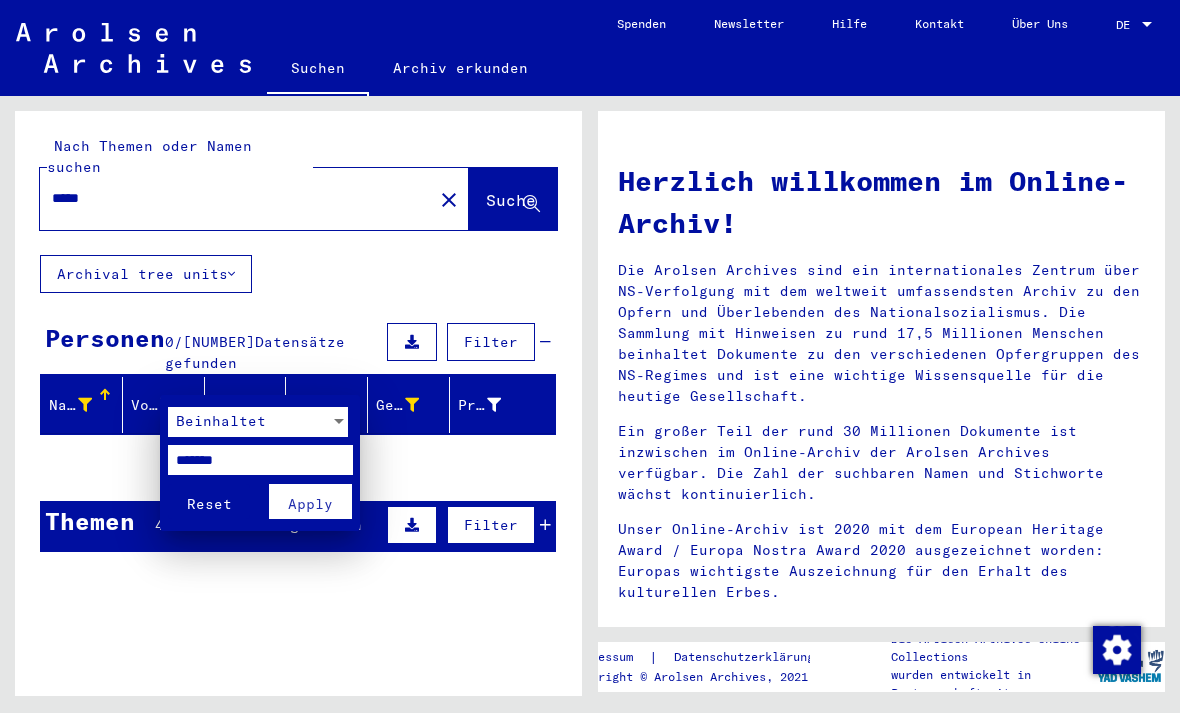 click at bounding box center (590, 356) 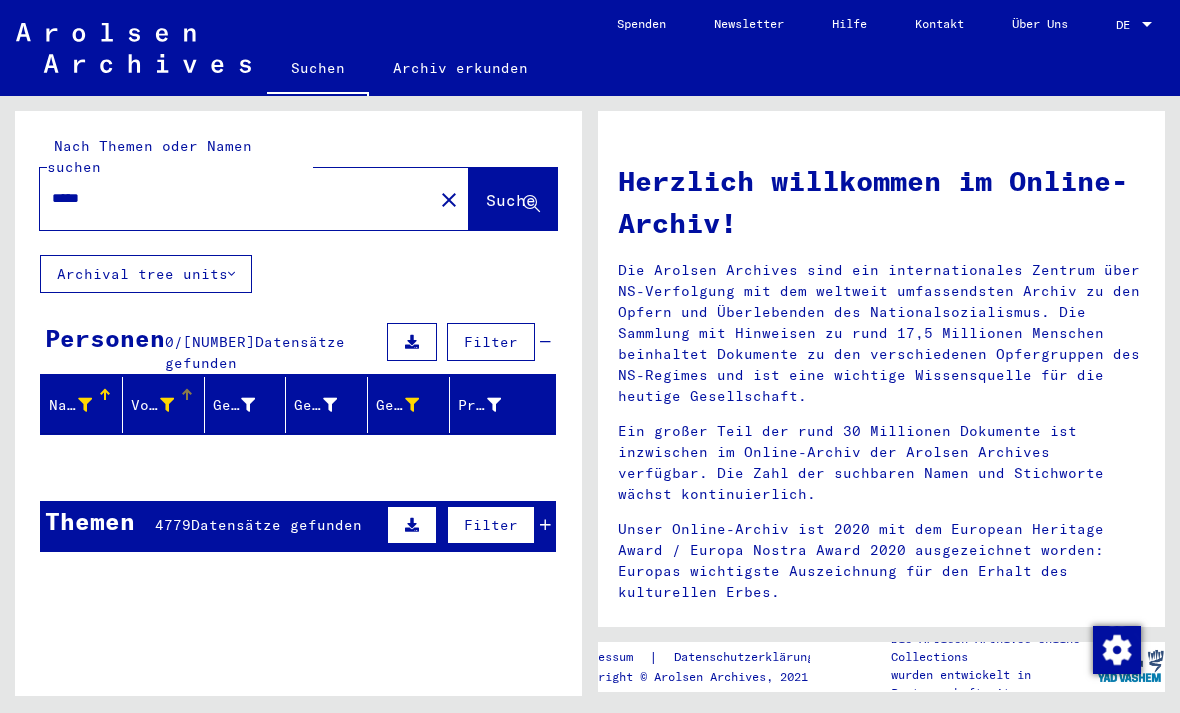 click at bounding box center (412, 405) 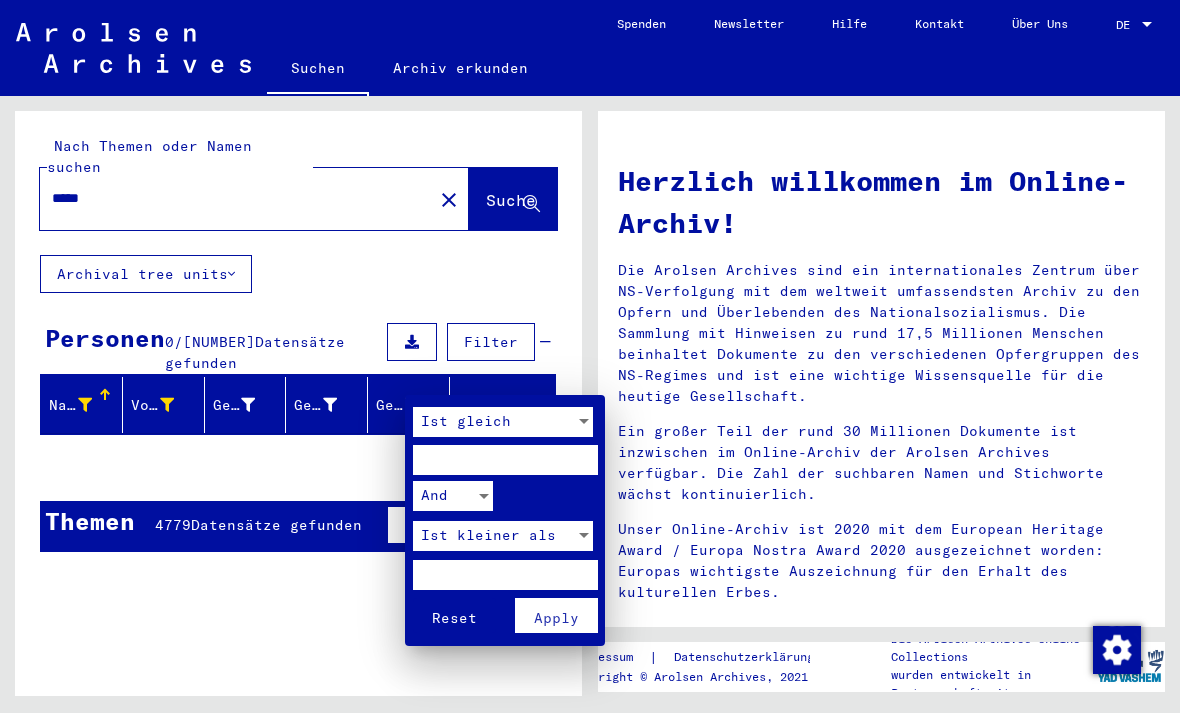 click on "****" at bounding box center (505, 460) 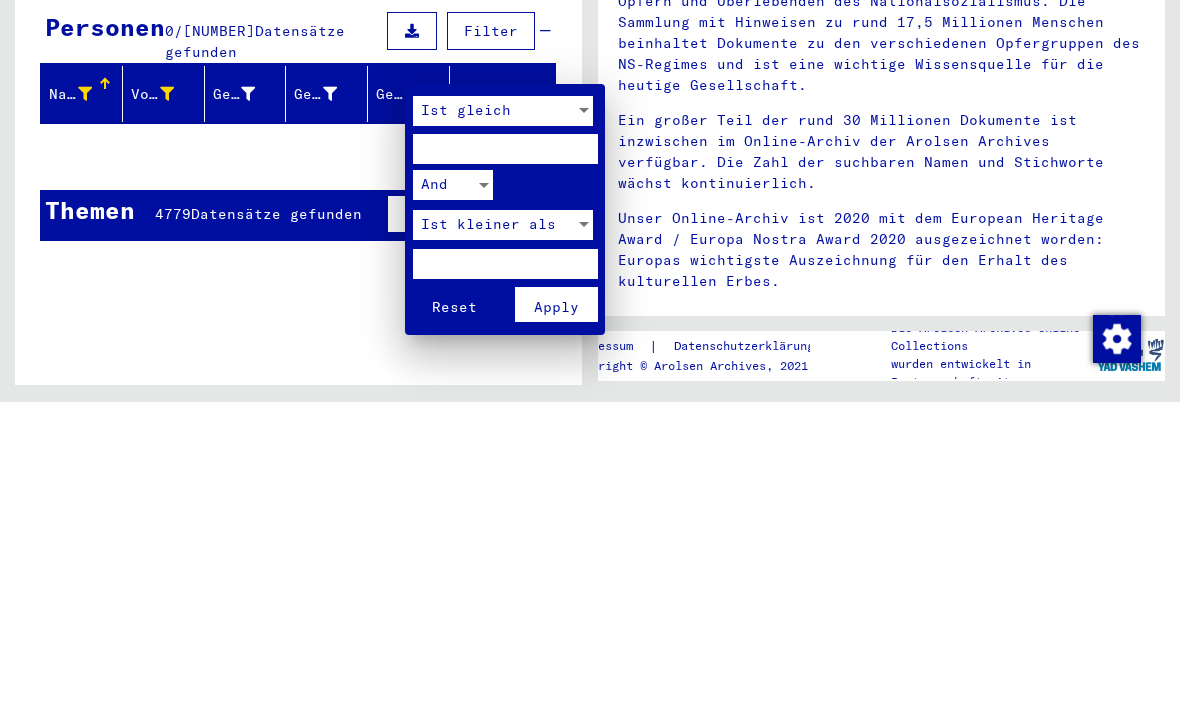 type on "*" 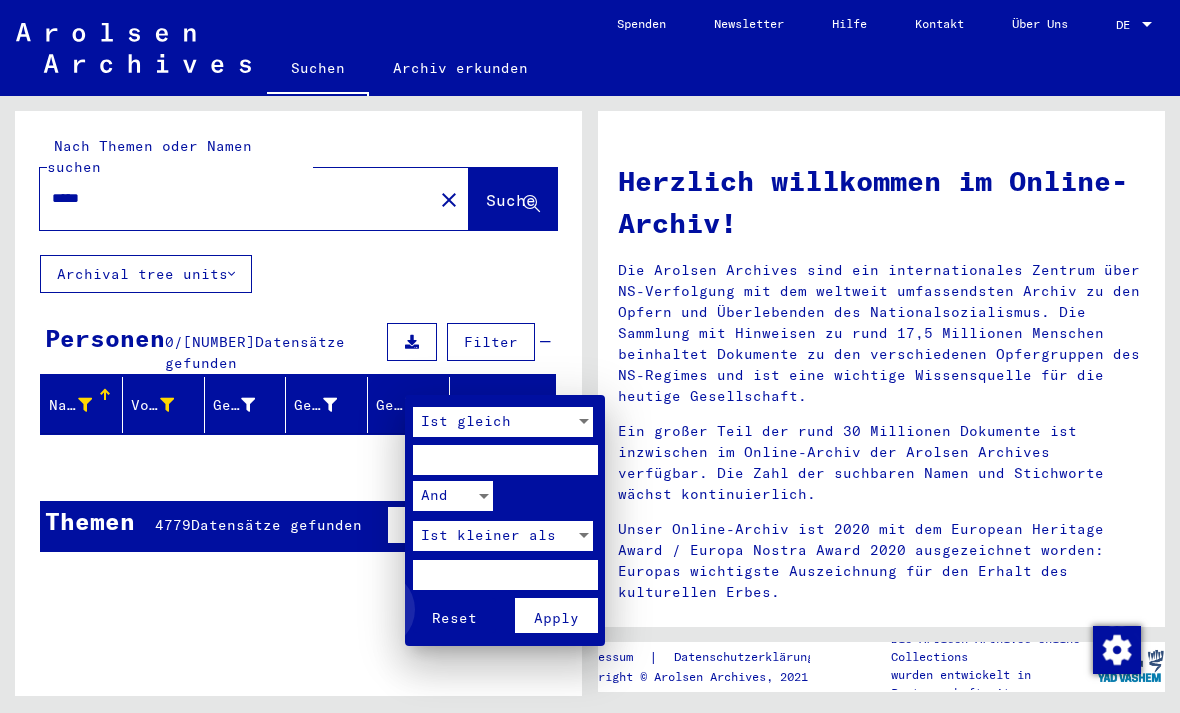 type 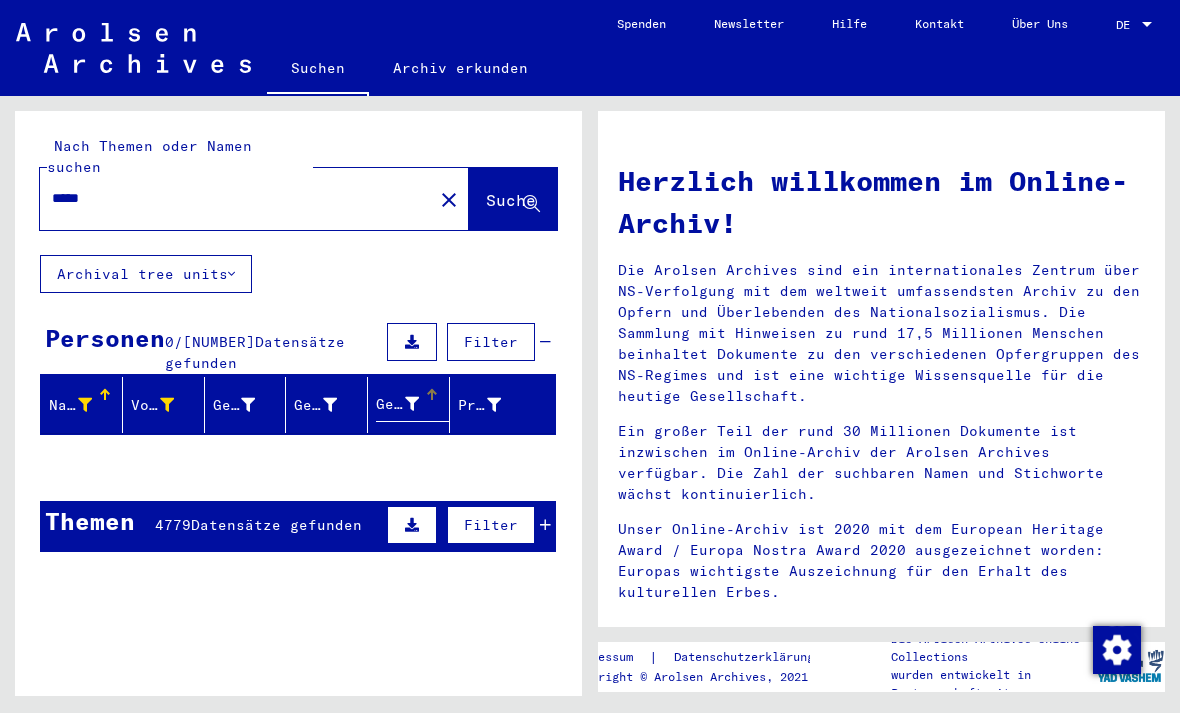 click on "Vorname" at bounding box center [167, 405] 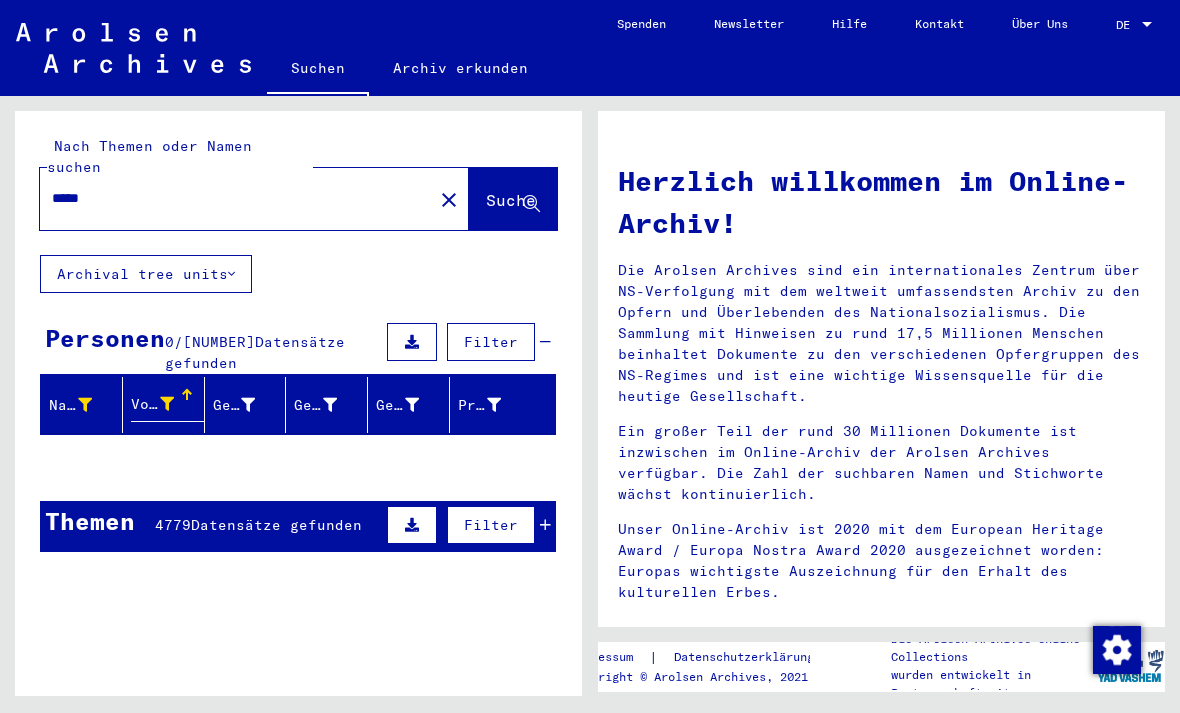 click on "Vorname" at bounding box center [152, 404] 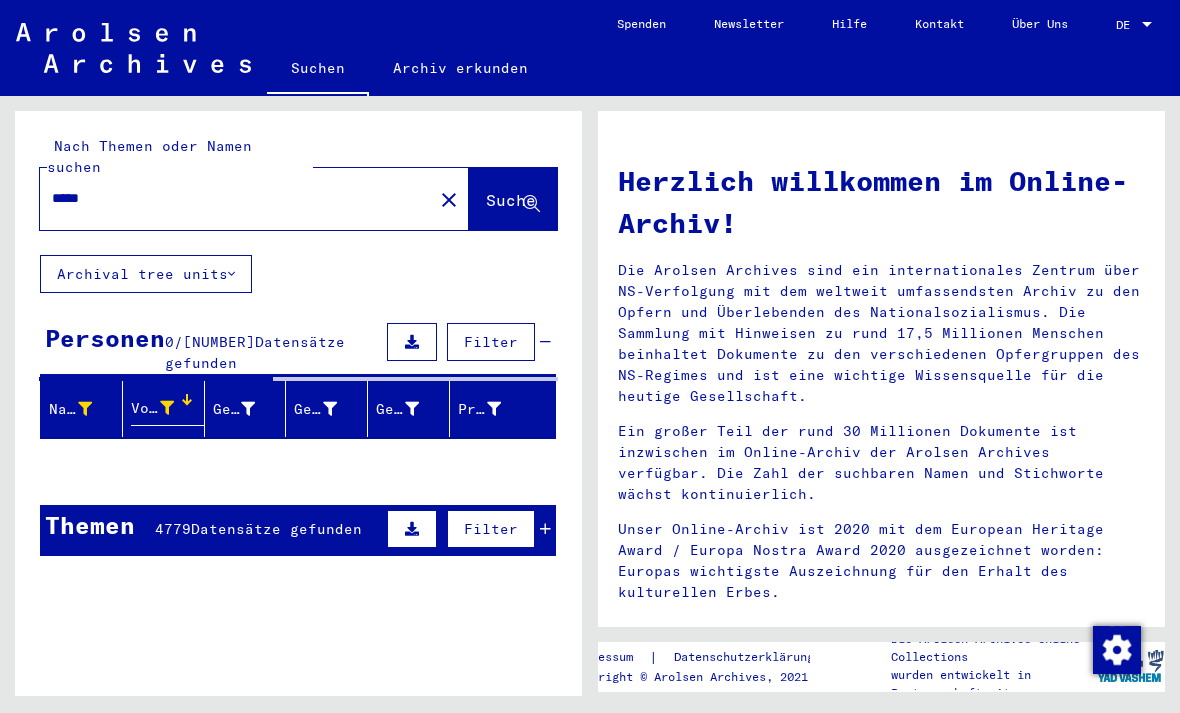 click on "Vorname" at bounding box center (152, 408) 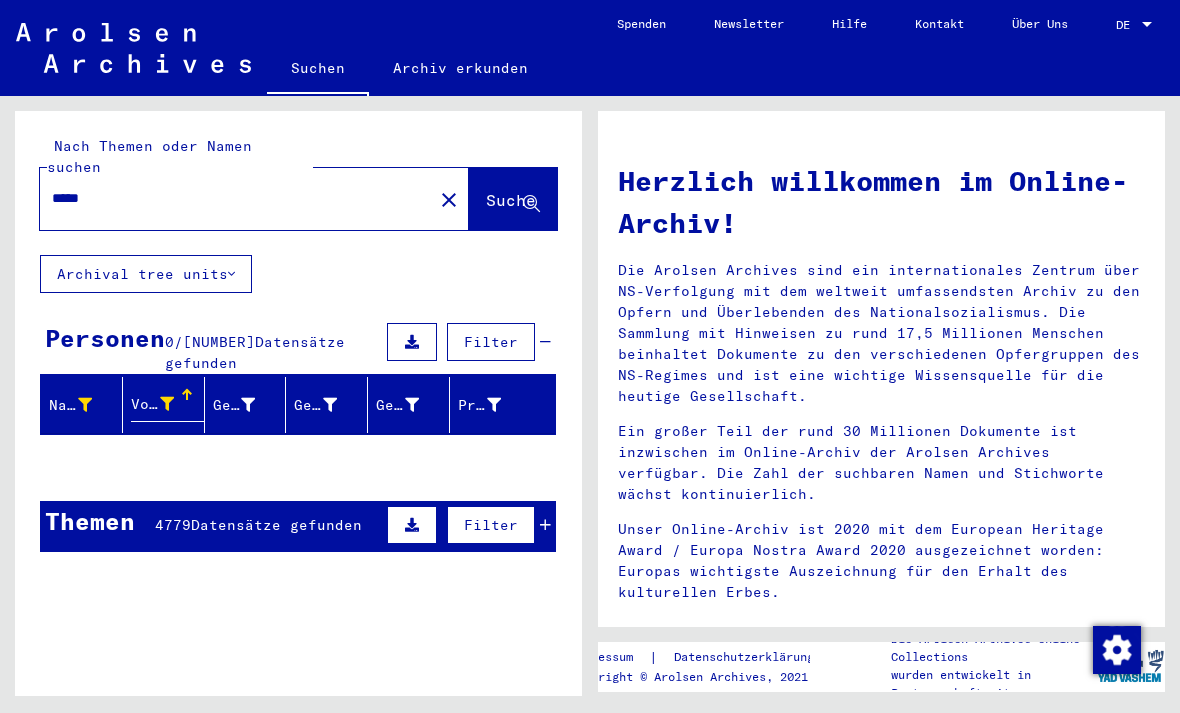 click at bounding box center [167, 404] 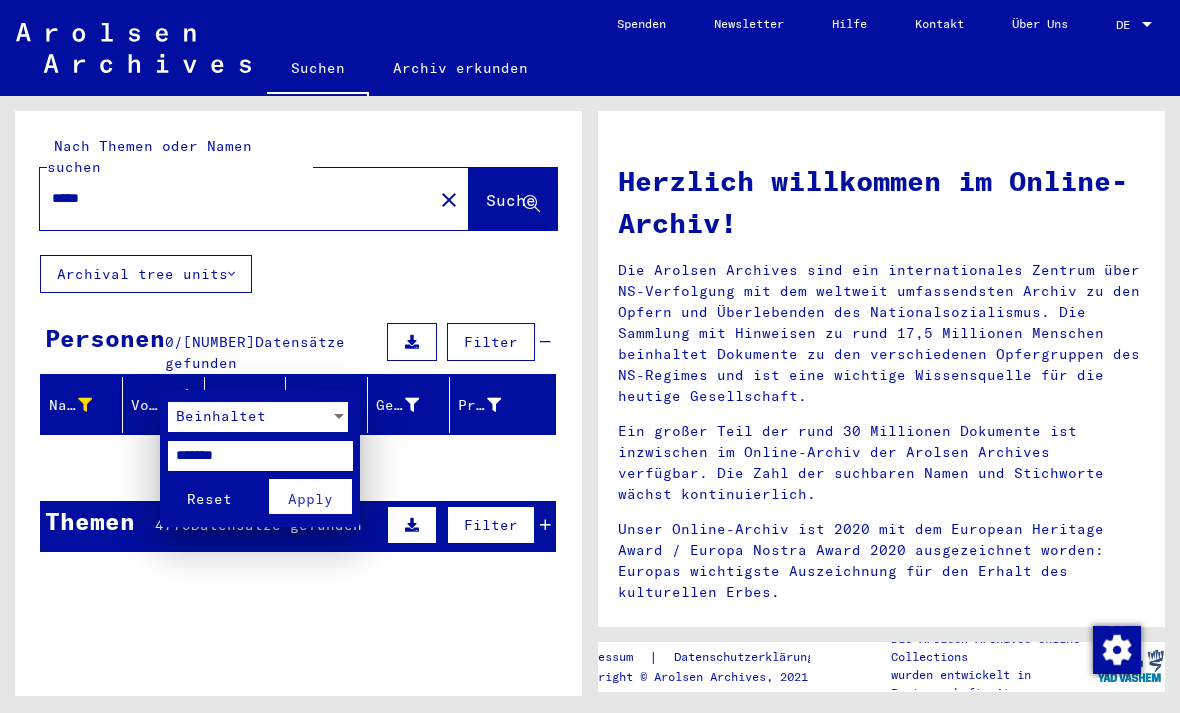 click on "*******" at bounding box center [260, 456] 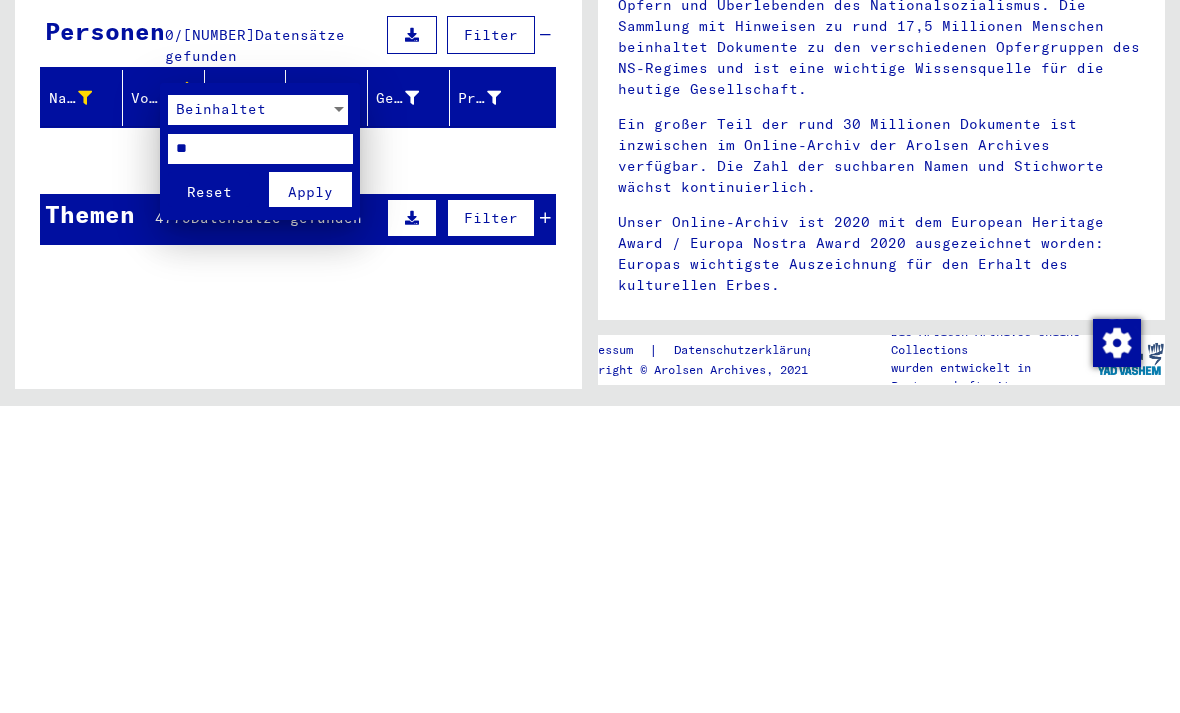 type on "*" 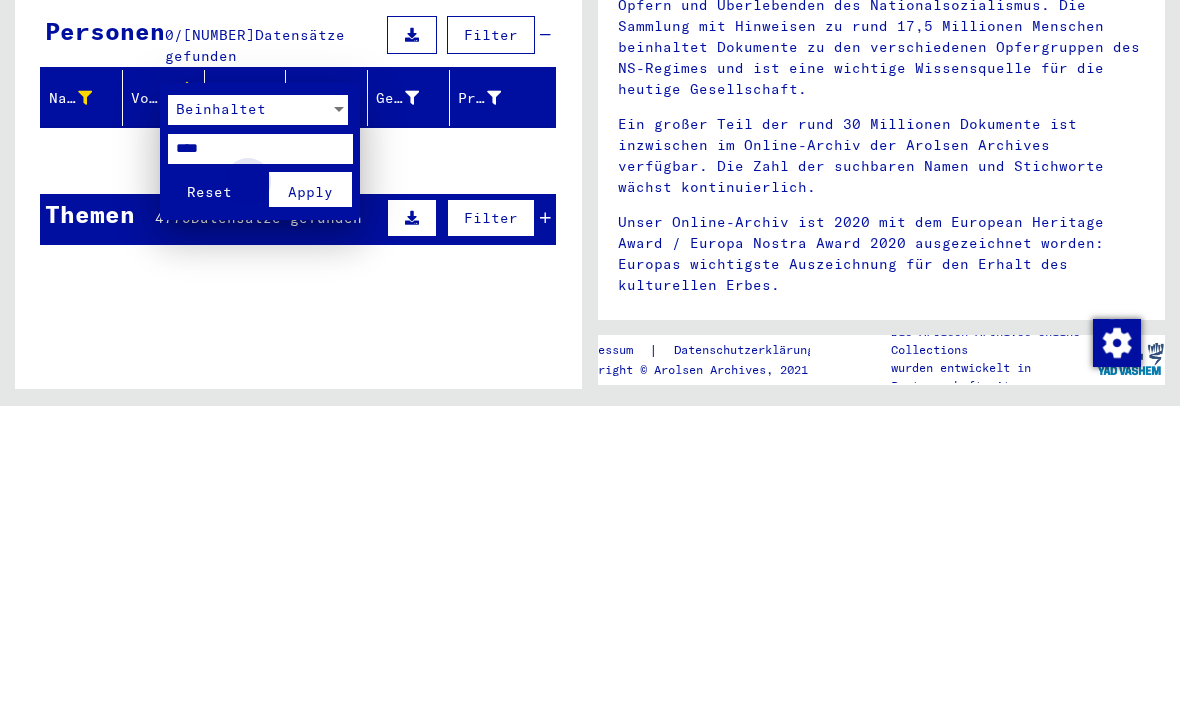 type on "****" 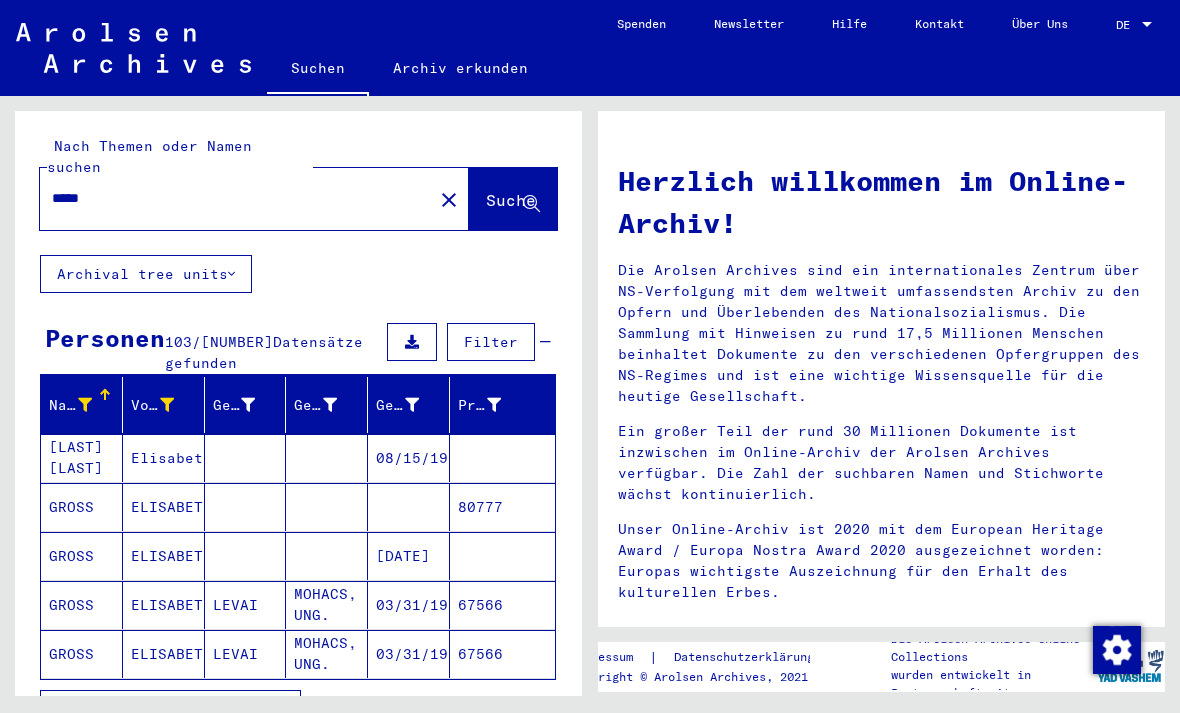 click at bounding box center [248, 405] 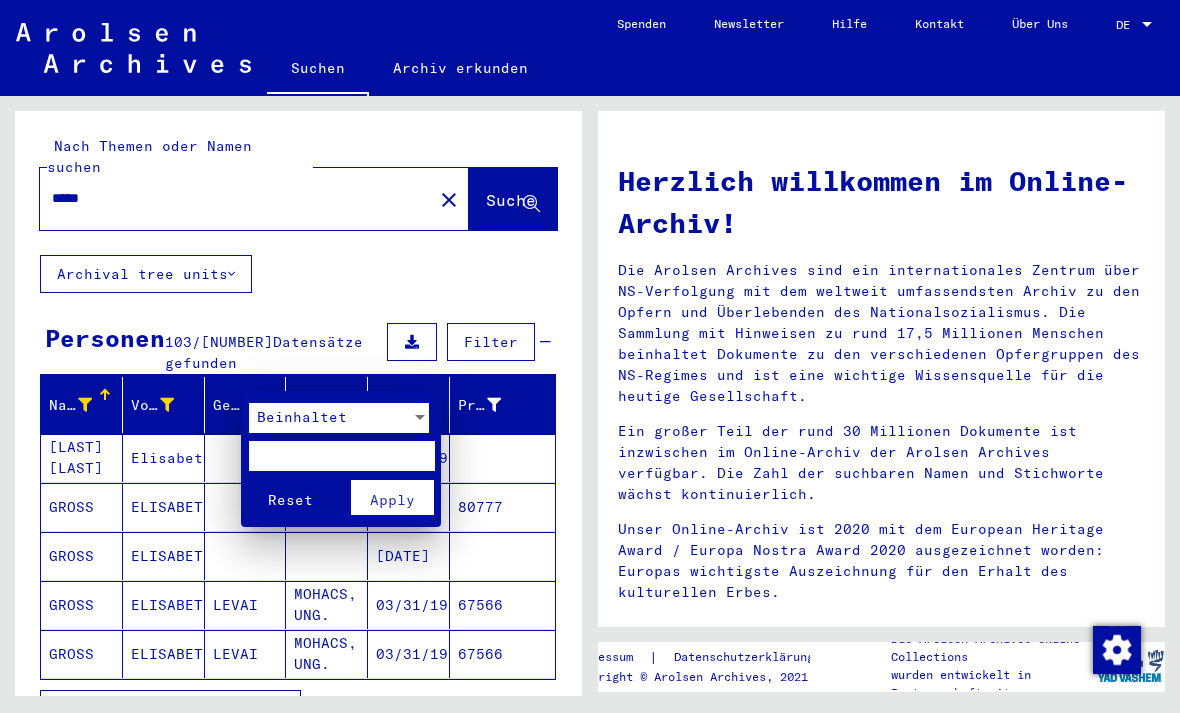 click at bounding box center [341, 456] 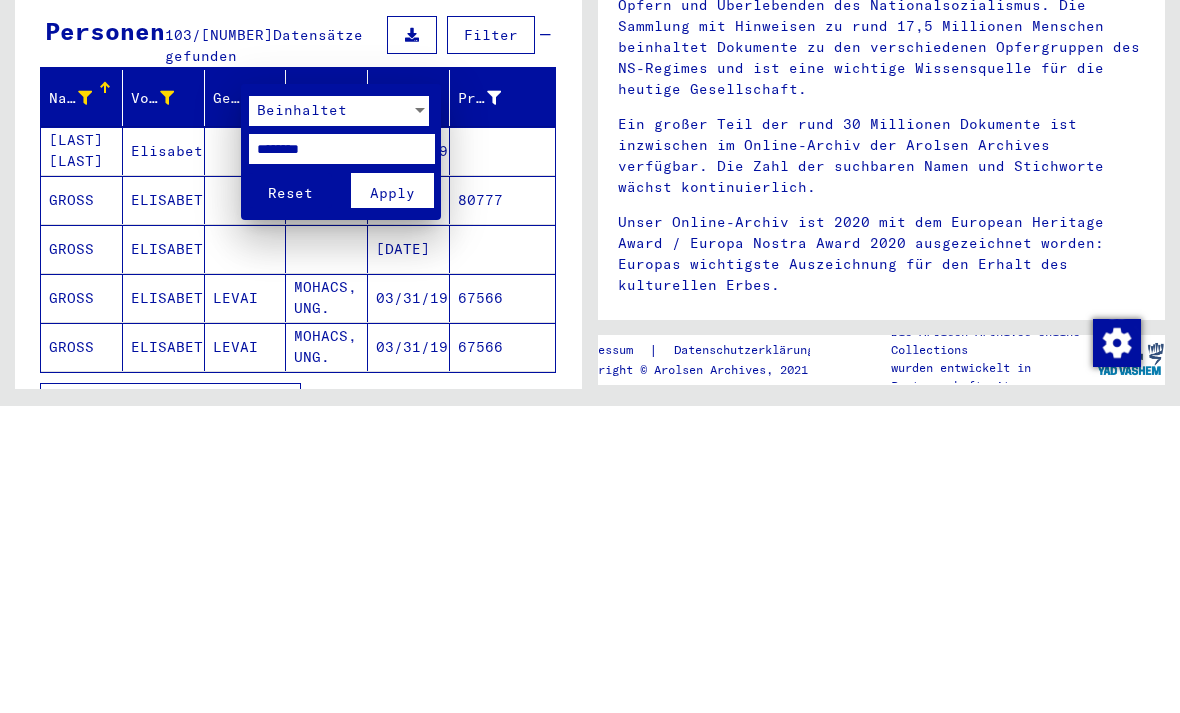 type on "********" 